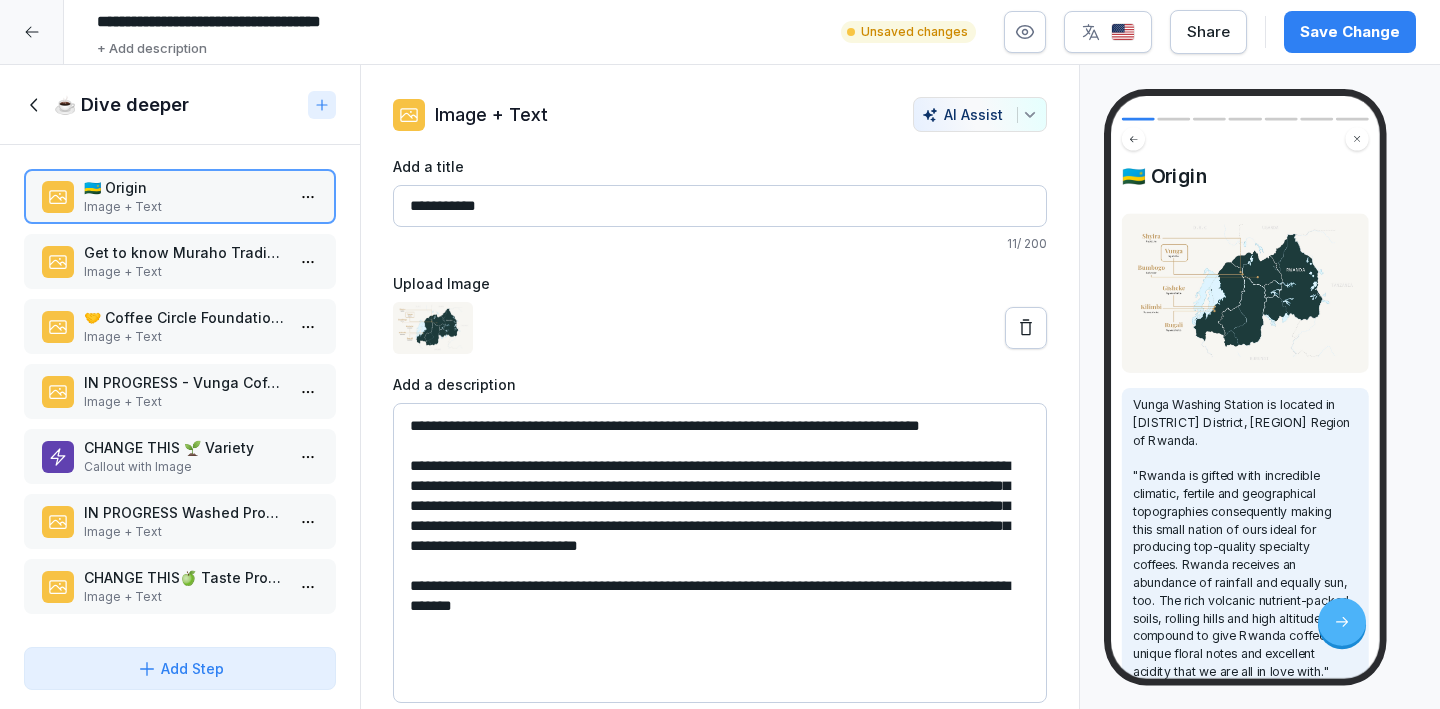 scroll, scrollTop: 0, scrollLeft: 0, axis: both 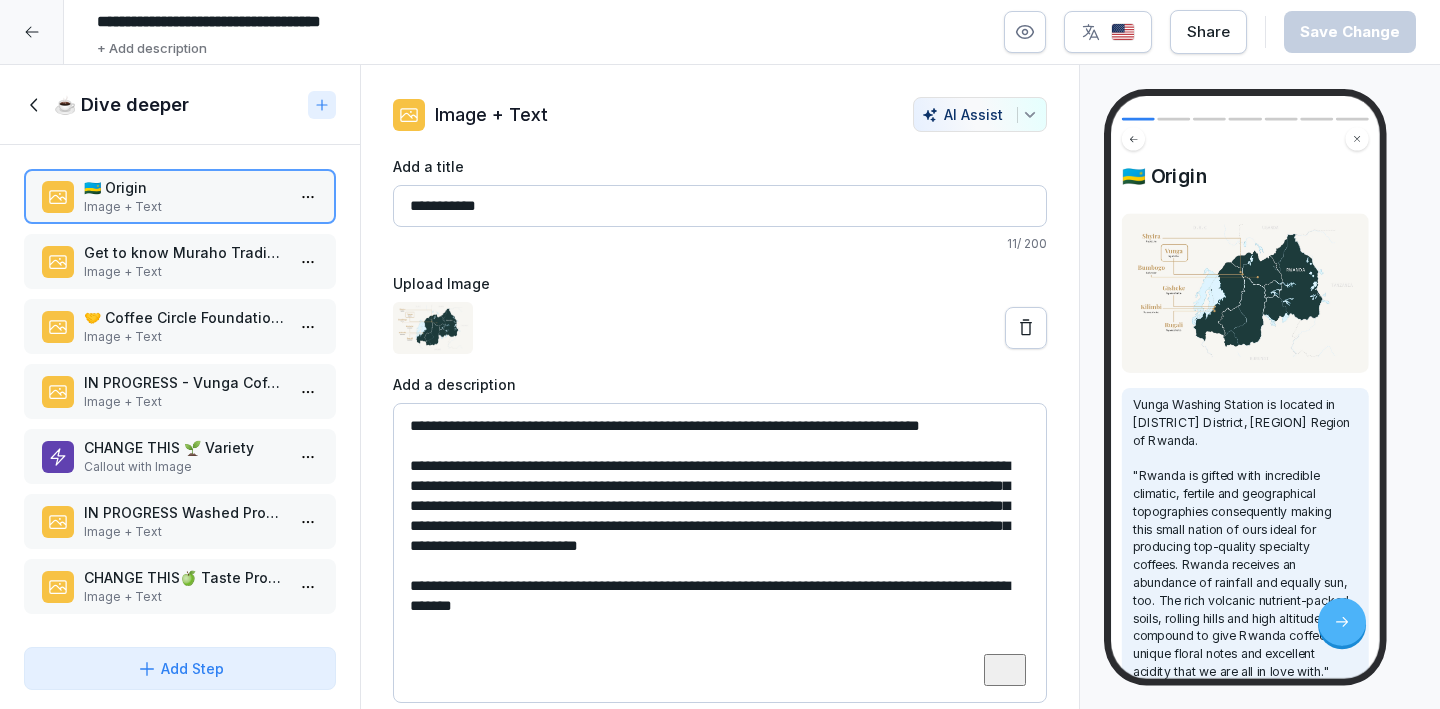 drag, startPoint x: 601, startPoint y: 626, endPoint x: 455, endPoint y: 603, distance: 147.80054 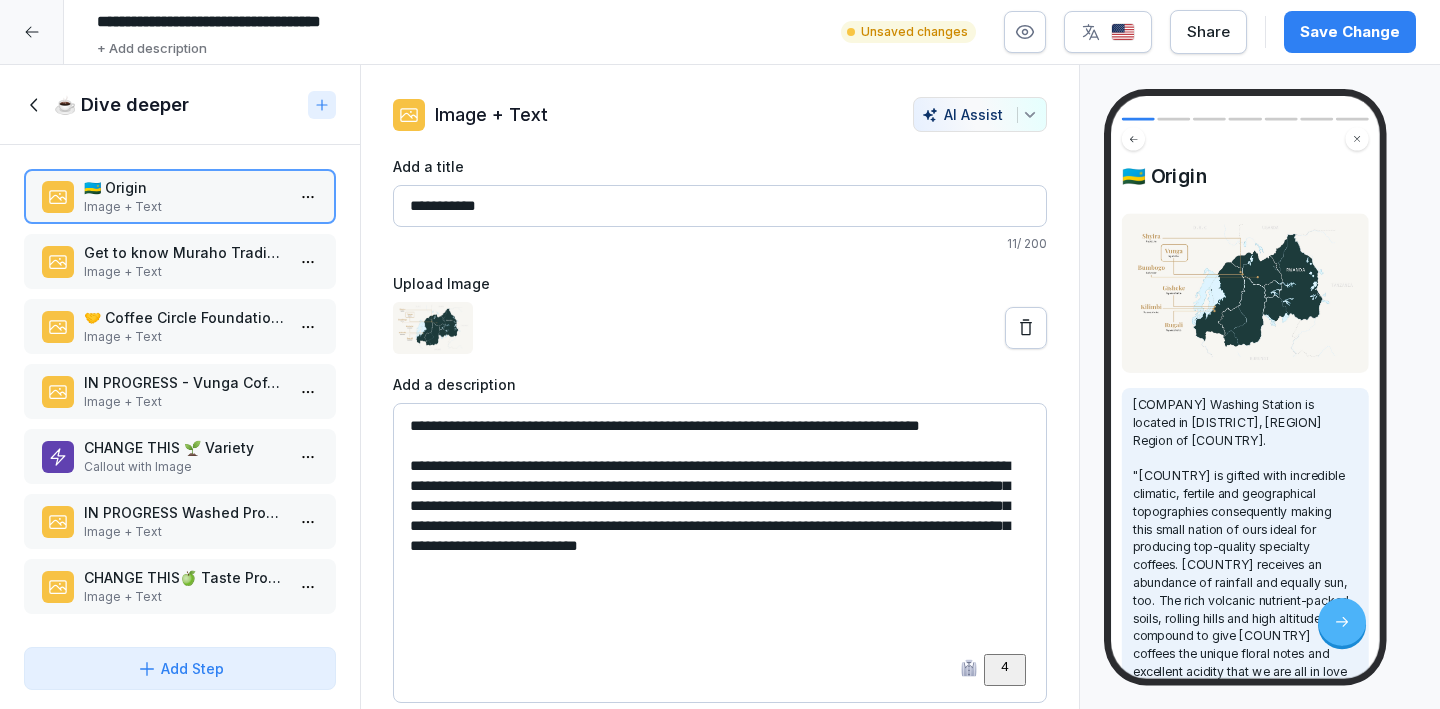 type on "**********" 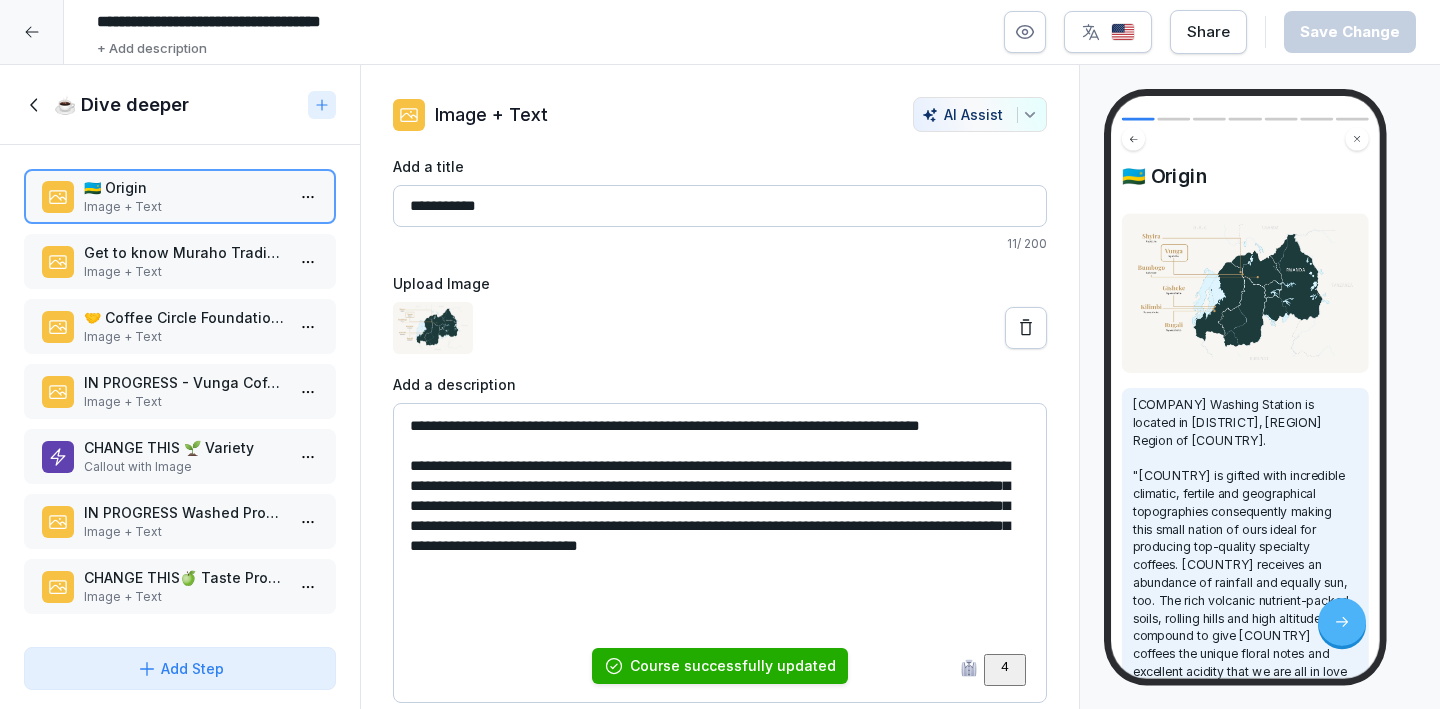 click on "Image + Text" at bounding box center [184, 272] 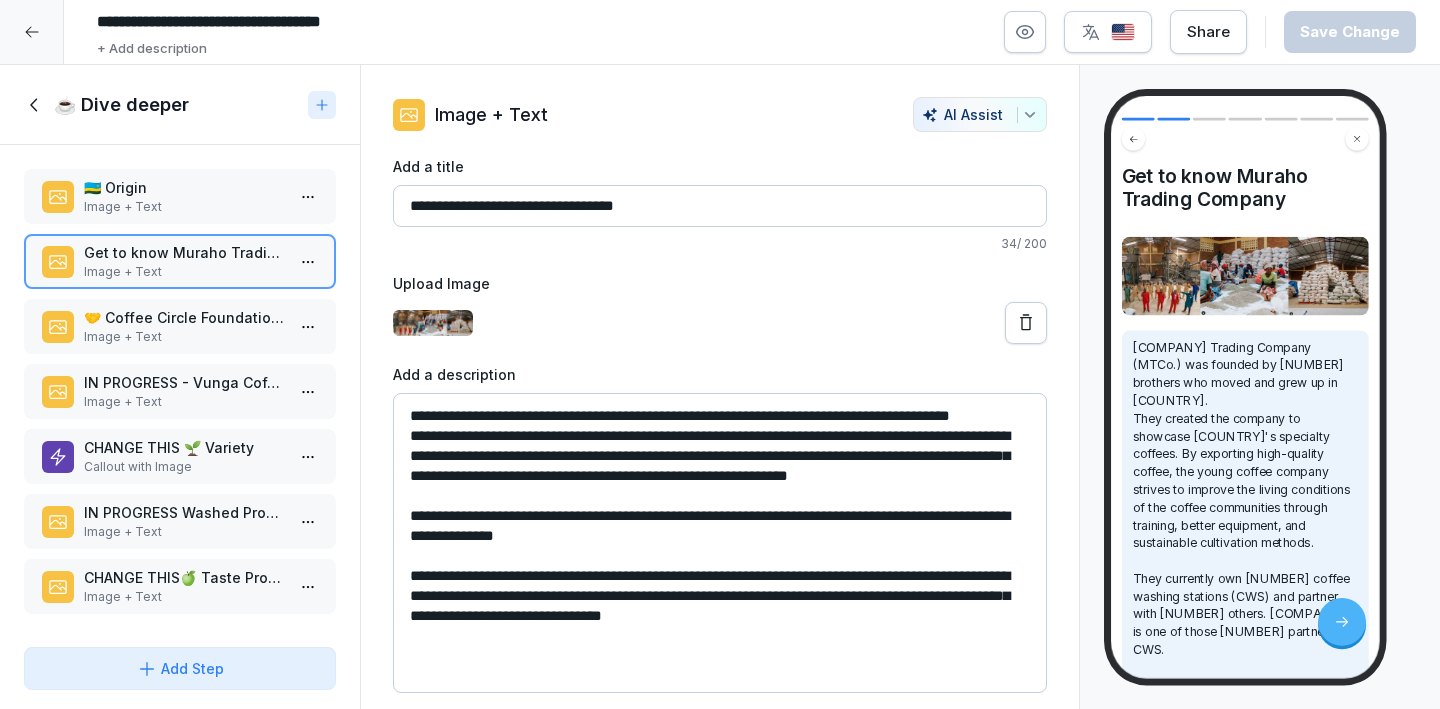 click on "**********" at bounding box center [720, 206] 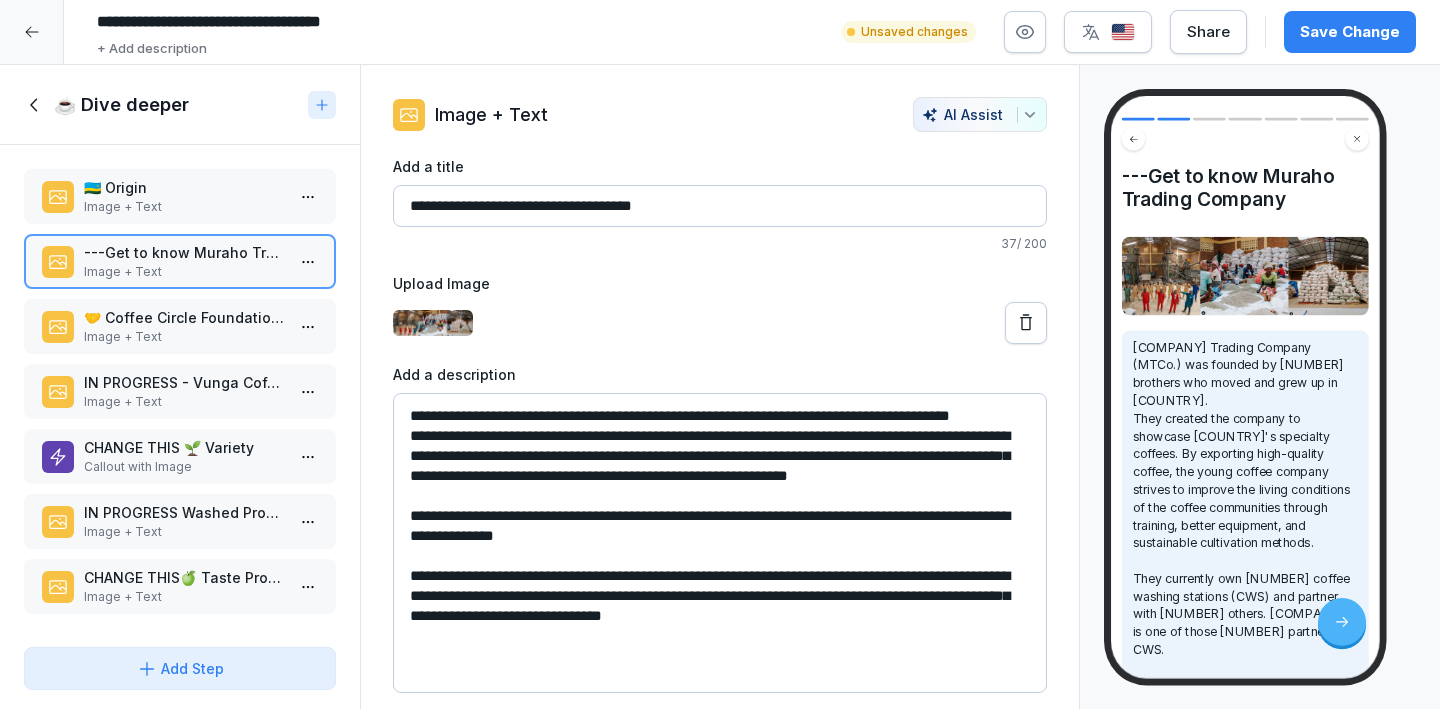 type on "**********" 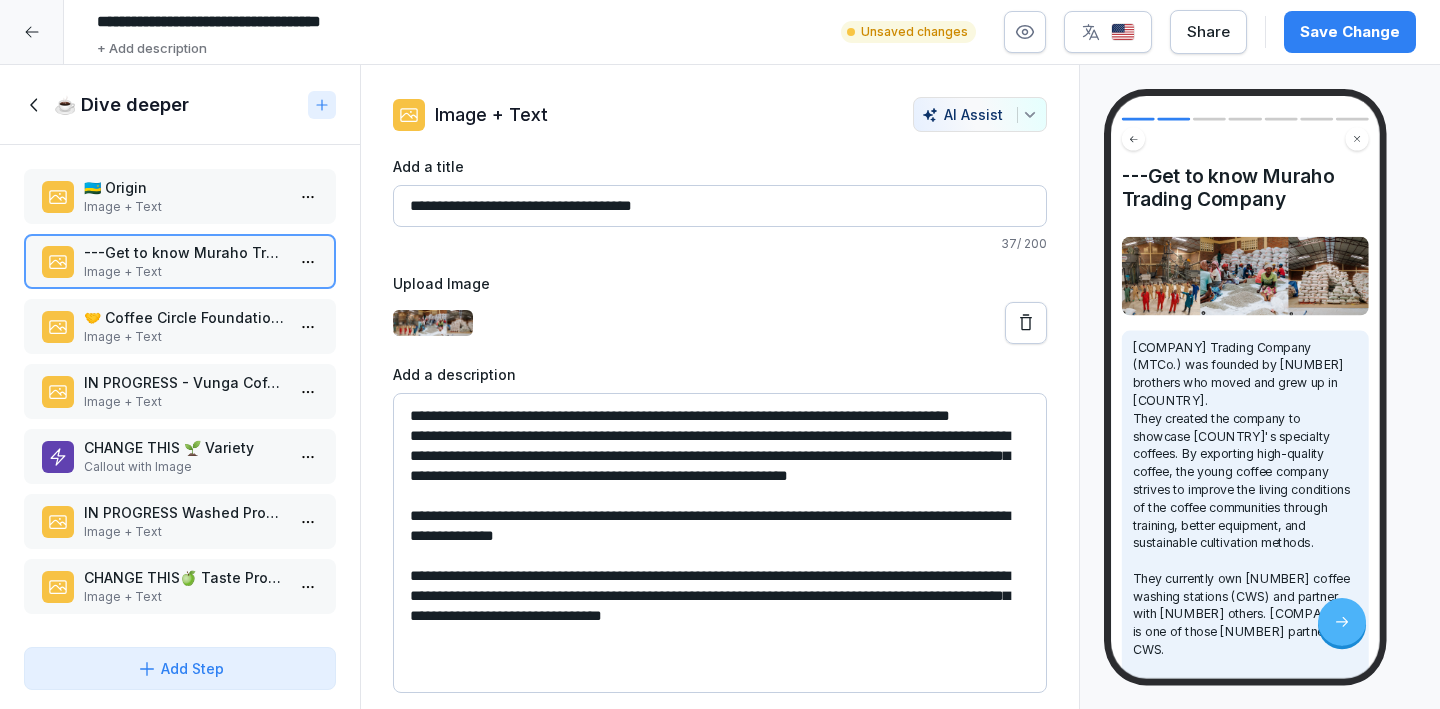 click on "🇷🇼 Origin" at bounding box center [184, 187] 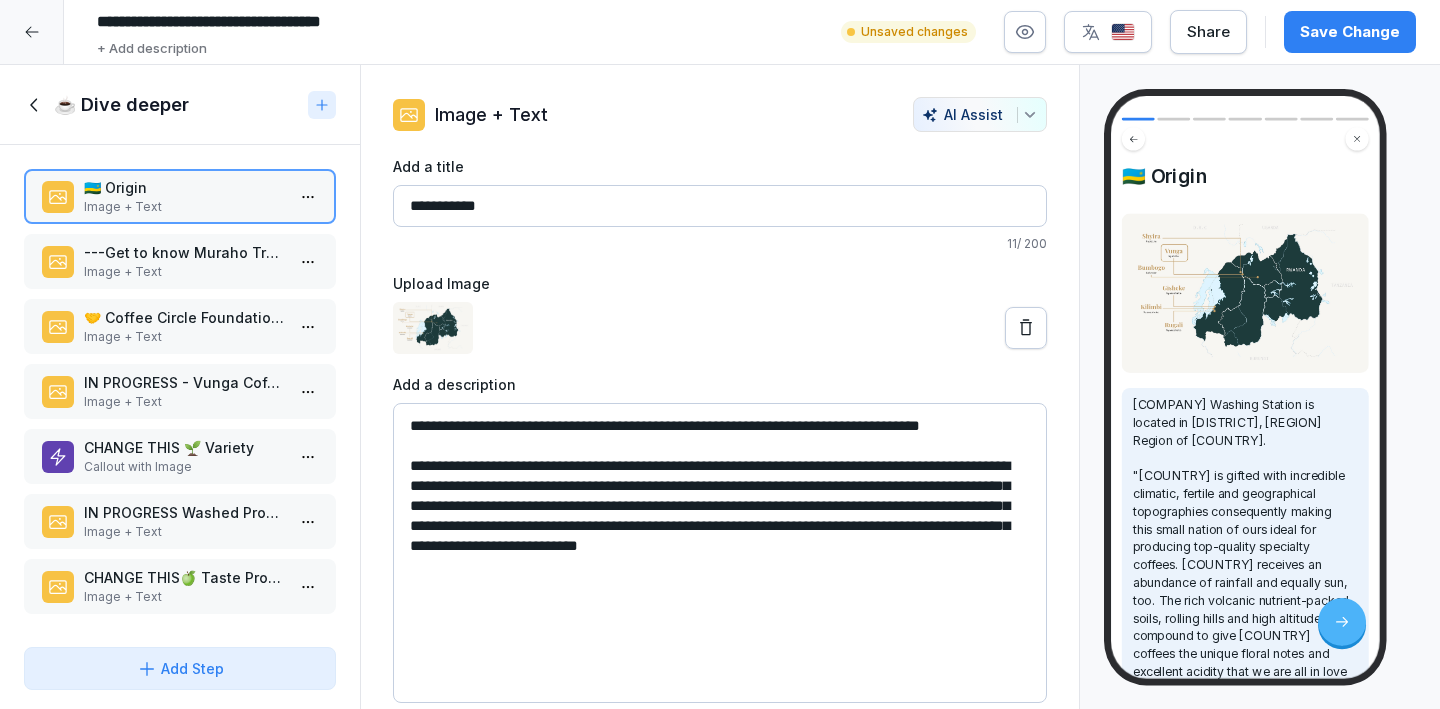 click on "Image + Text" at bounding box center (184, 337) 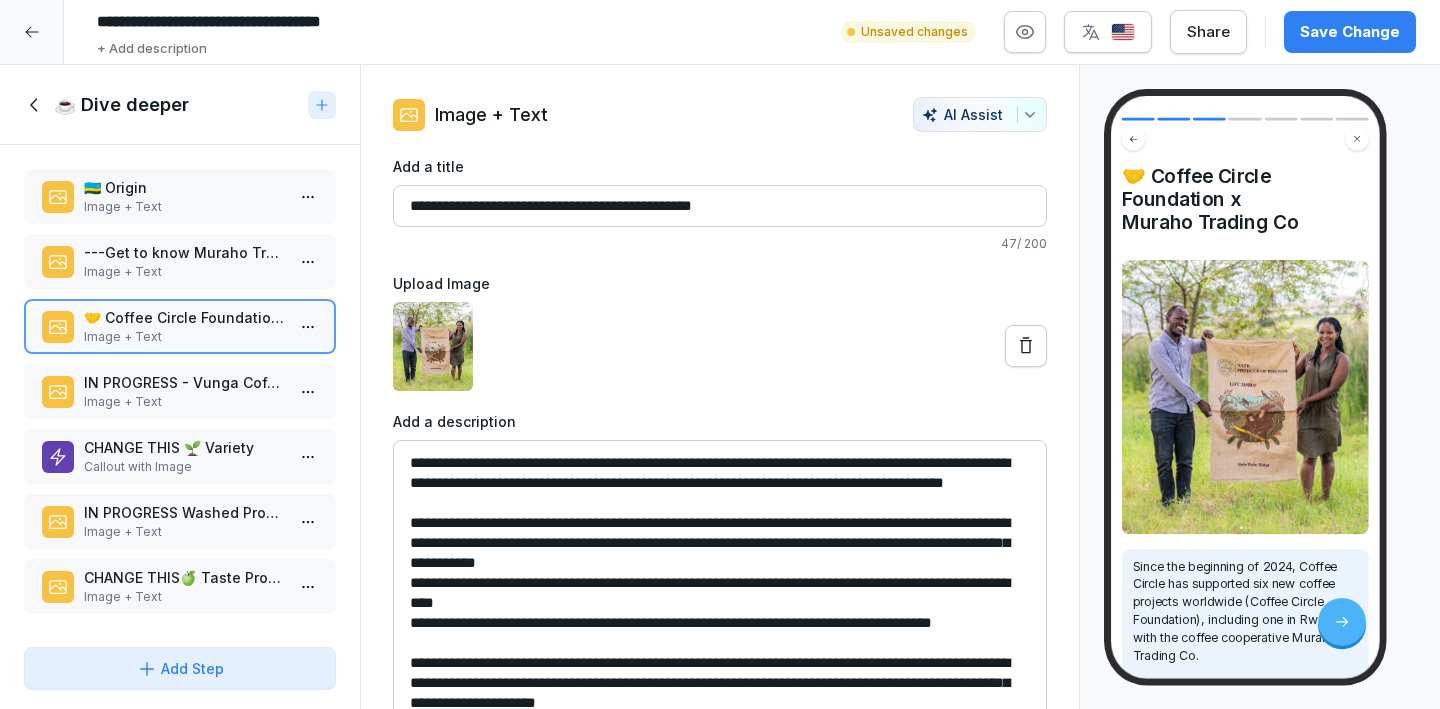 scroll, scrollTop: 31, scrollLeft: 0, axis: vertical 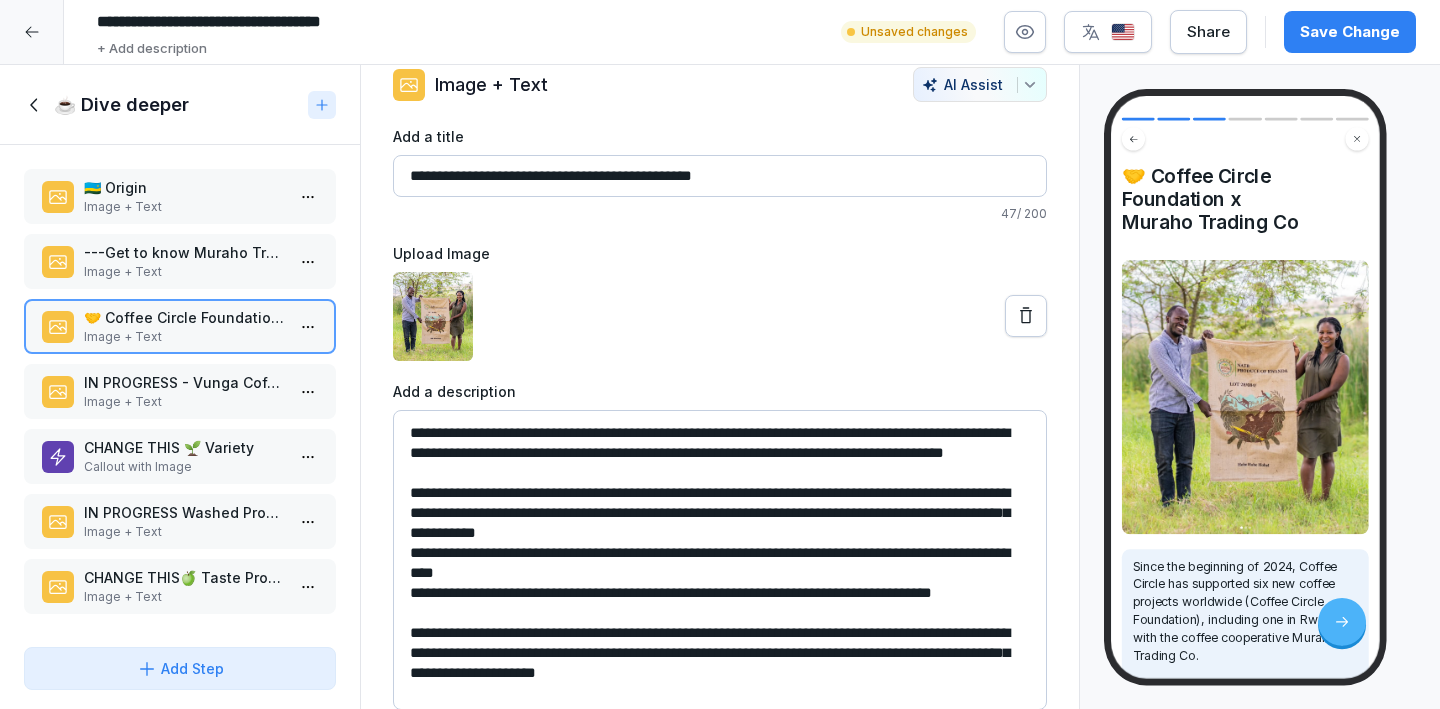 click on "Save Change" at bounding box center (1350, 32) 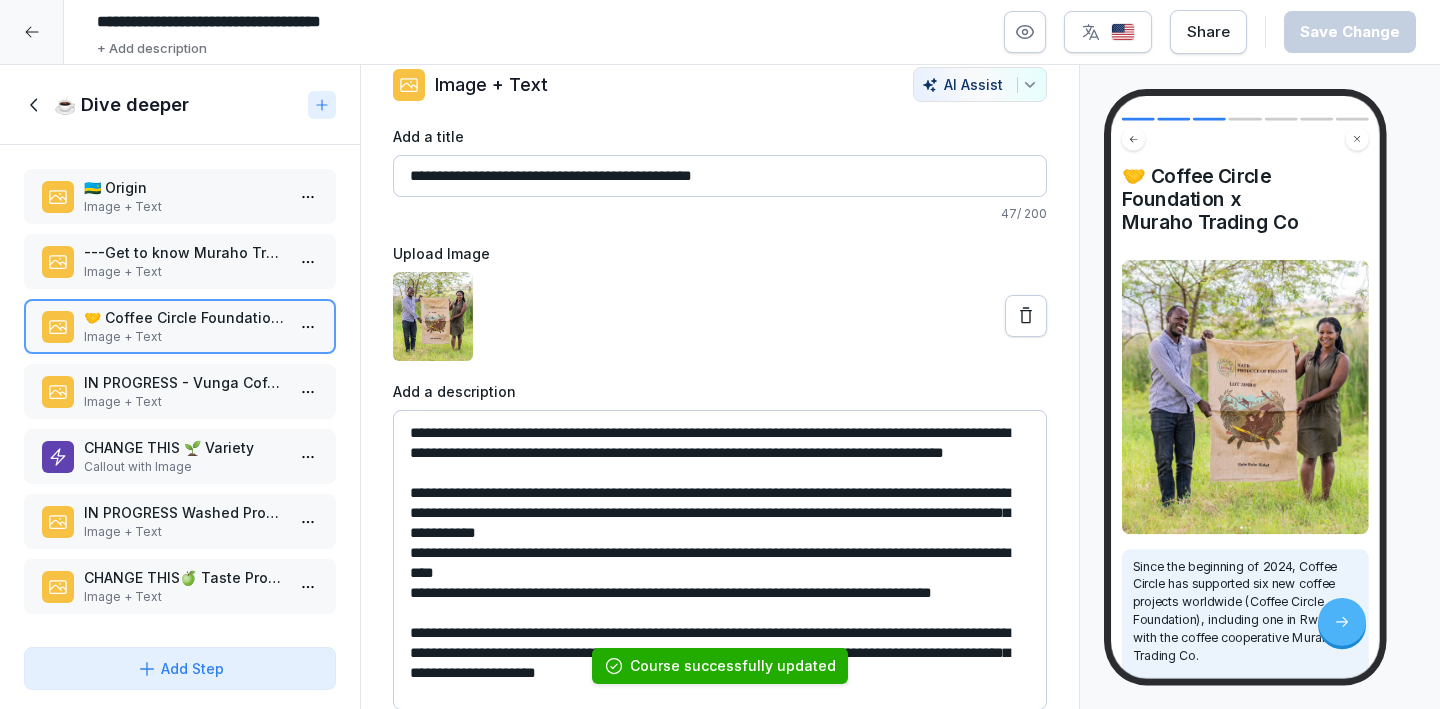 scroll, scrollTop: 26, scrollLeft: 0, axis: vertical 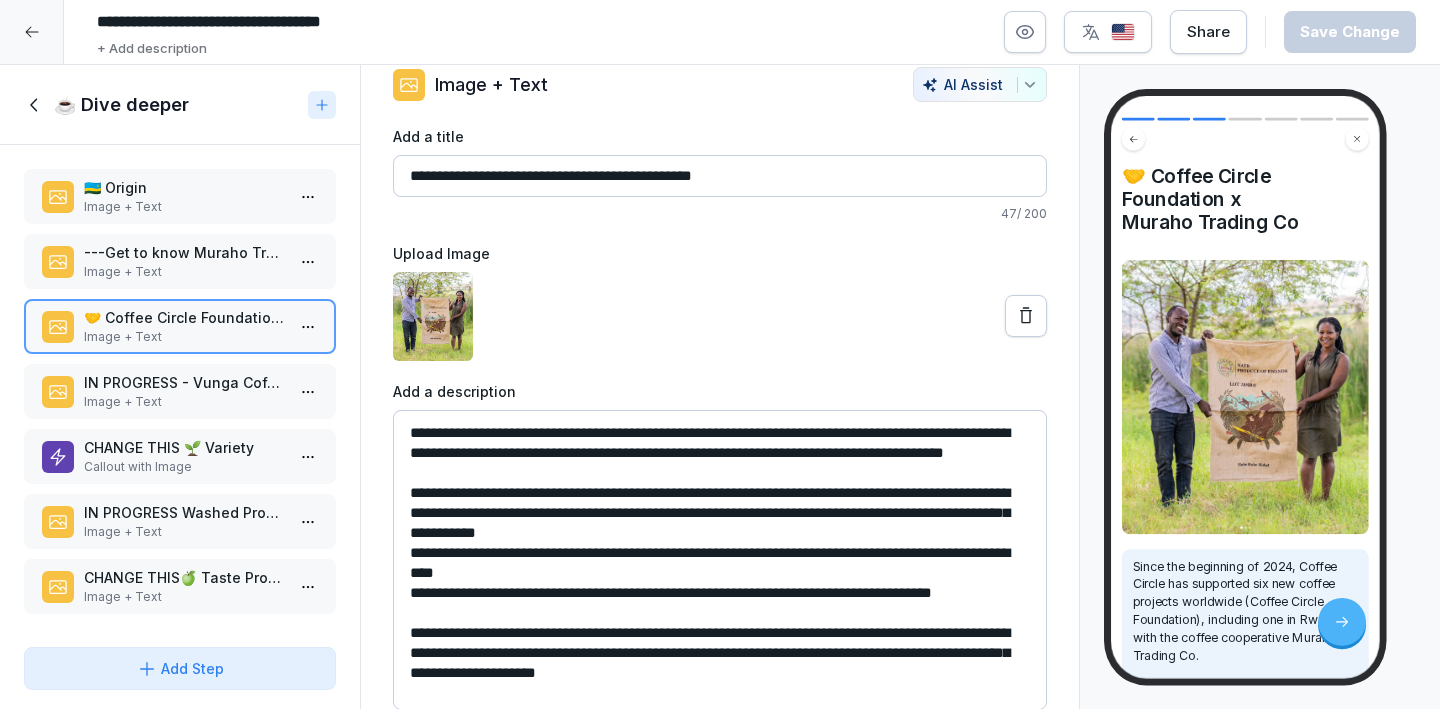 click on "IN PROGRESS - Vunga Coffee Washing Station (CSW)" at bounding box center (184, 382) 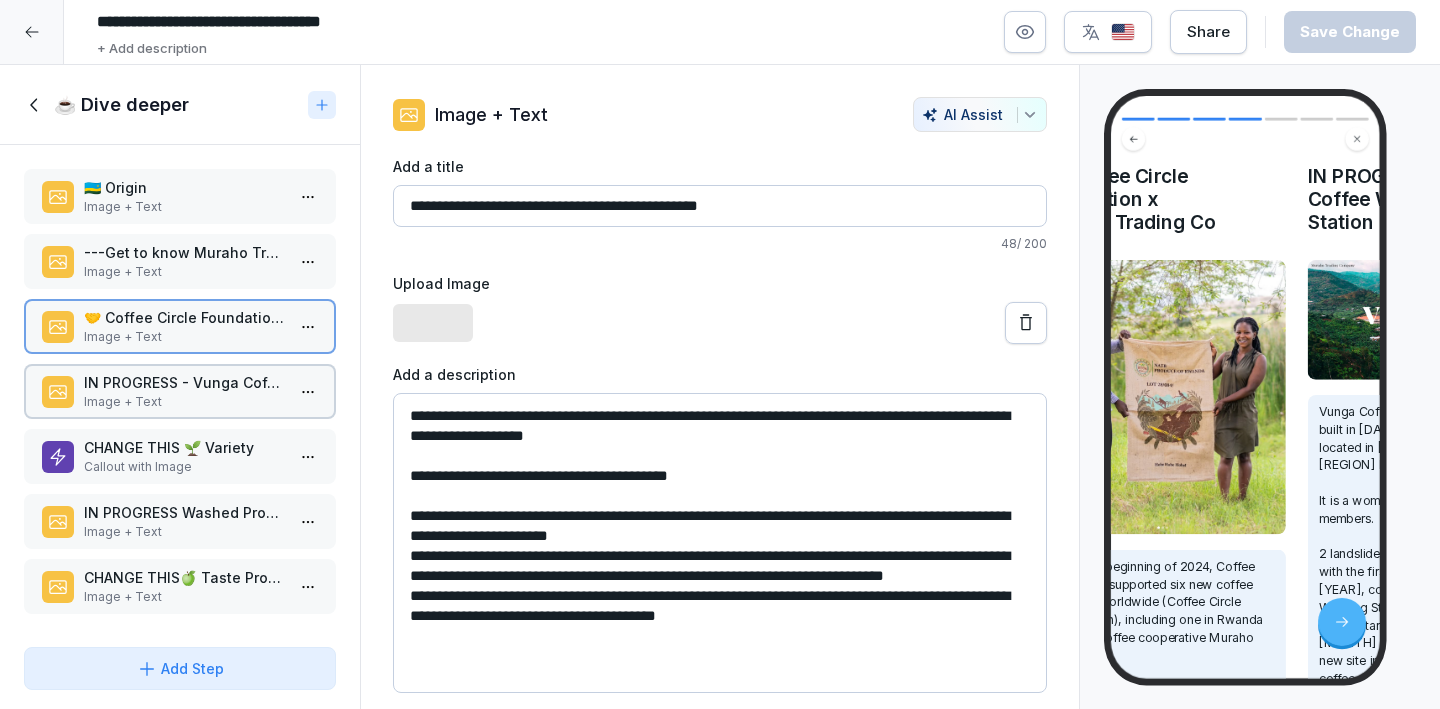 scroll, scrollTop: 0, scrollLeft: 0, axis: both 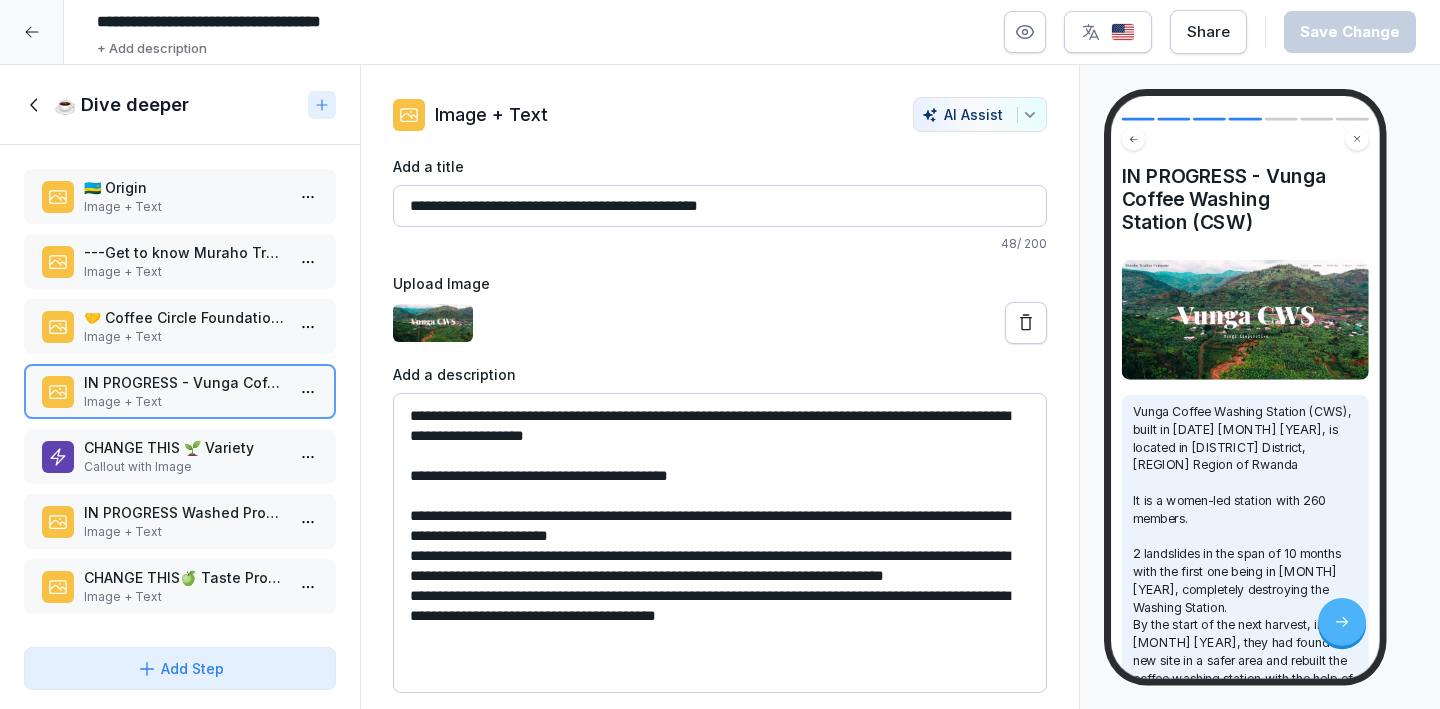 click on "CHANGE THIS 🌱 Variety" at bounding box center [184, 447] 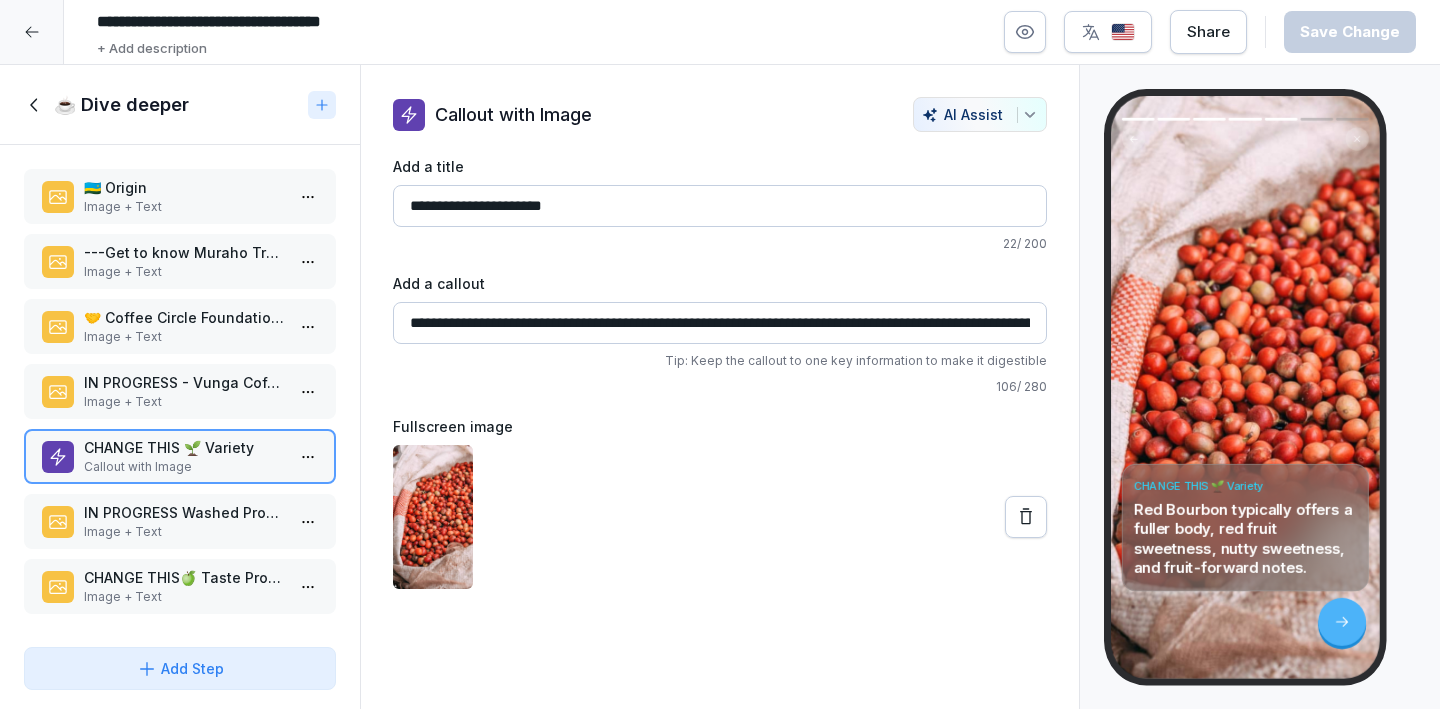 click on "IN PROGRESS Washed Process" at bounding box center [184, 512] 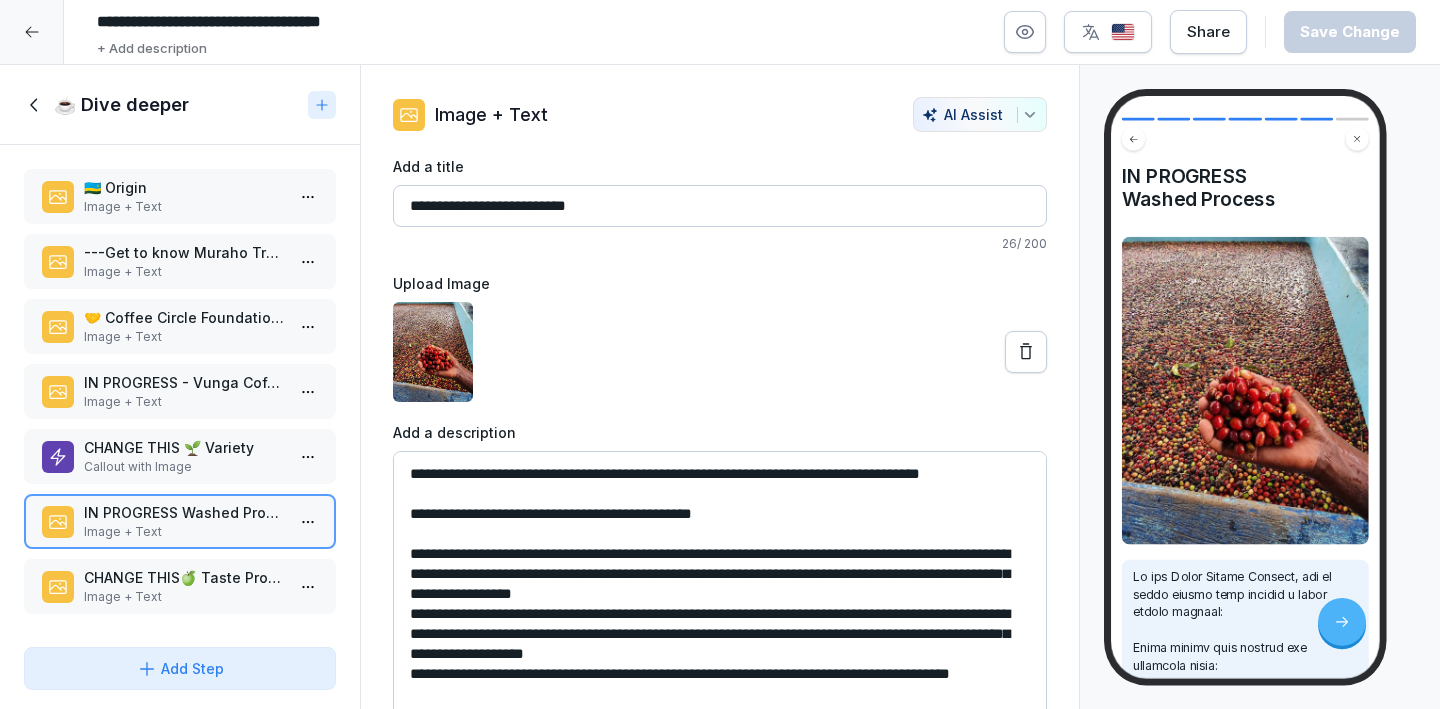 scroll, scrollTop: 41, scrollLeft: 0, axis: vertical 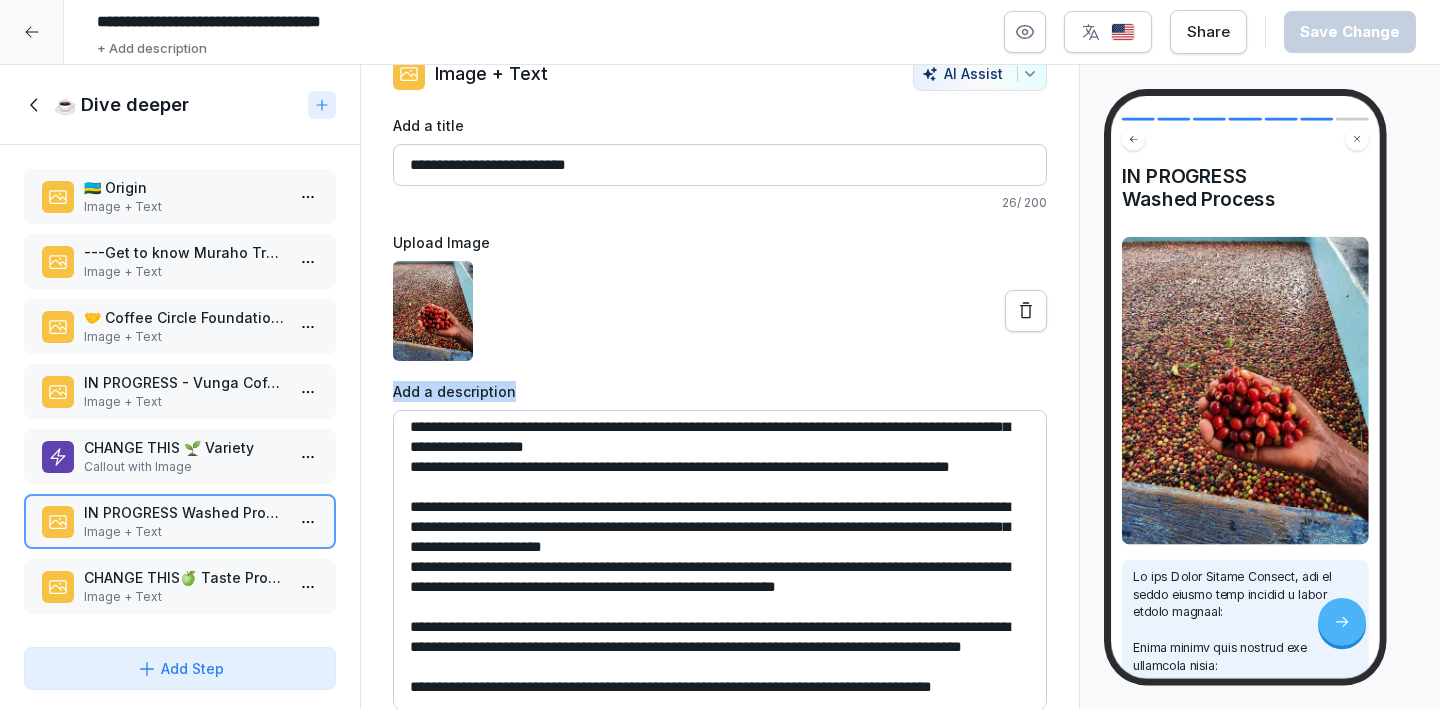 click on "🇷🇼 Origin Image + Text ---Get to know Muraho Trading Company Image + Text 🤝 Coffee Circle Foundation x Muraho Trading Co Image + Text IN PROGRESS - Vunga Coffee Washing Station (CSW) Image + Text CHANGE THIS 🌱 Variety Callout with Image IN PROGRESS Washed Process Image + Text CHANGE THIS🍏 Taste Profile Image + Text
To pick up a draggable item, press the space bar.
While dragging, use the arrow keys to move the item.
Press space again to drop the item in its new position, or press escape to cancel.
Draggable item qh1h5s6yagk5jwlcadw1dm0y was dropped over droppable area qh1h5s6yagk5jwlcadw1dm0y" at bounding box center (180, 392) 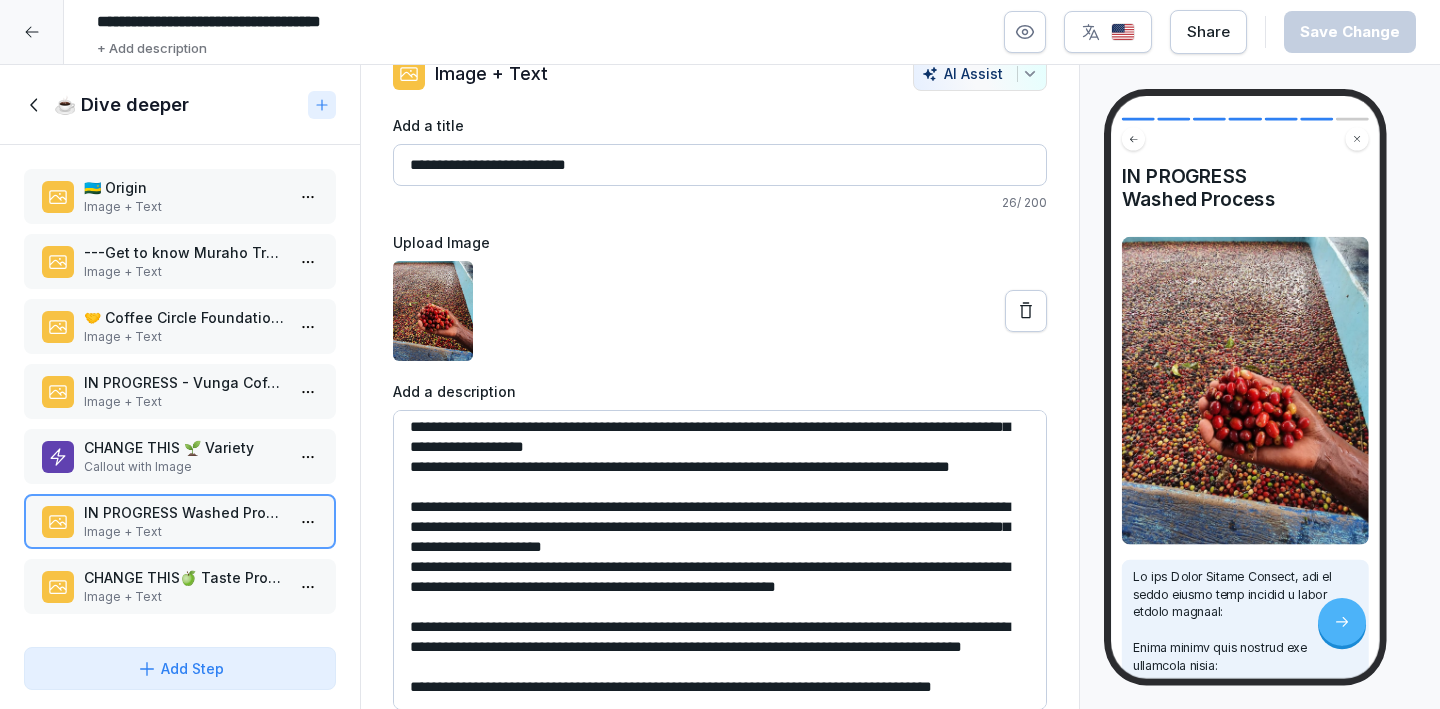 click on "CHANGE THIS🍏 Taste Profile" at bounding box center [184, 577] 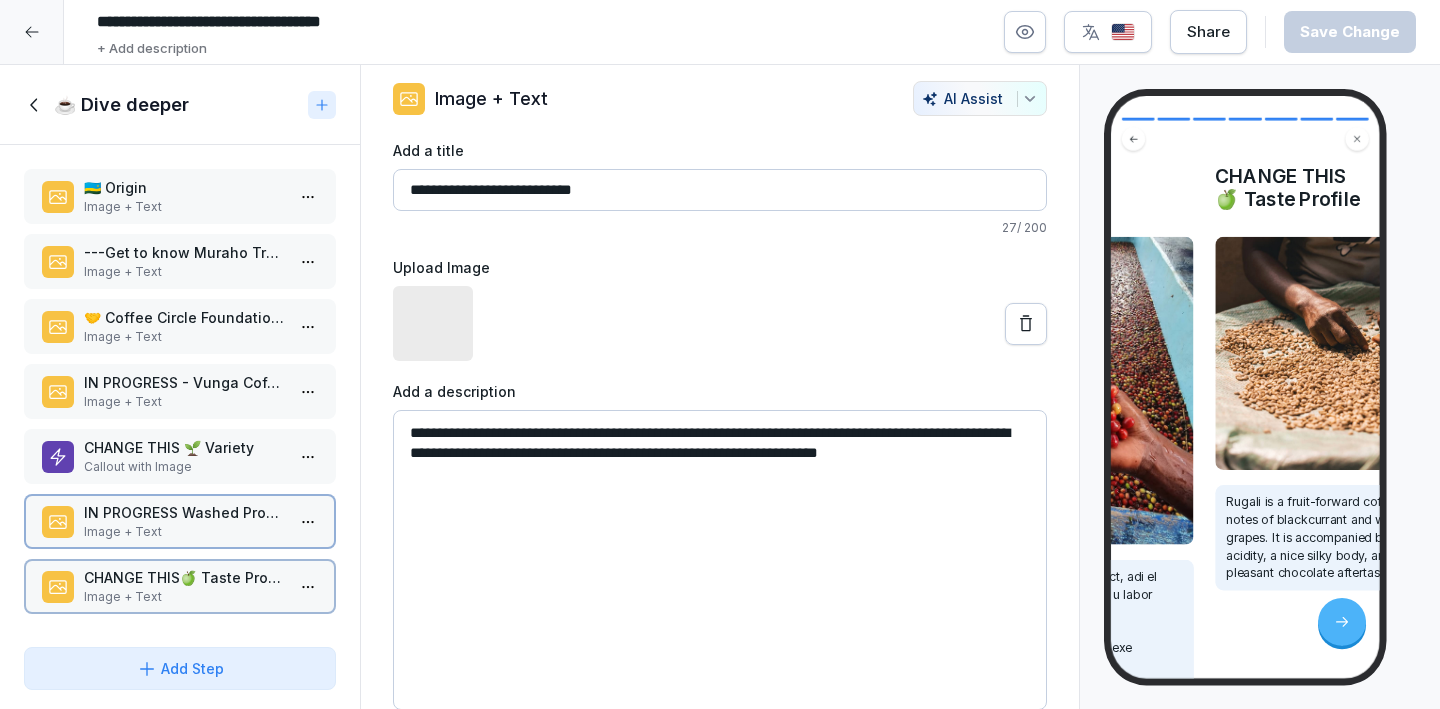 scroll, scrollTop: 0, scrollLeft: 0, axis: both 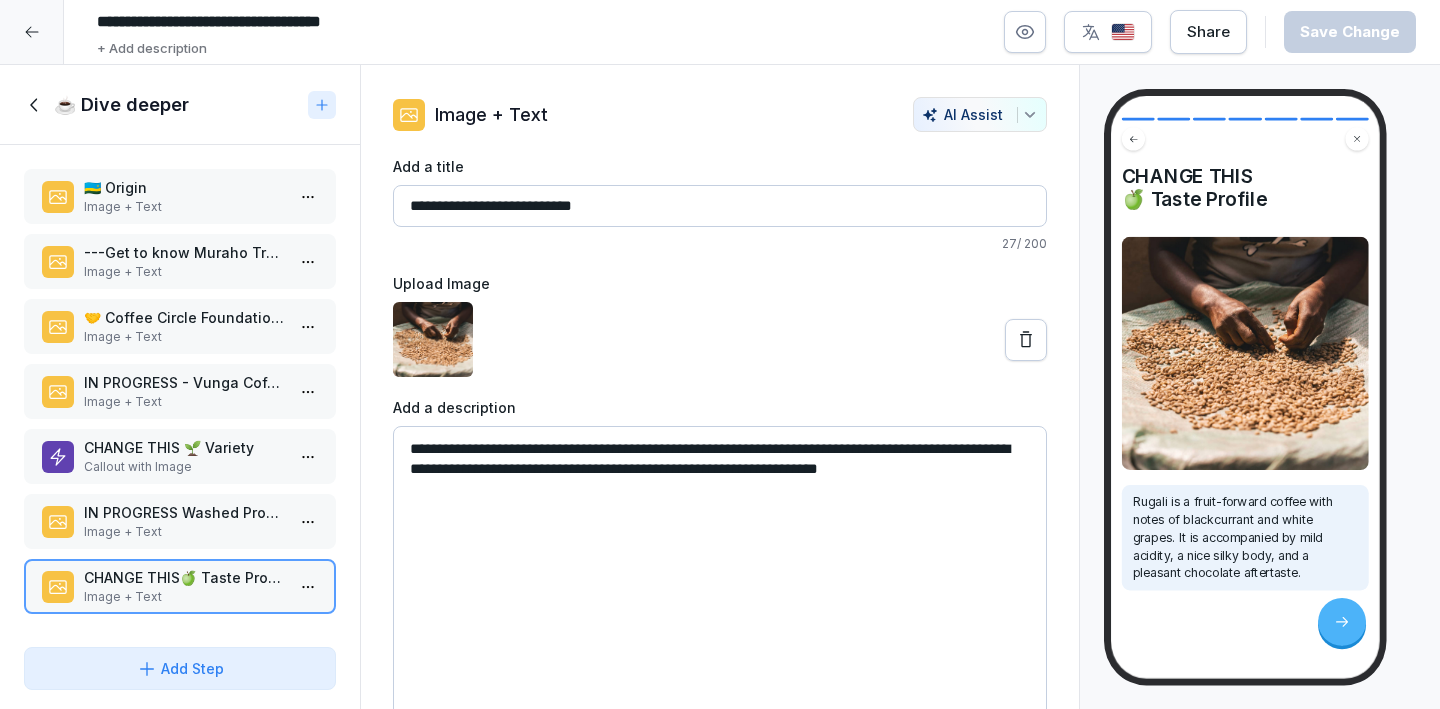 click on "IN PROGRESS Washed Process" at bounding box center [184, 512] 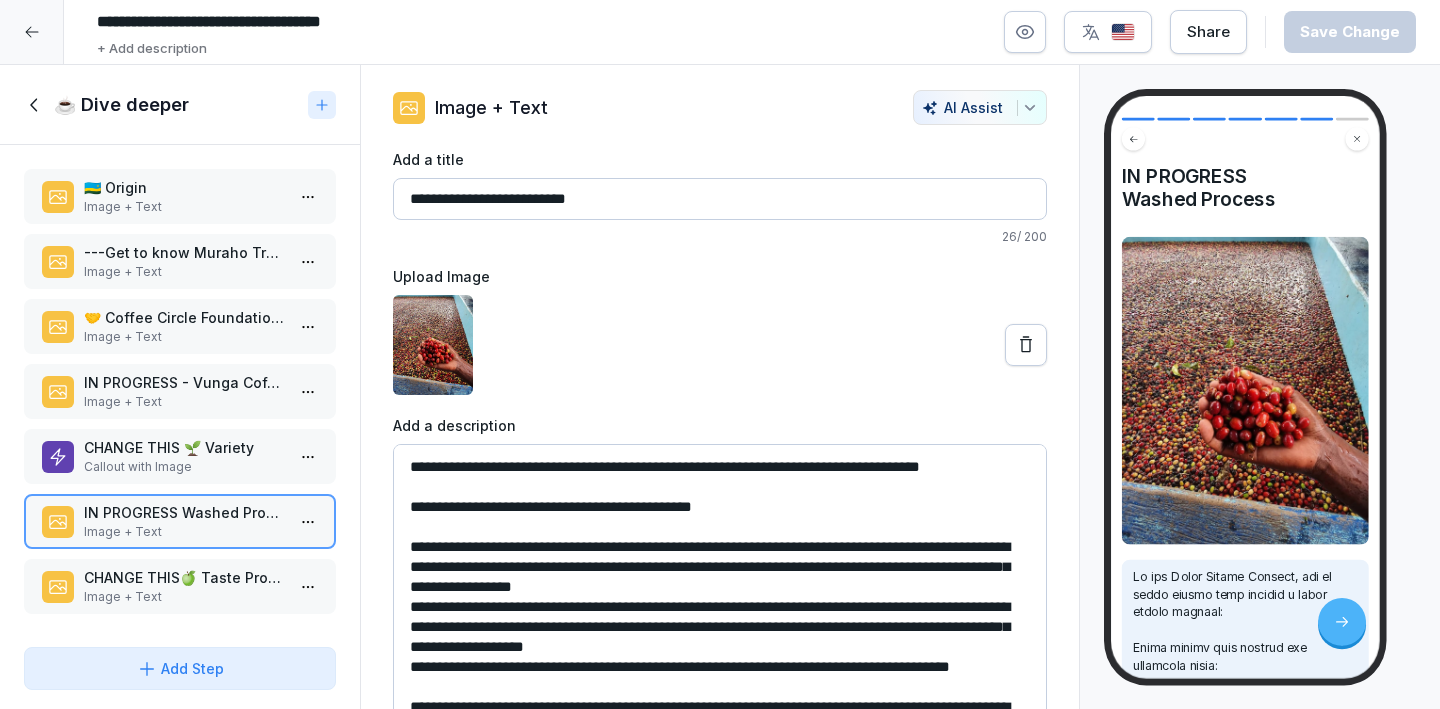 scroll, scrollTop: 41, scrollLeft: 0, axis: vertical 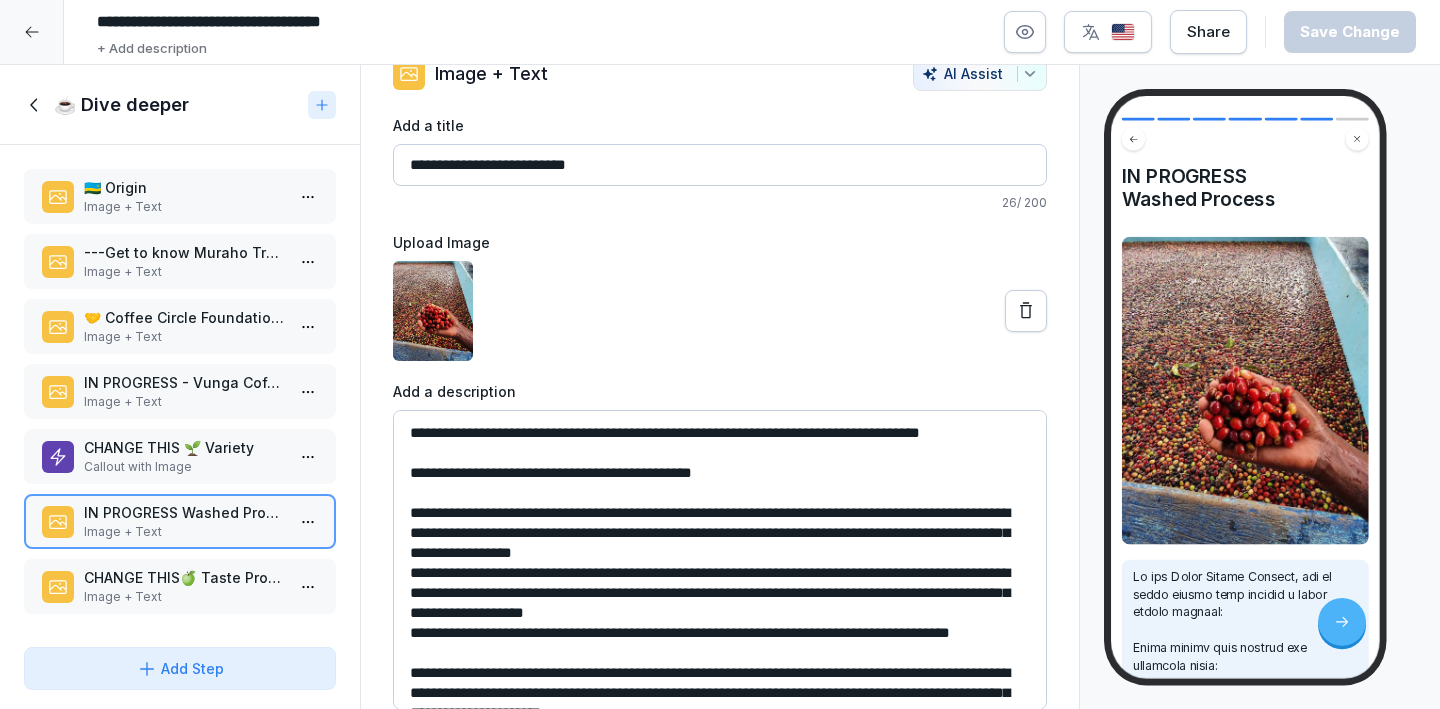 click on "Image + Text" at bounding box center (184, 272) 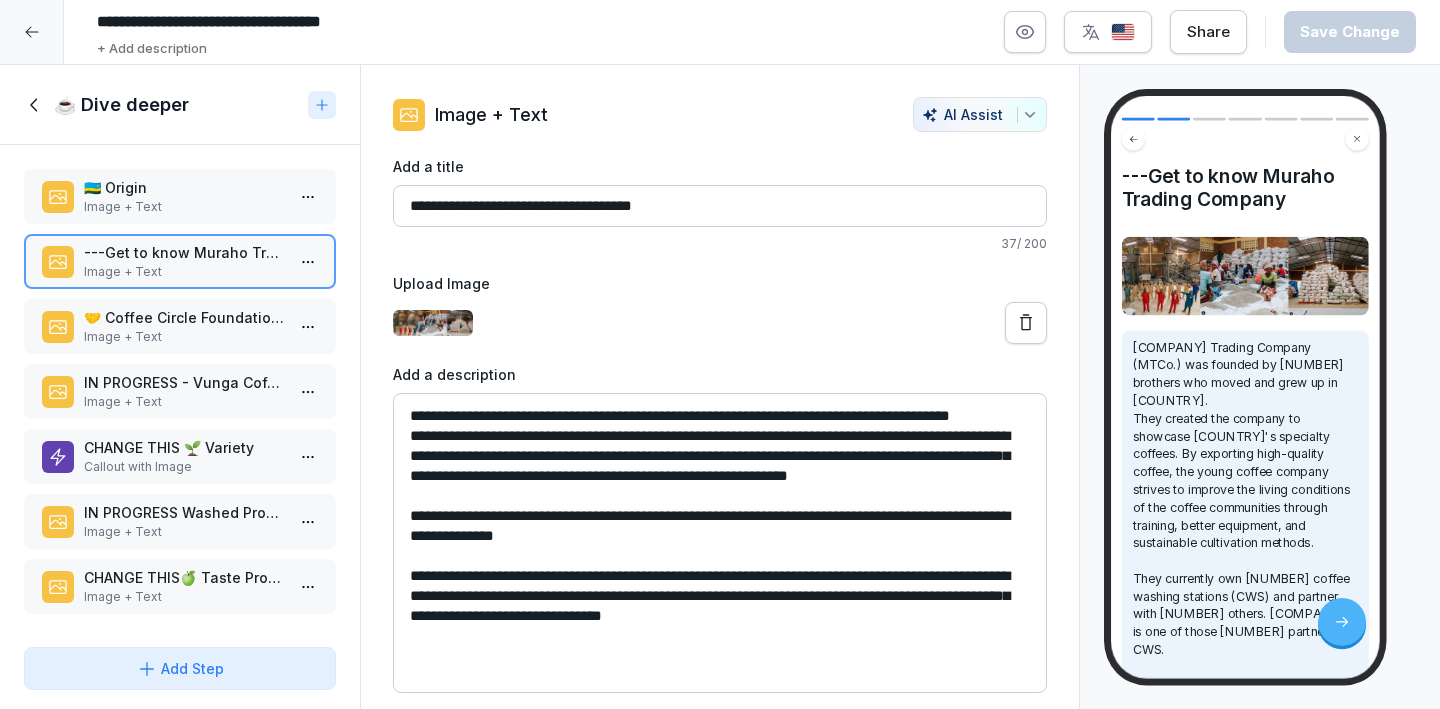 scroll, scrollTop: 241, scrollLeft: 0, axis: vertical 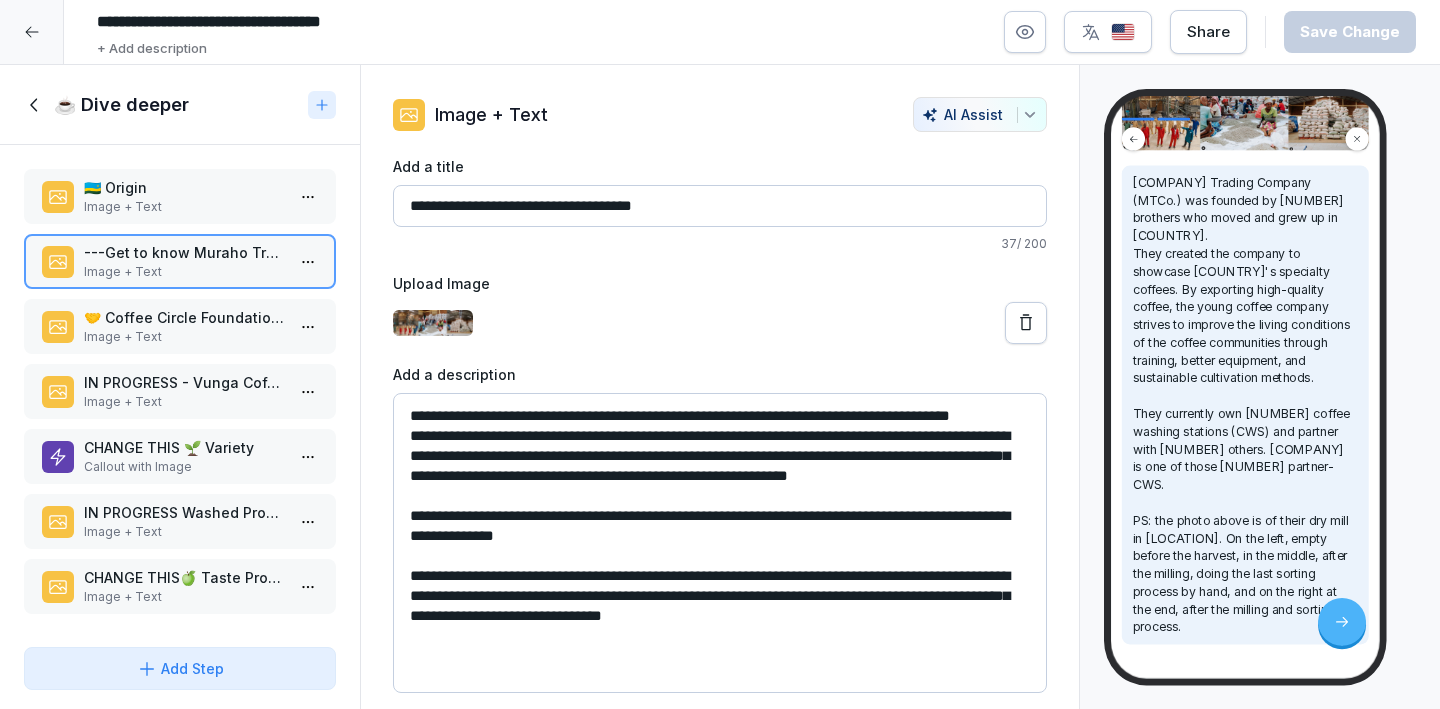 click on "**********" at bounding box center [720, 543] 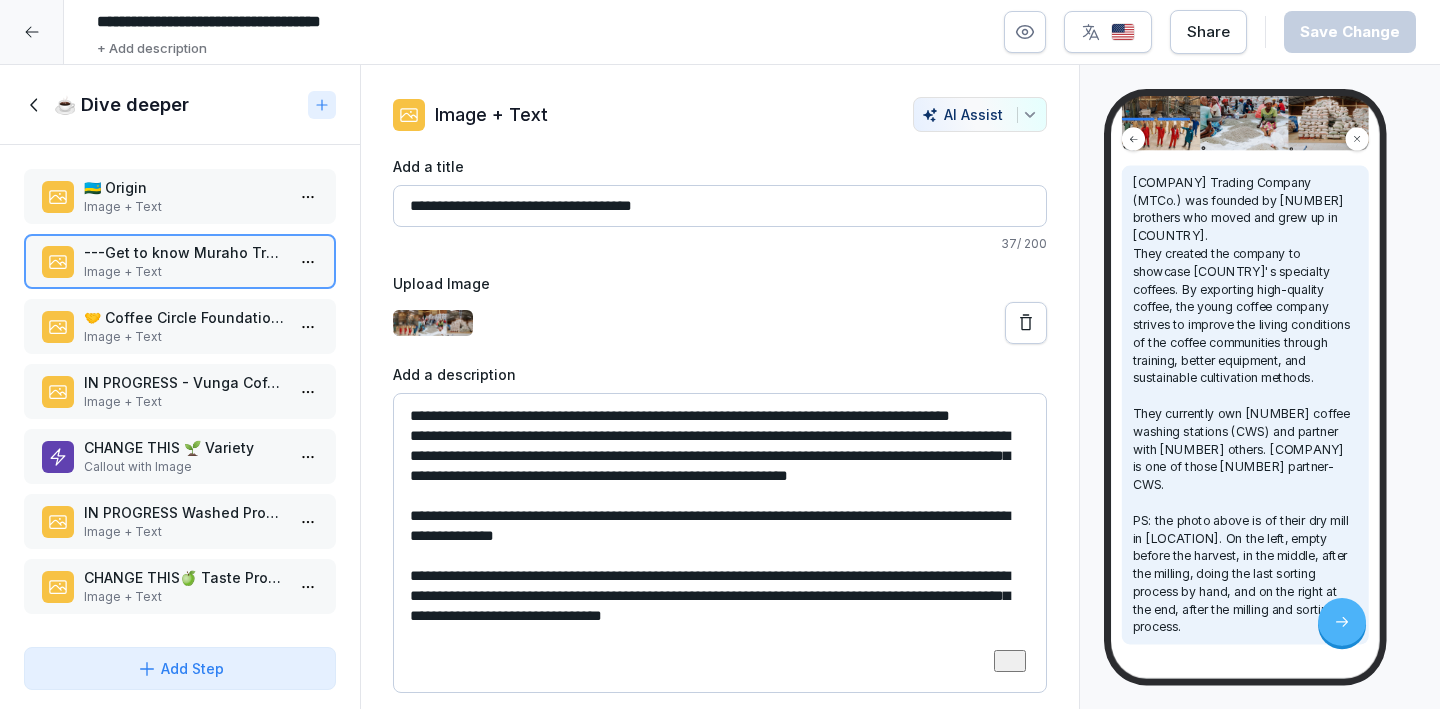 click on "**********" at bounding box center (720, 543) 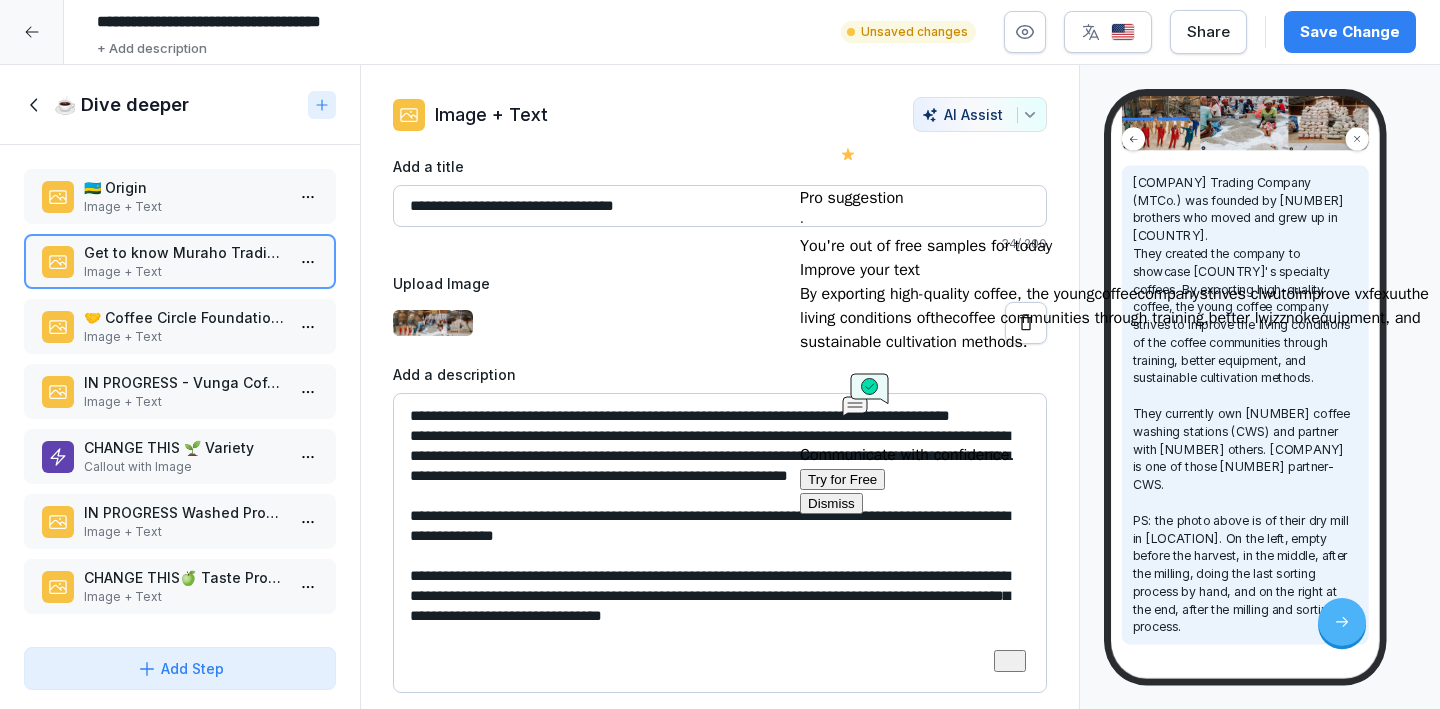 type on "**********" 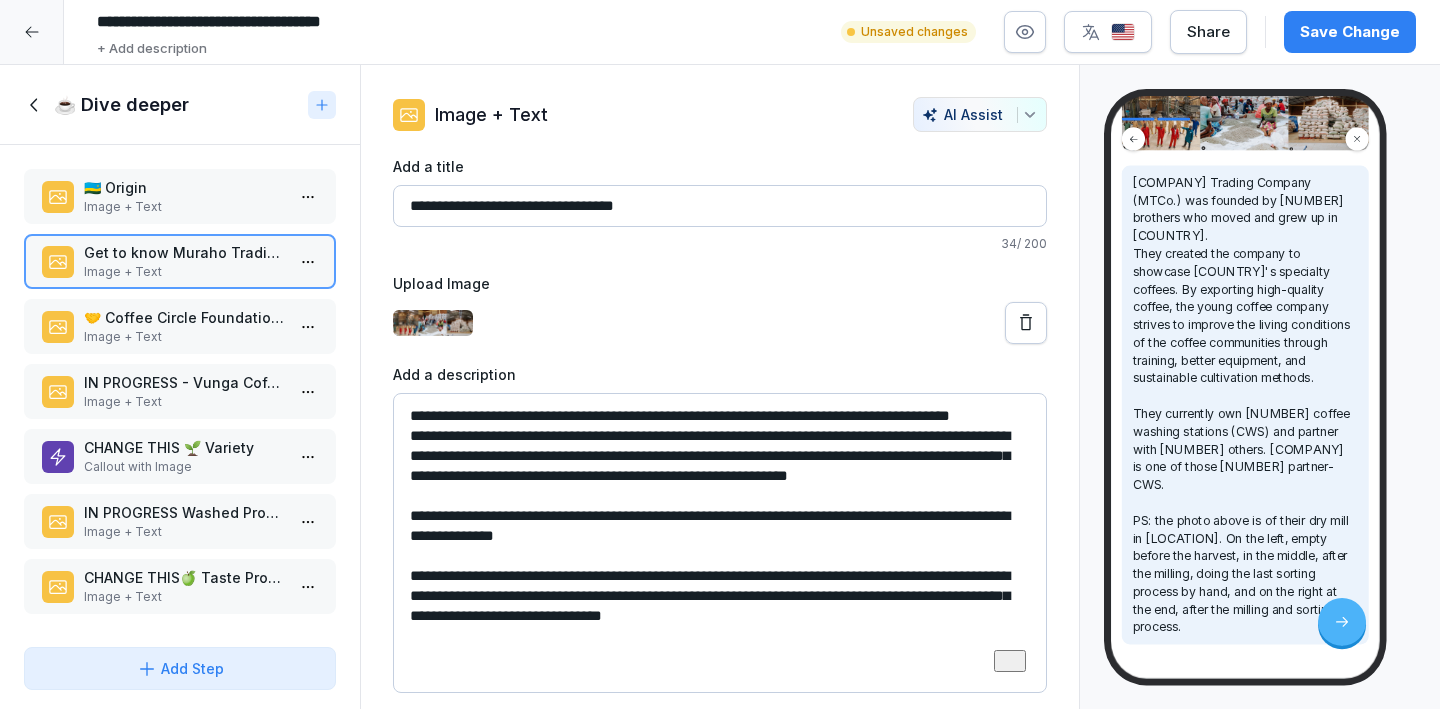 click on "**********" at bounding box center (720, 543) 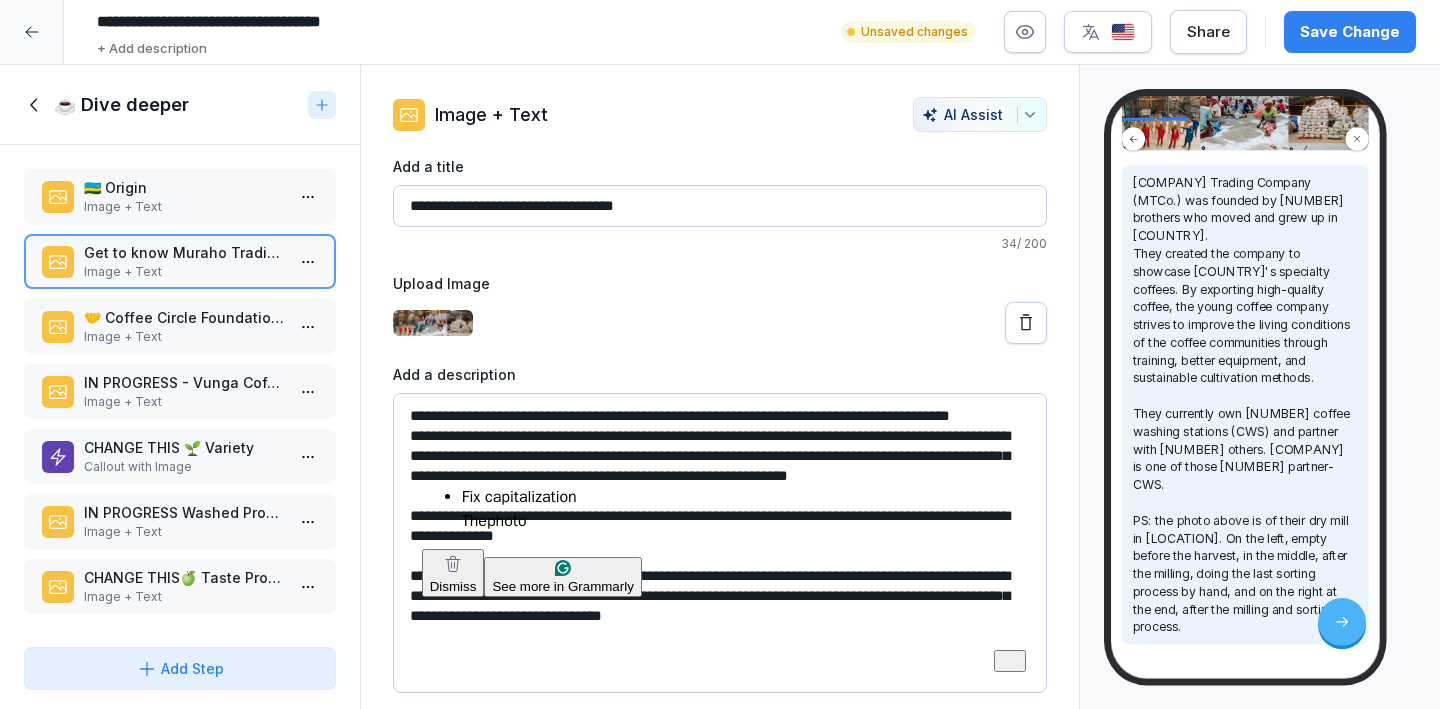 click on "**********" at bounding box center [720, 354] 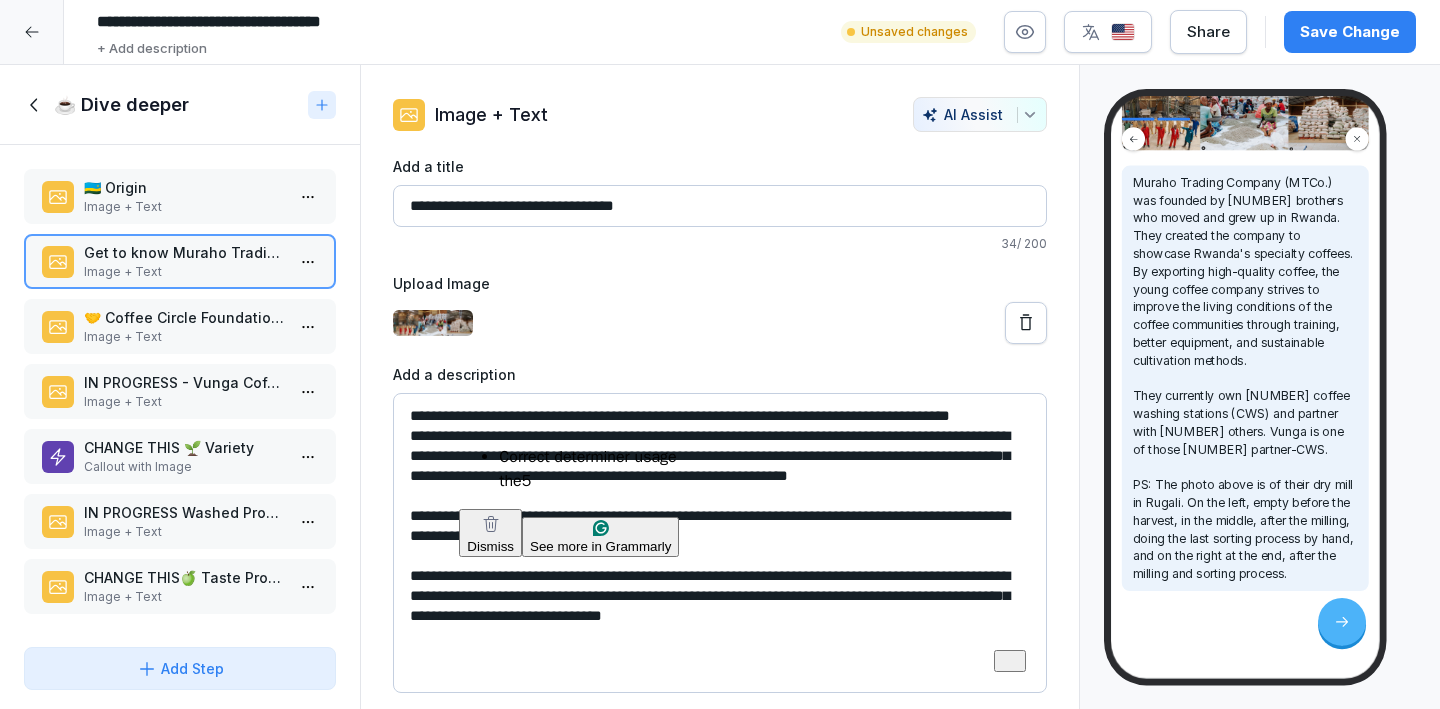 click on "**********" at bounding box center [720, 543] 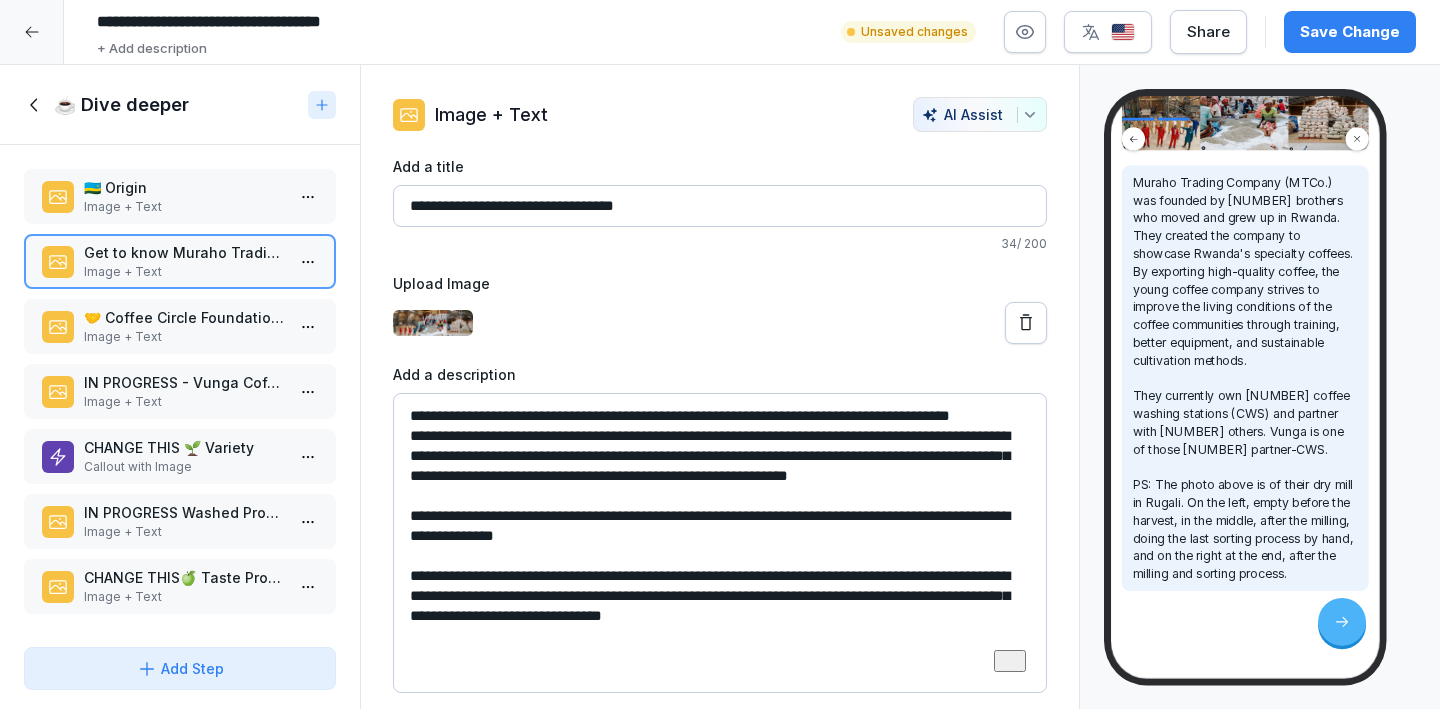 type on "**********" 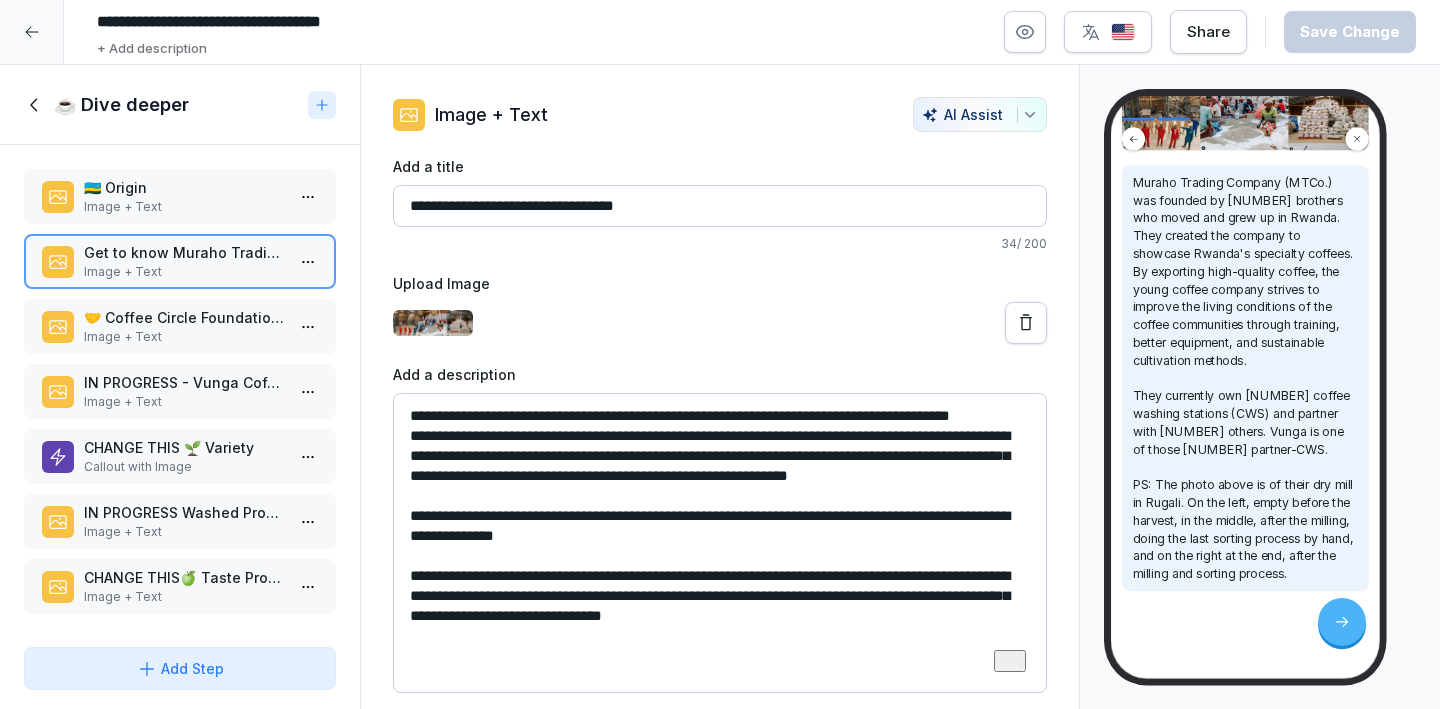 click on "🤝 Coffee Circle Foundation x Muraho Trading Co" at bounding box center [184, 317] 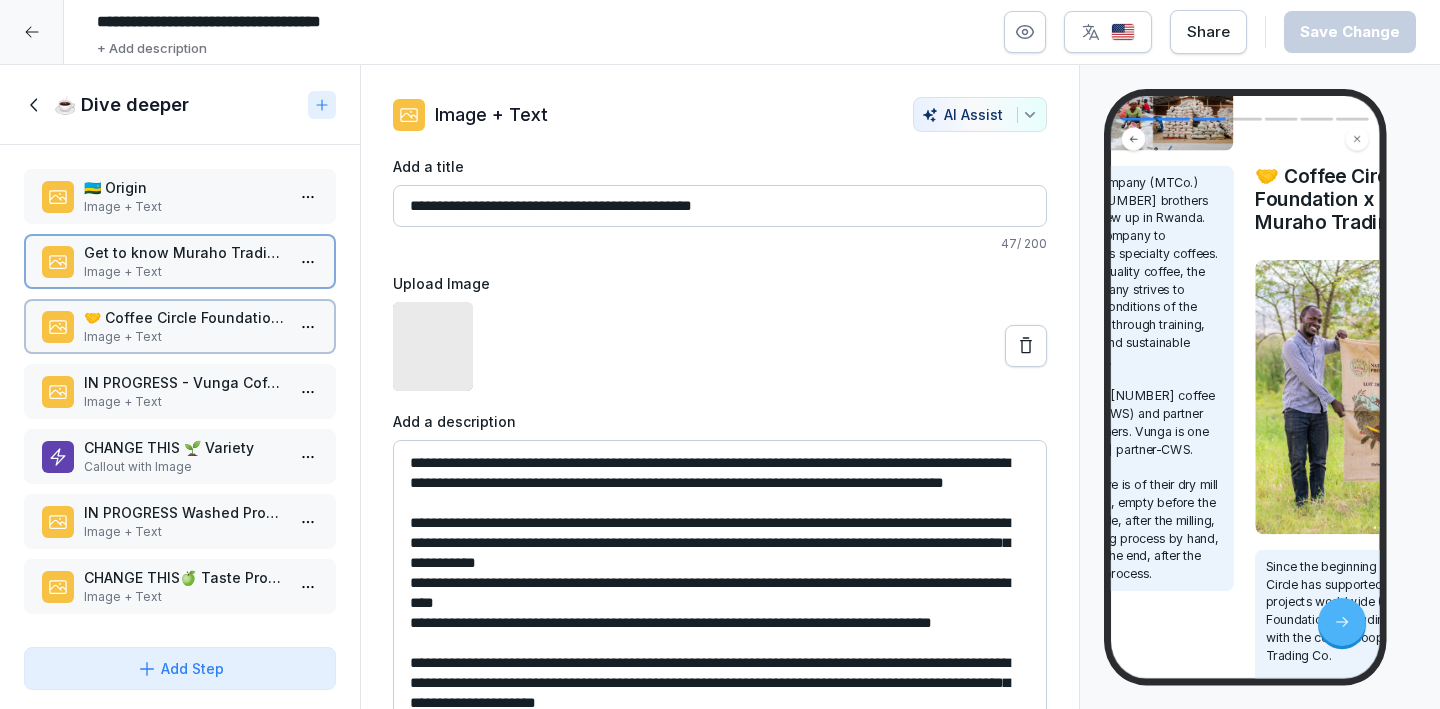 scroll, scrollTop: 241, scrollLeft: 0, axis: vertical 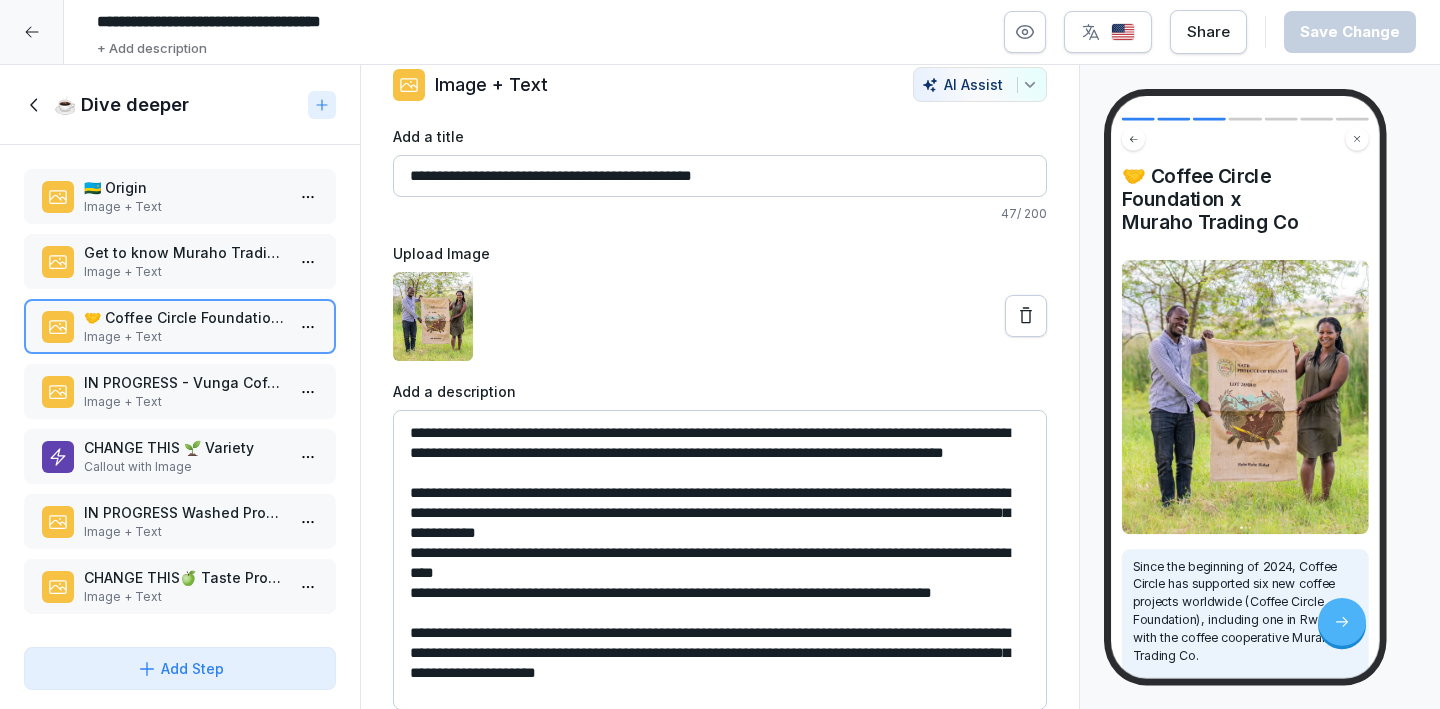 click on "Image + Text" at bounding box center [184, 272] 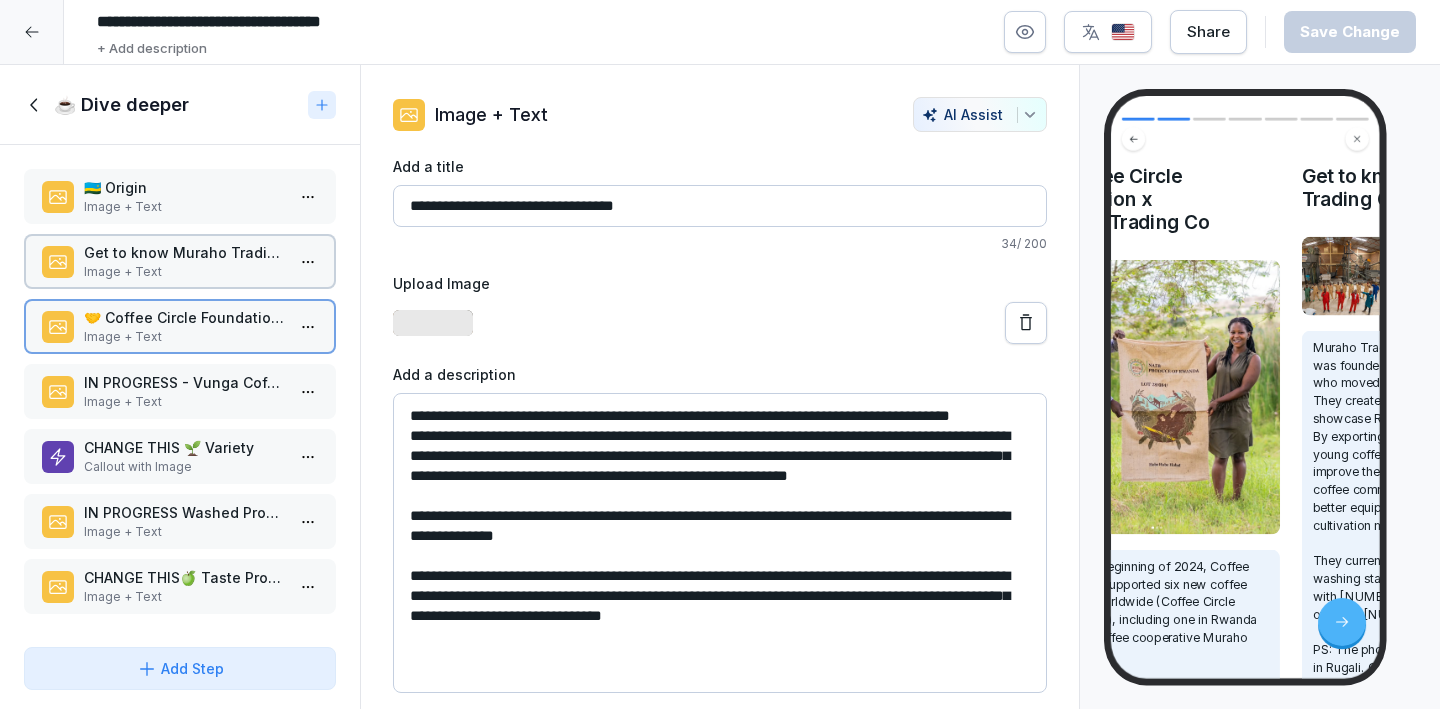 scroll, scrollTop: 0, scrollLeft: 0, axis: both 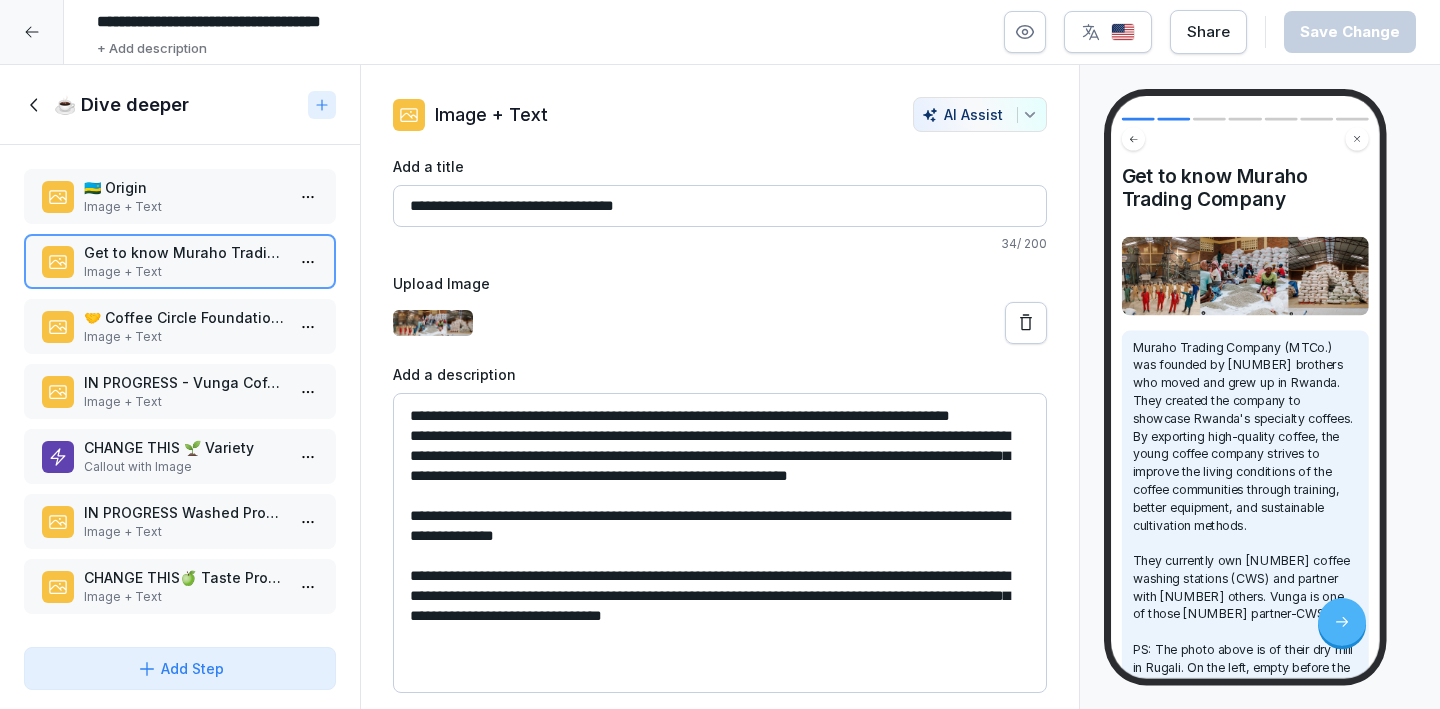 click on "IN PROGRESS - Vunga Coffee Washing Station (CSW)" at bounding box center [180, 391] 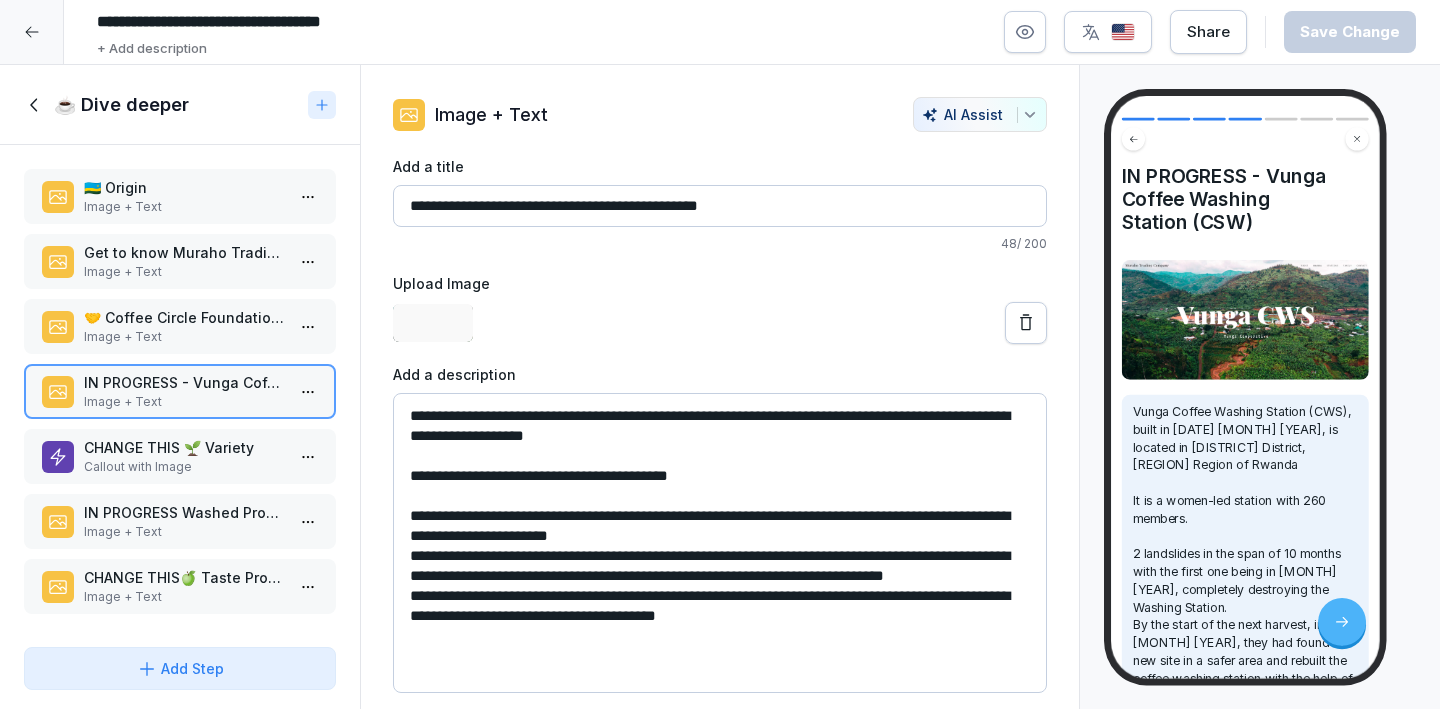 click on "CHANGE THIS 🌱 Variety Callout with Image" at bounding box center [180, 456] 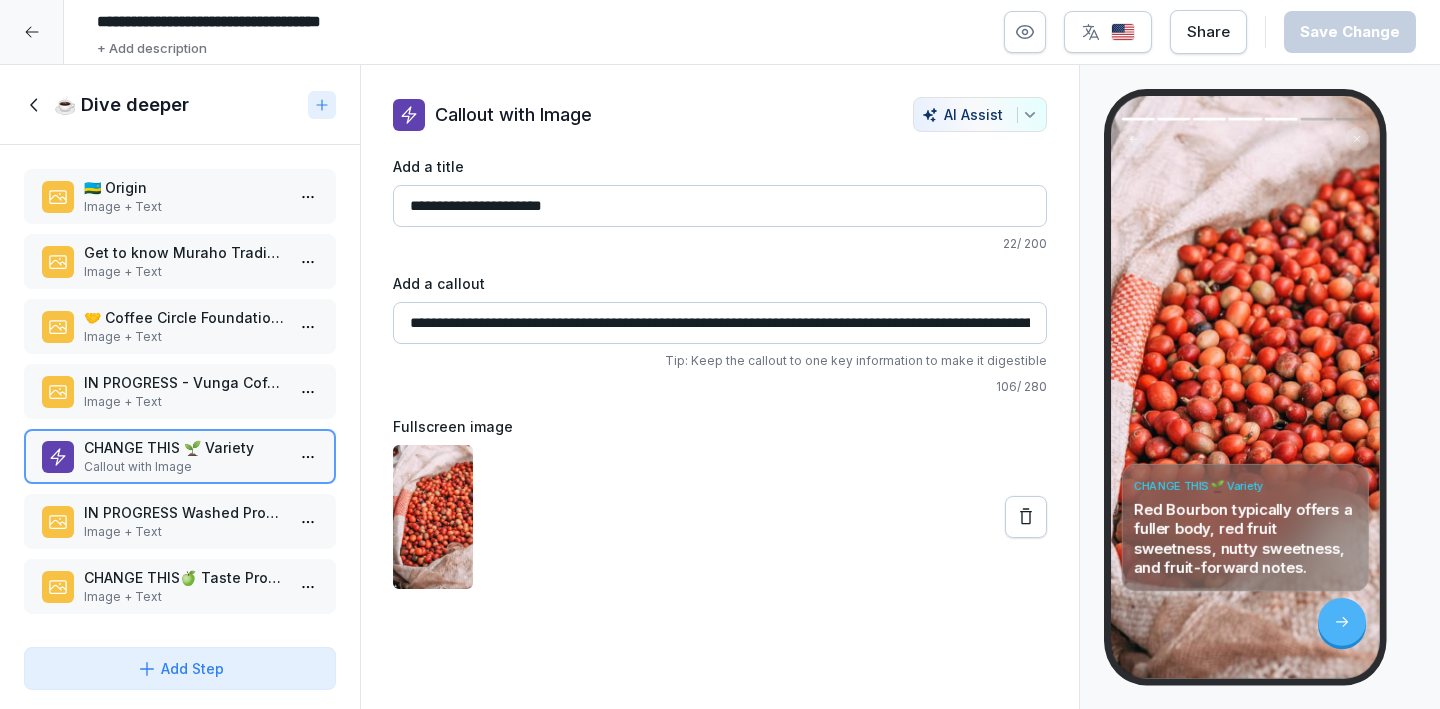 click on "IN PROGRESS - Vunga Coffee Washing Station (CSW)" at bounding box center [184, 382] 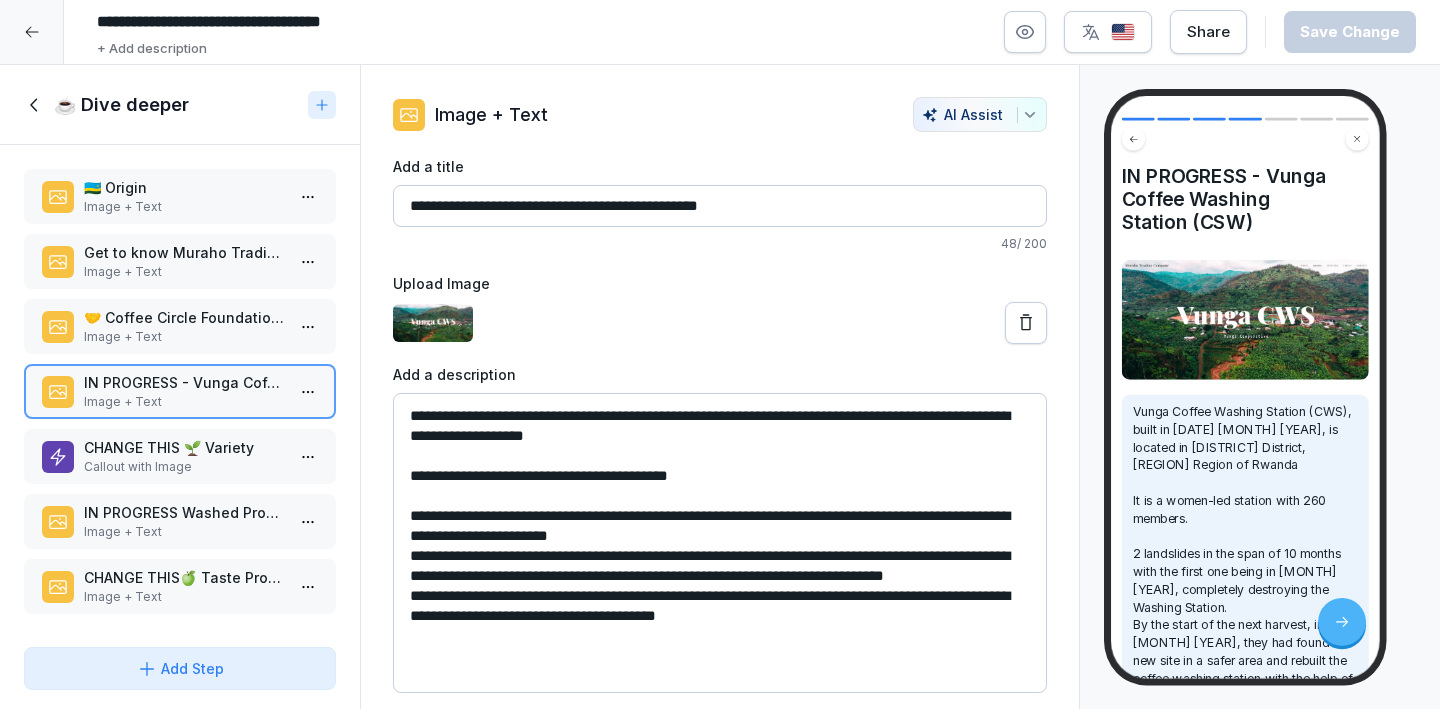 click on "🤝 Coffee Circle Foundation x Muraho Trading Co" at bounding box center [184, 317] 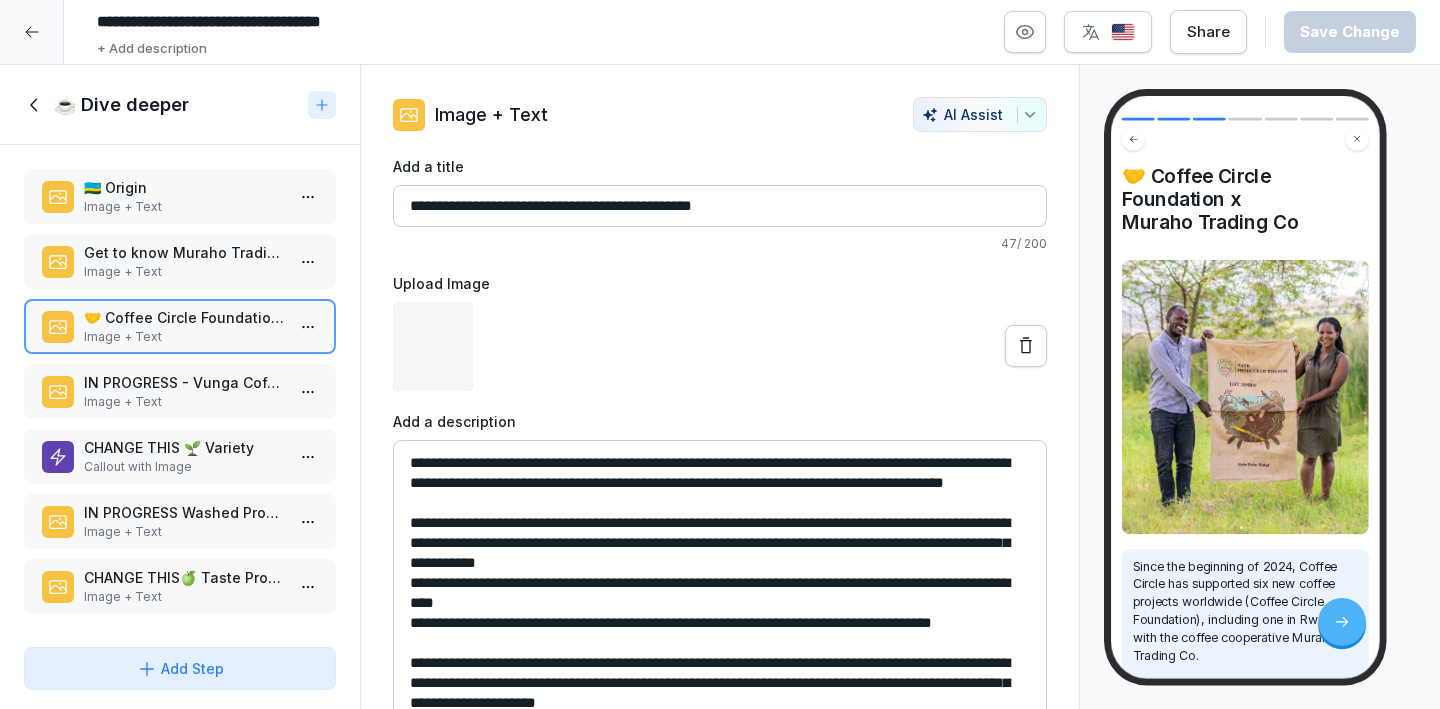 click on "Callout with Image" at bounding box center [184, 467] 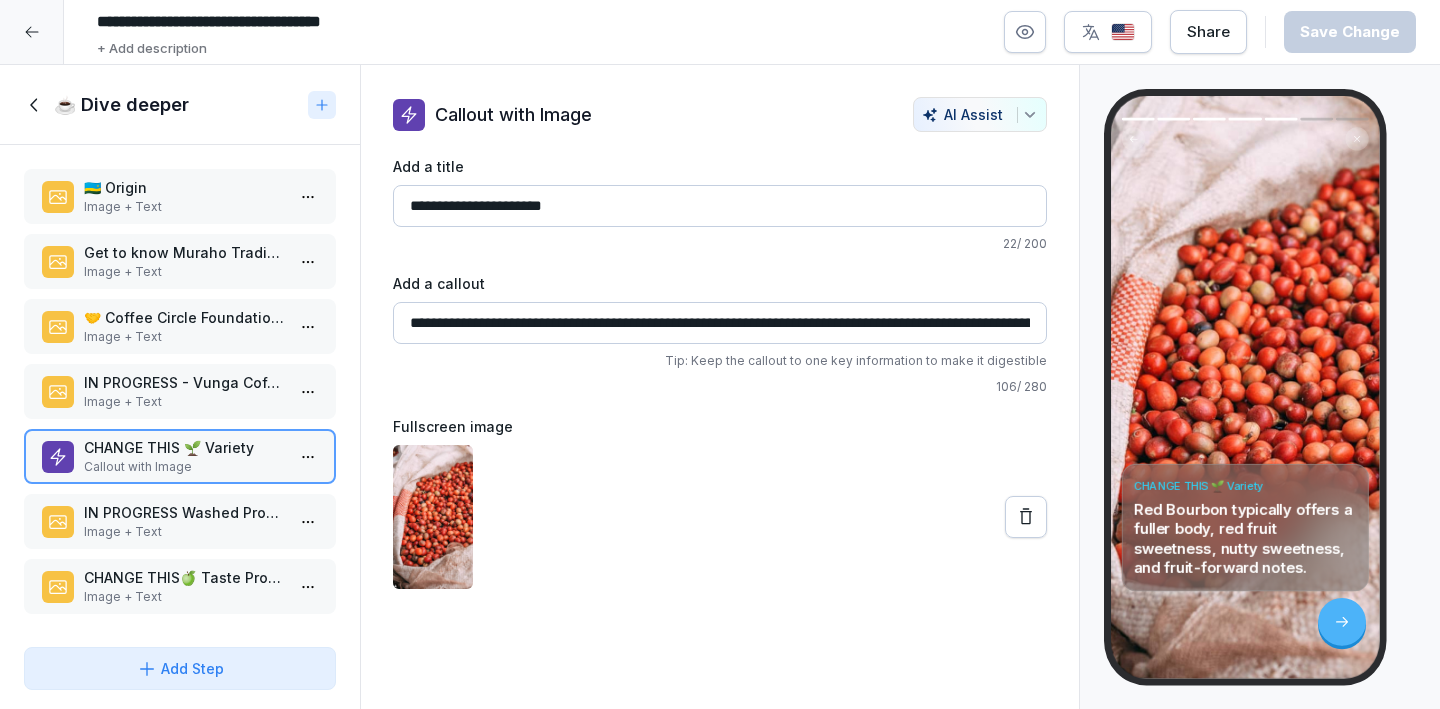click on "Image + Text" at bounding box center [184, 532] 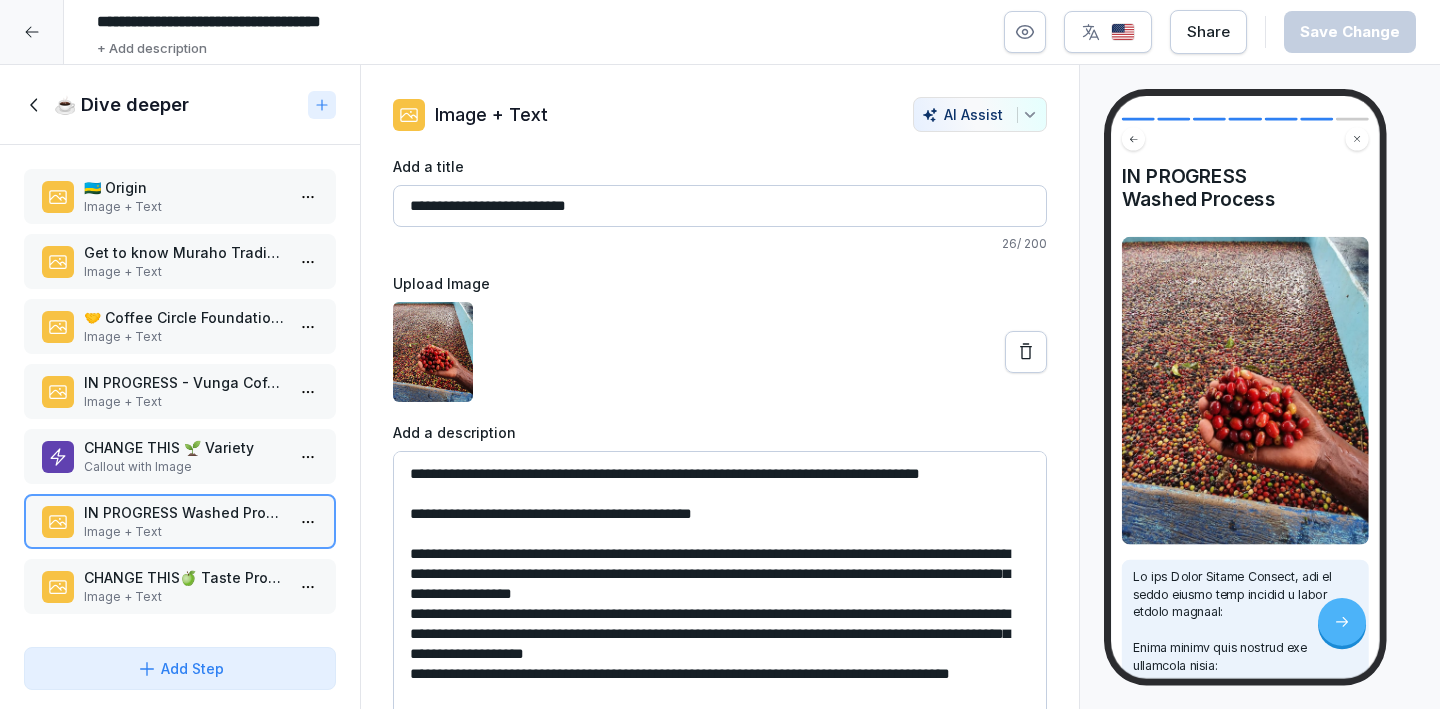click on "Image + Text" at bounding box center (184, 597) 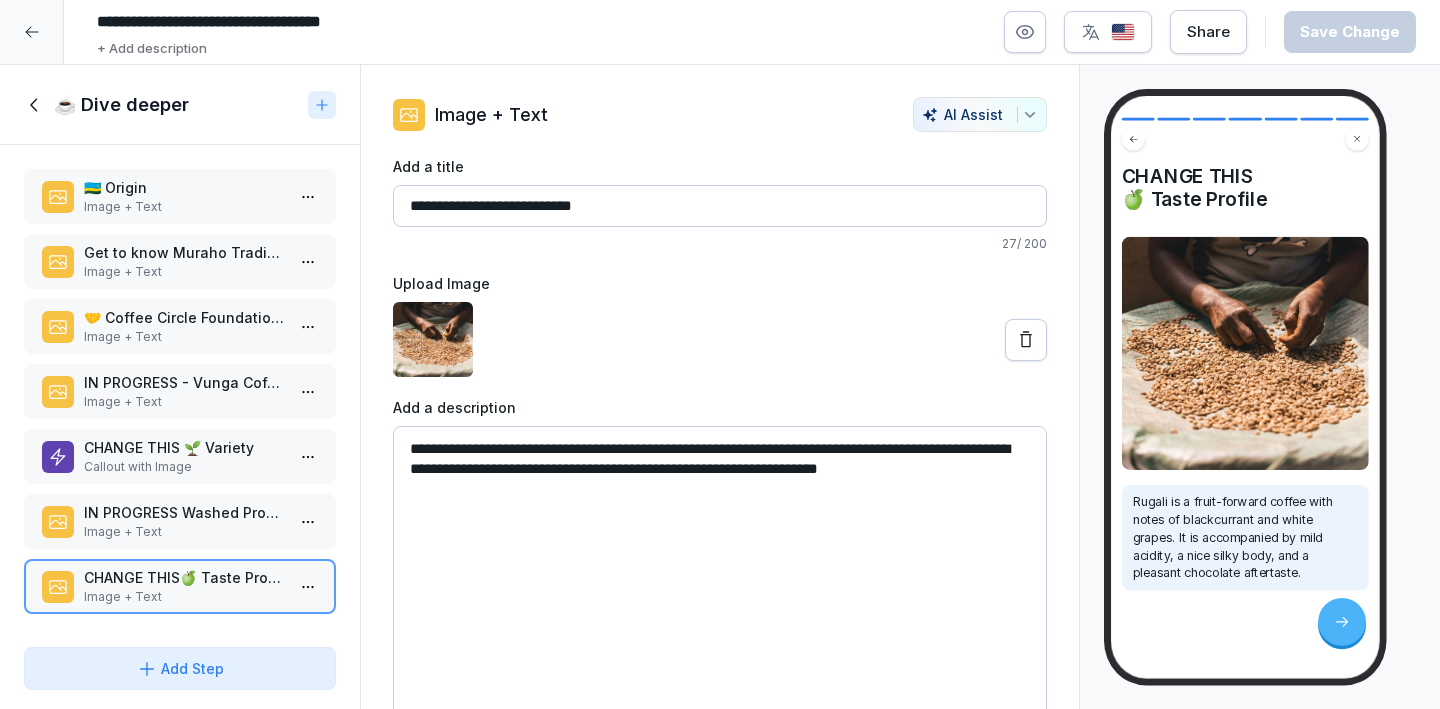click on "Get to know Muraho Trading Company" at bounding box center (184, 252) 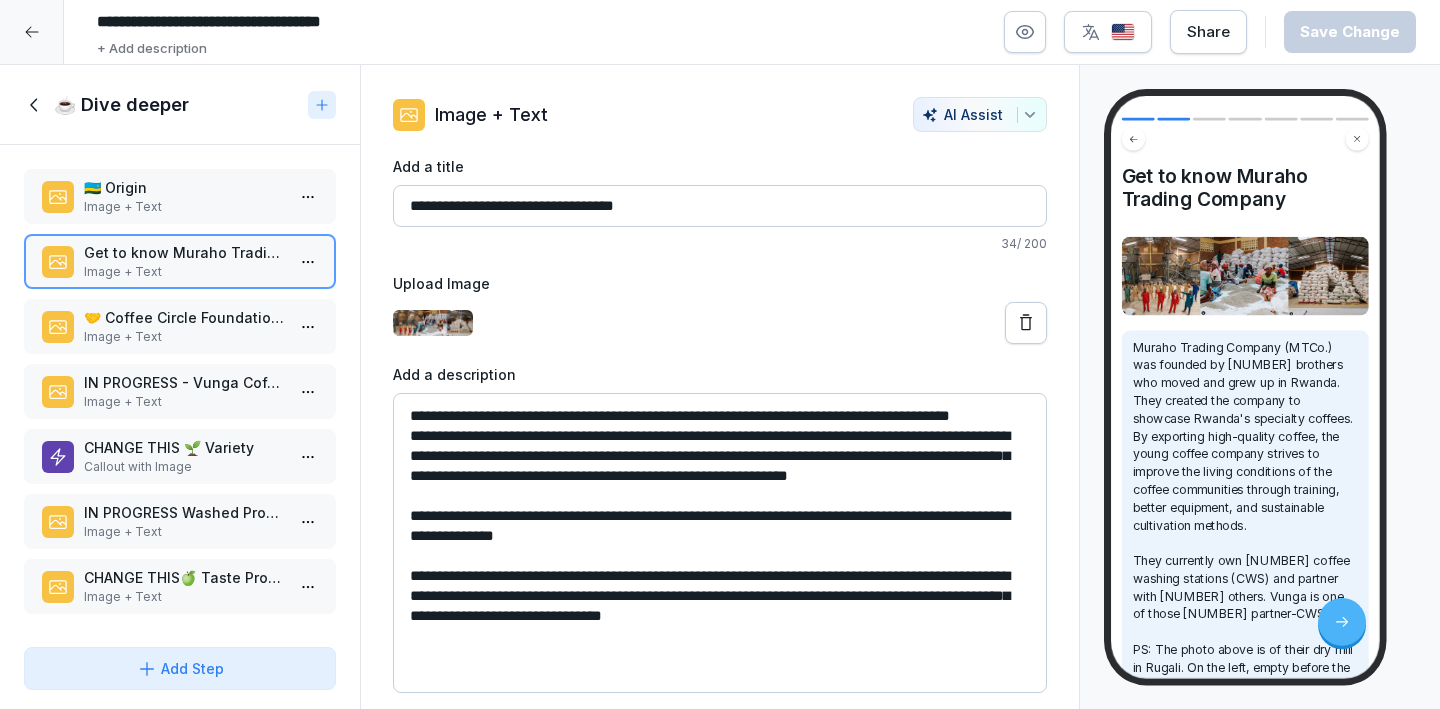 click on "🇷🇼 Origin" at bounding box center (184, 187) 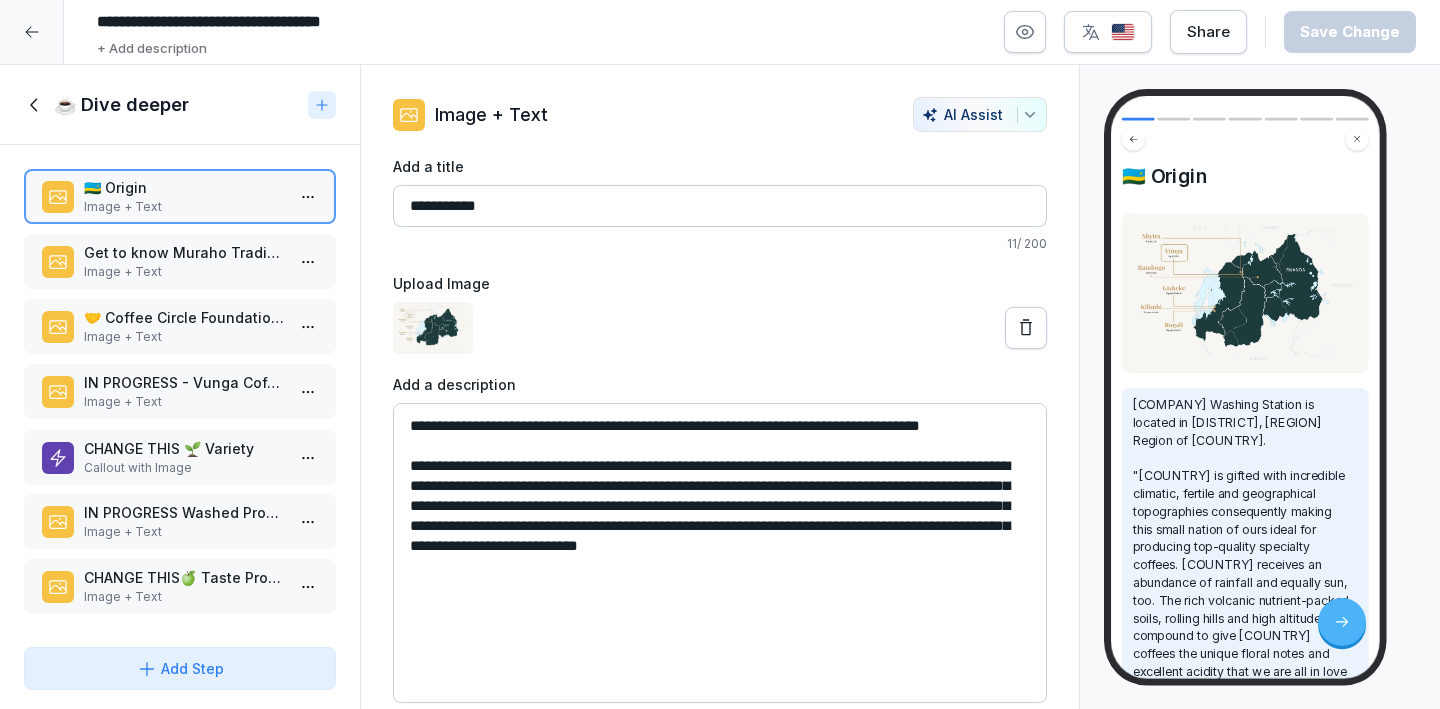 click on "CHANGE THIS 🌱 Variety" at bounding box center (184, 448) 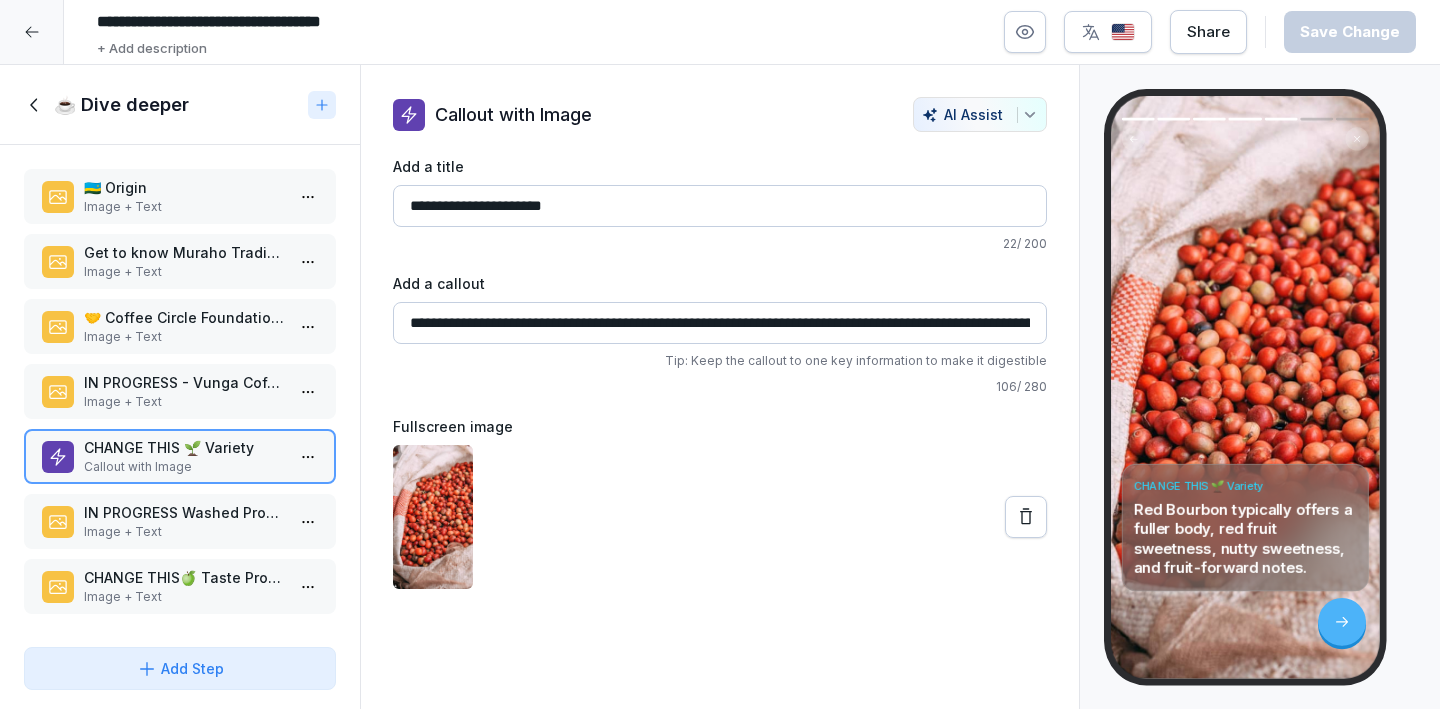 drag, startPoint x: 517, startPoint y: 207, endPoint x: 395, endPoint y: 207, distance: 122 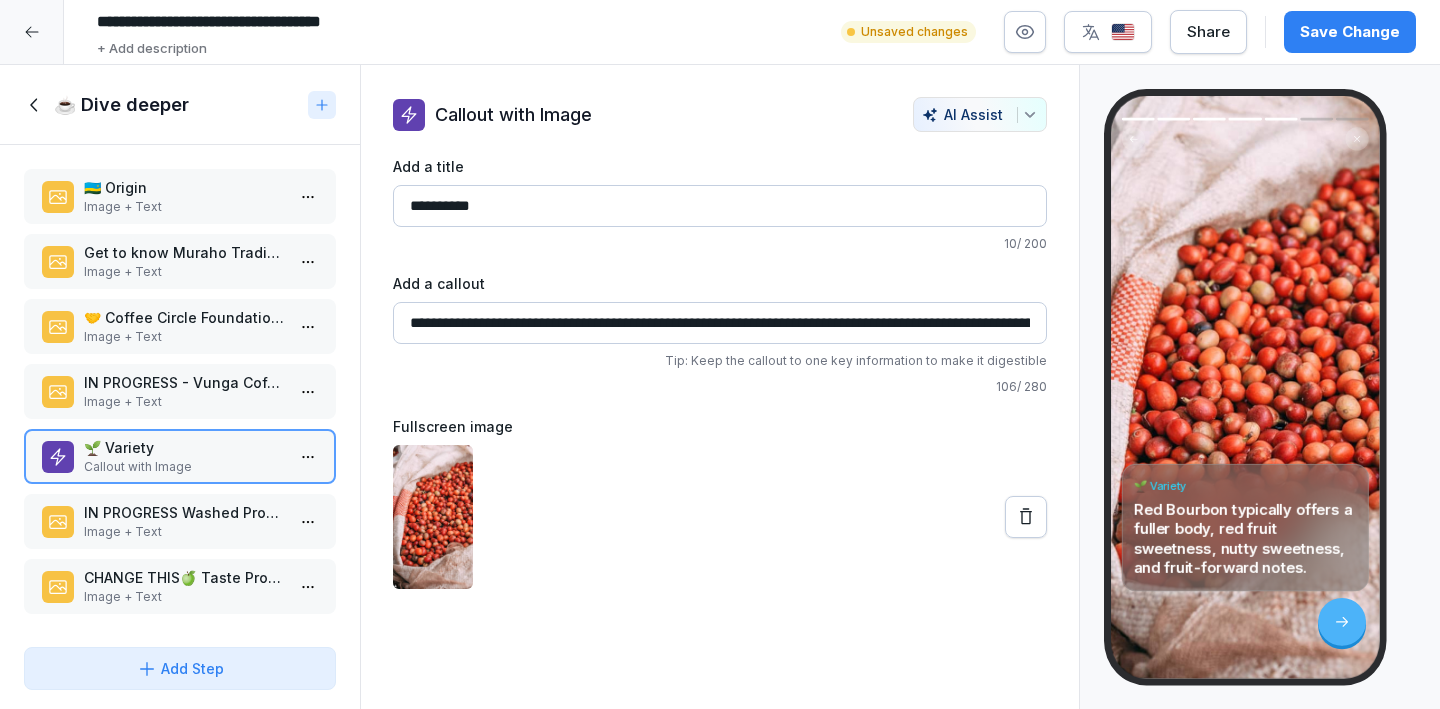 click on "**********" at bounding box center [720, 206] 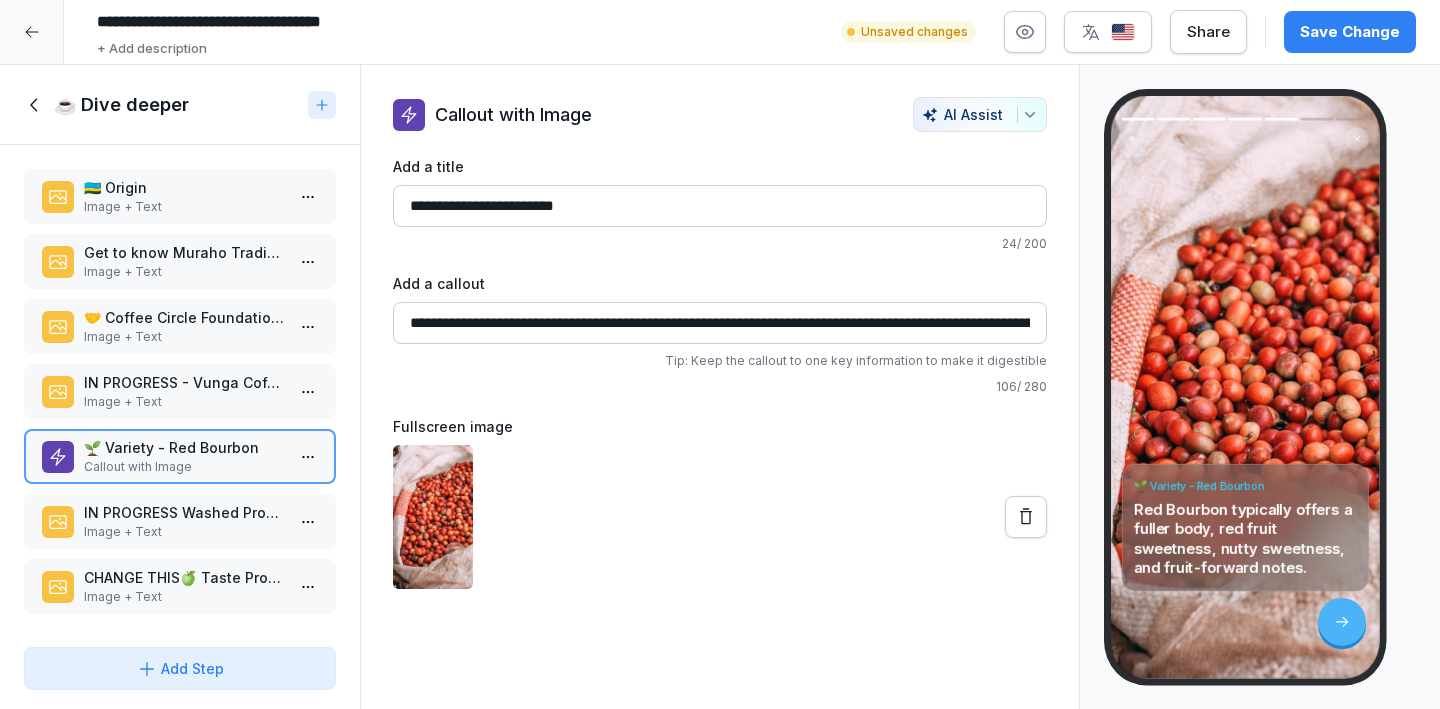 type on "**********" 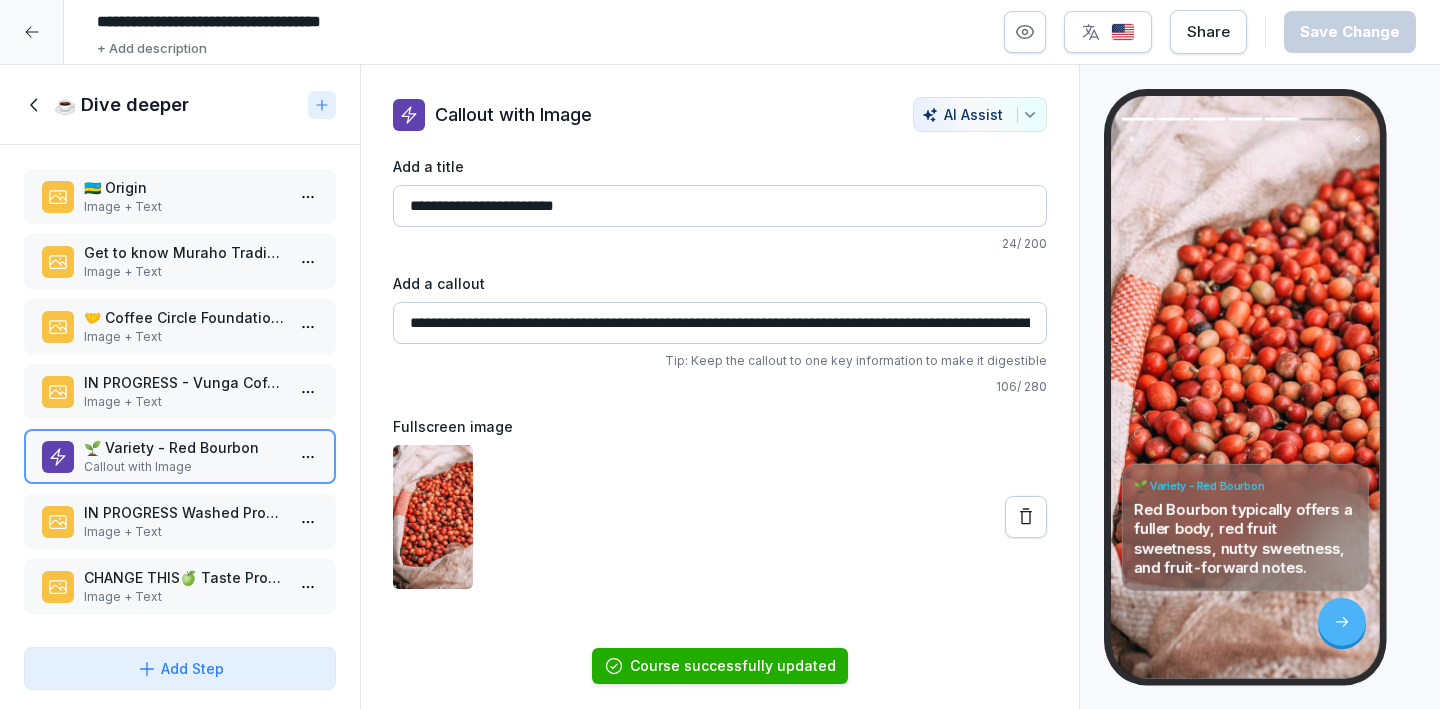 click on "🤝 Coffee Circle Foundation x Muraho Trading Co" at bounding box center (184, 317) 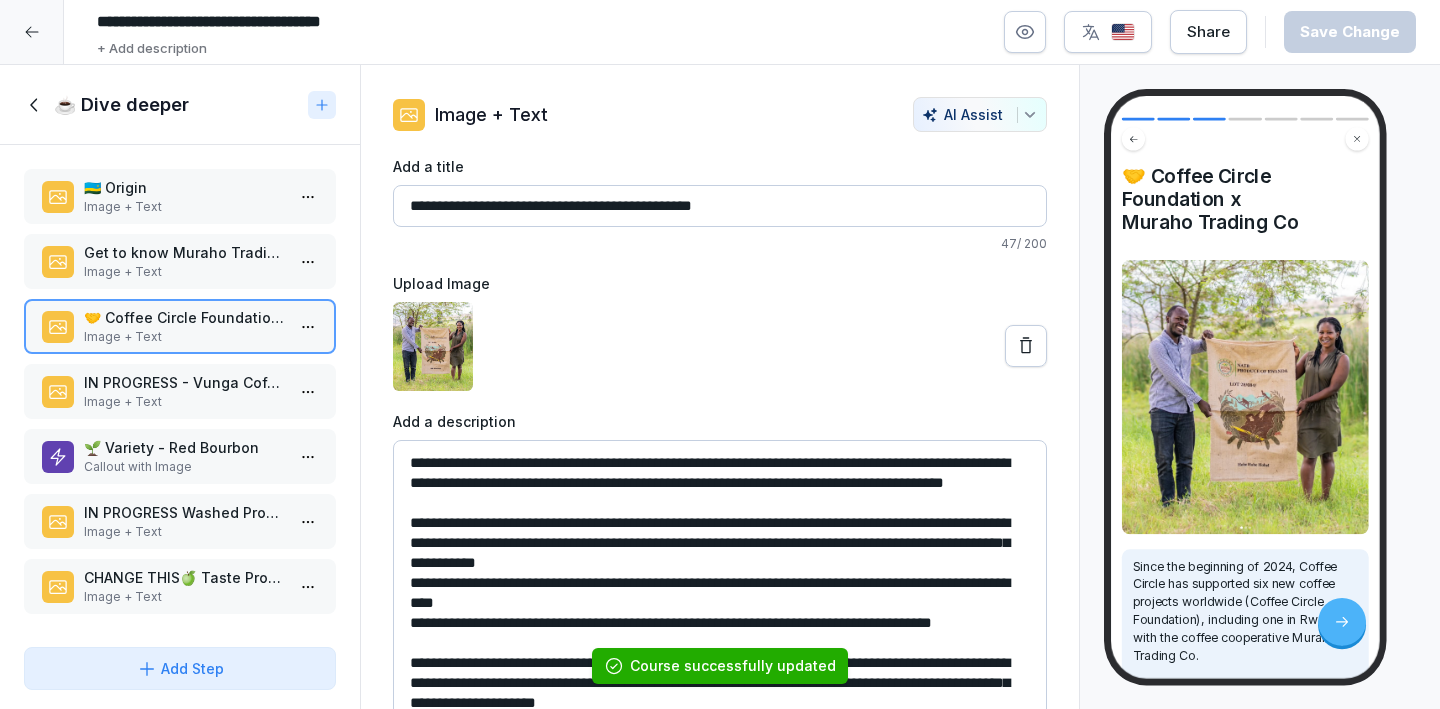 click on "Image + Text" at bounding box center (184, 402) 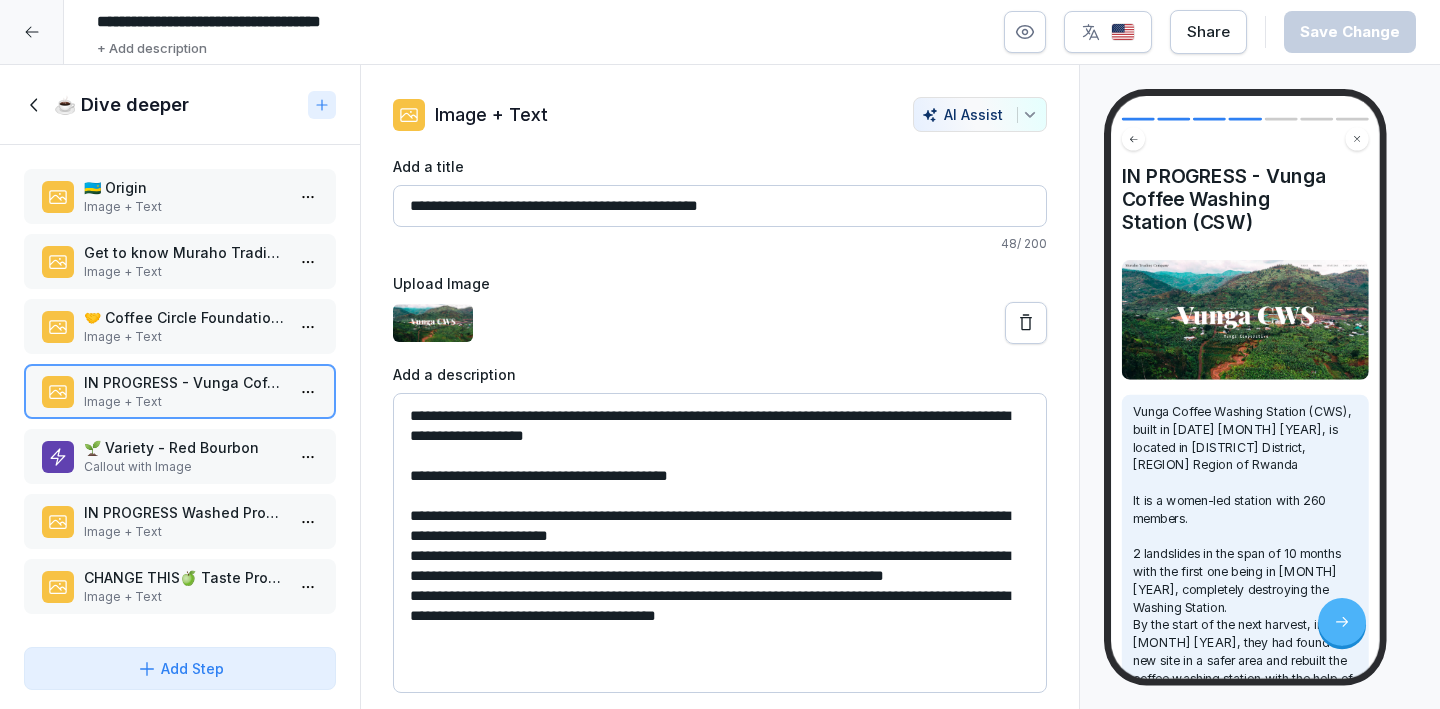click 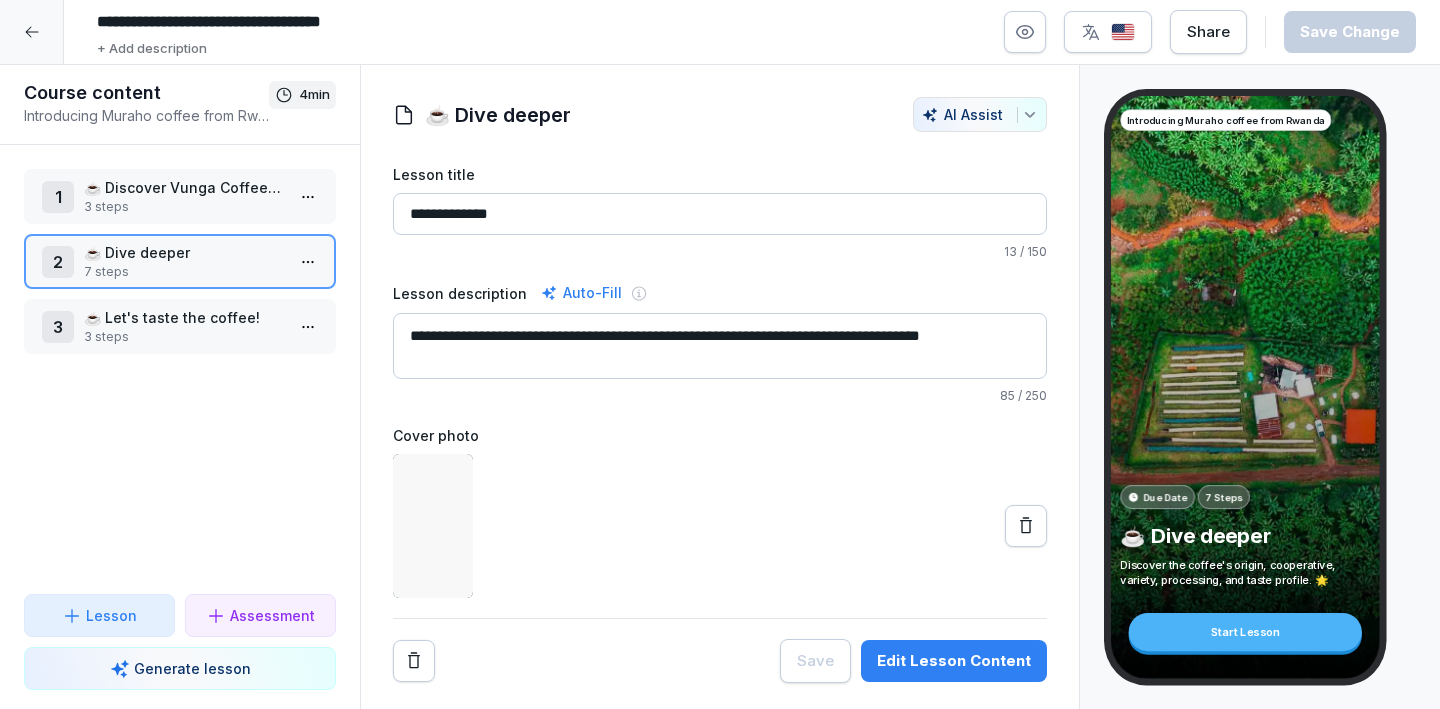 click on "3 steps" at bounding box center (184, 207) 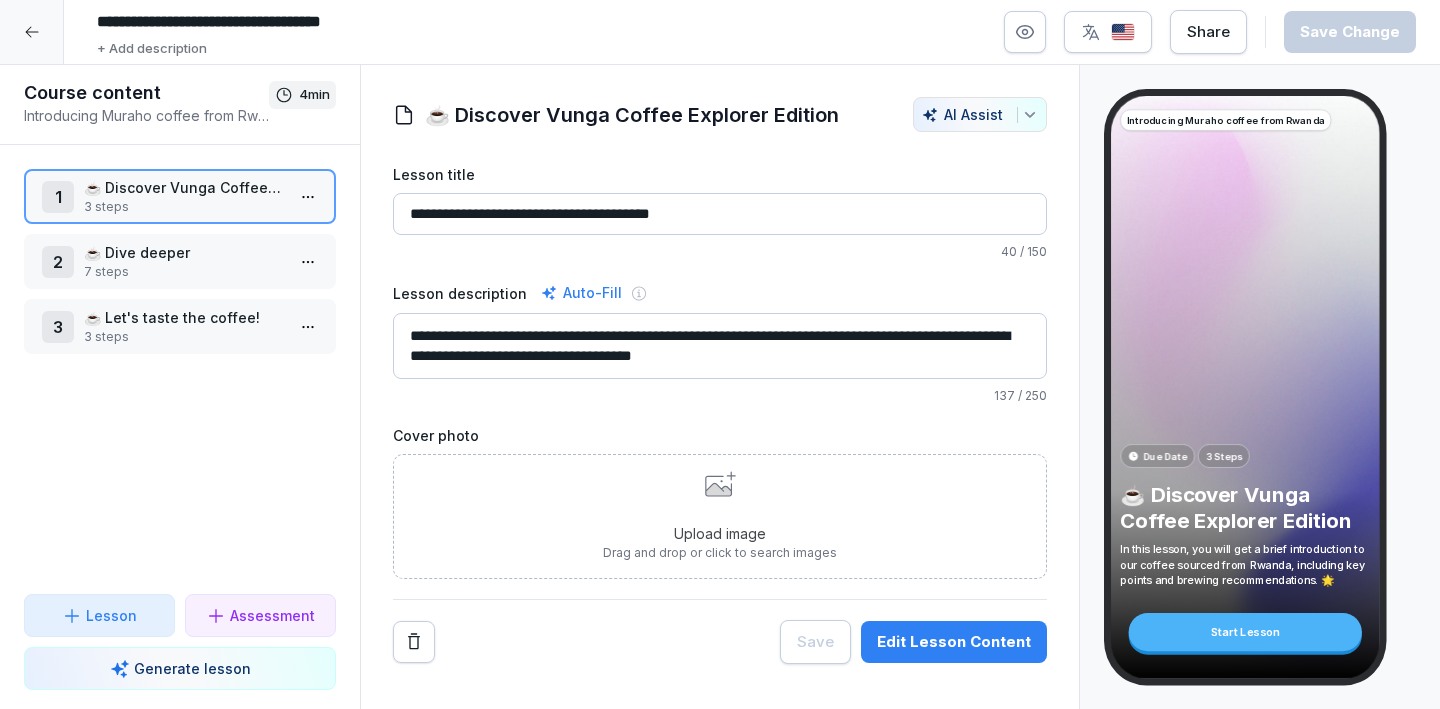 click on "Edit Lesson Content" at bounding box center (954, 642) 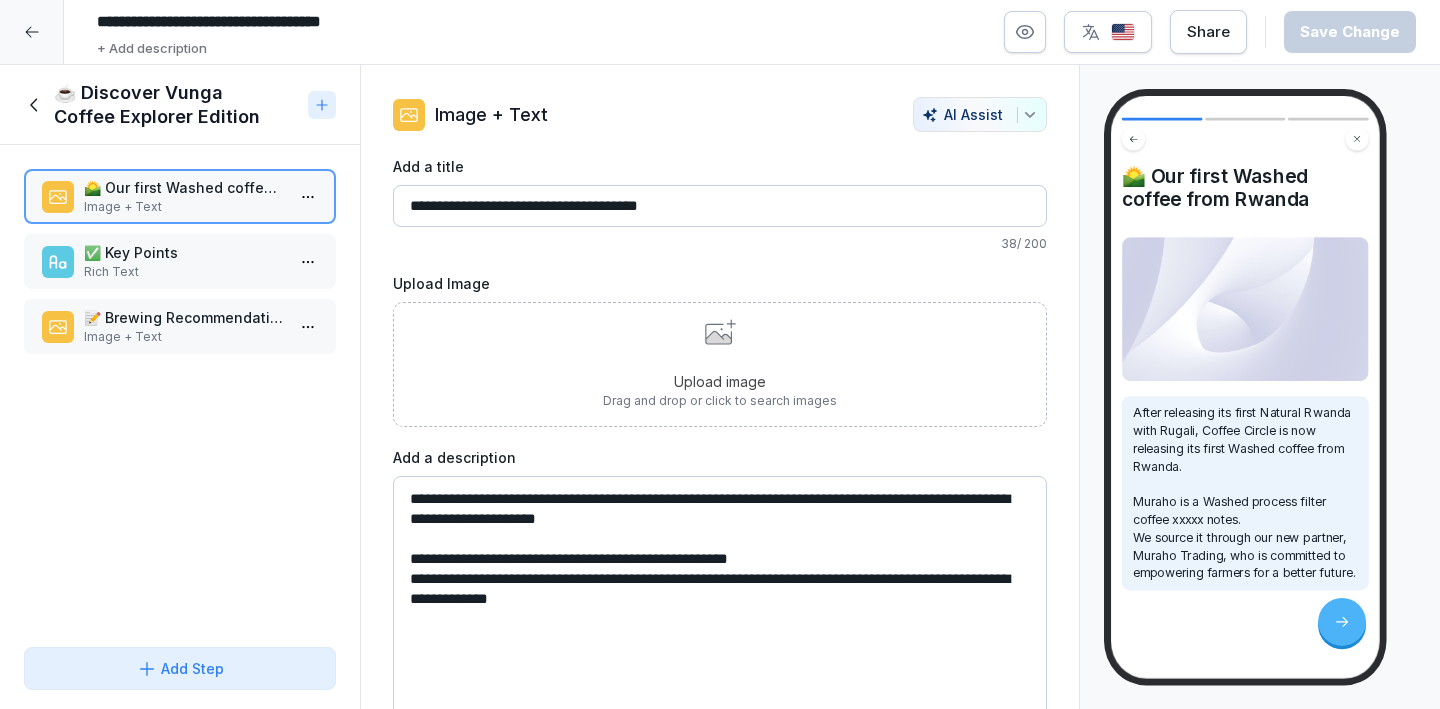 click on "✅ Key Points" at bounding box center (184, 252) 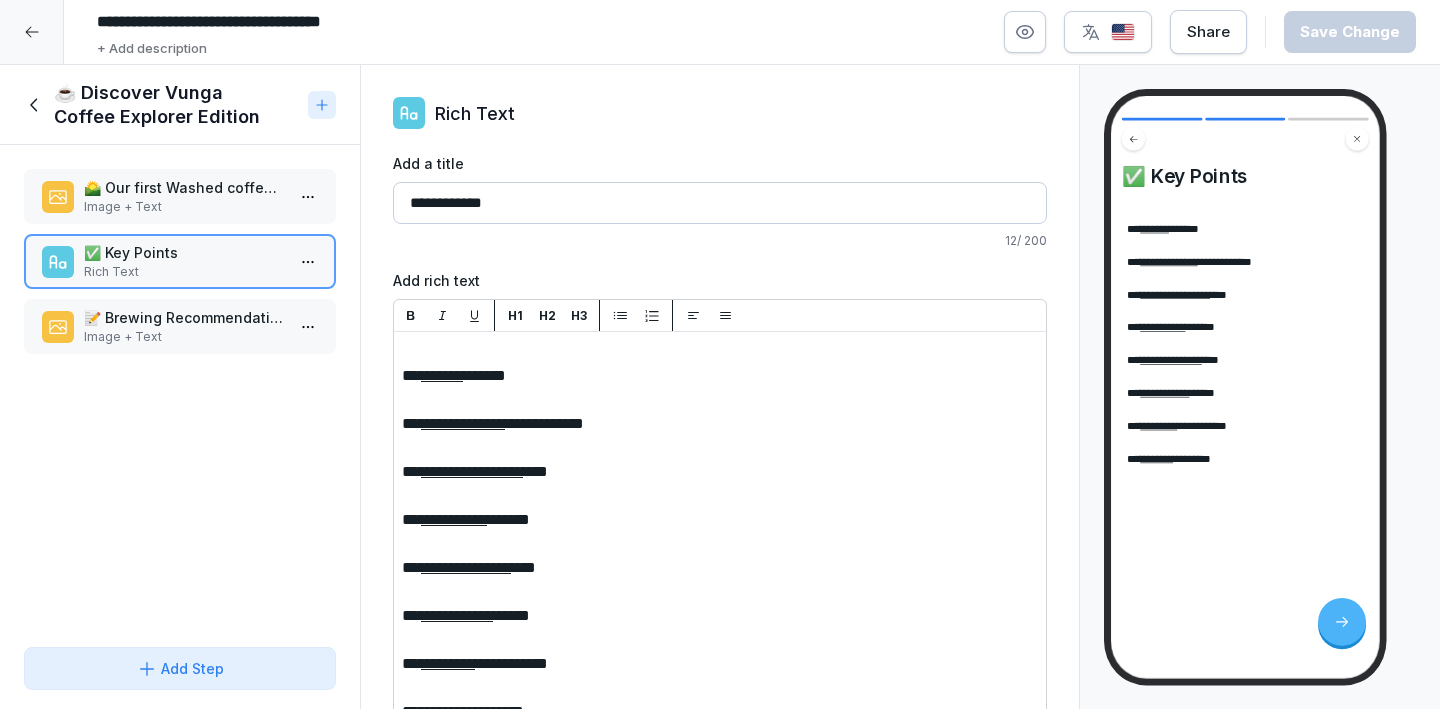 scroll, scrollTop: 24, scrollLeft: 0, axis: vertical 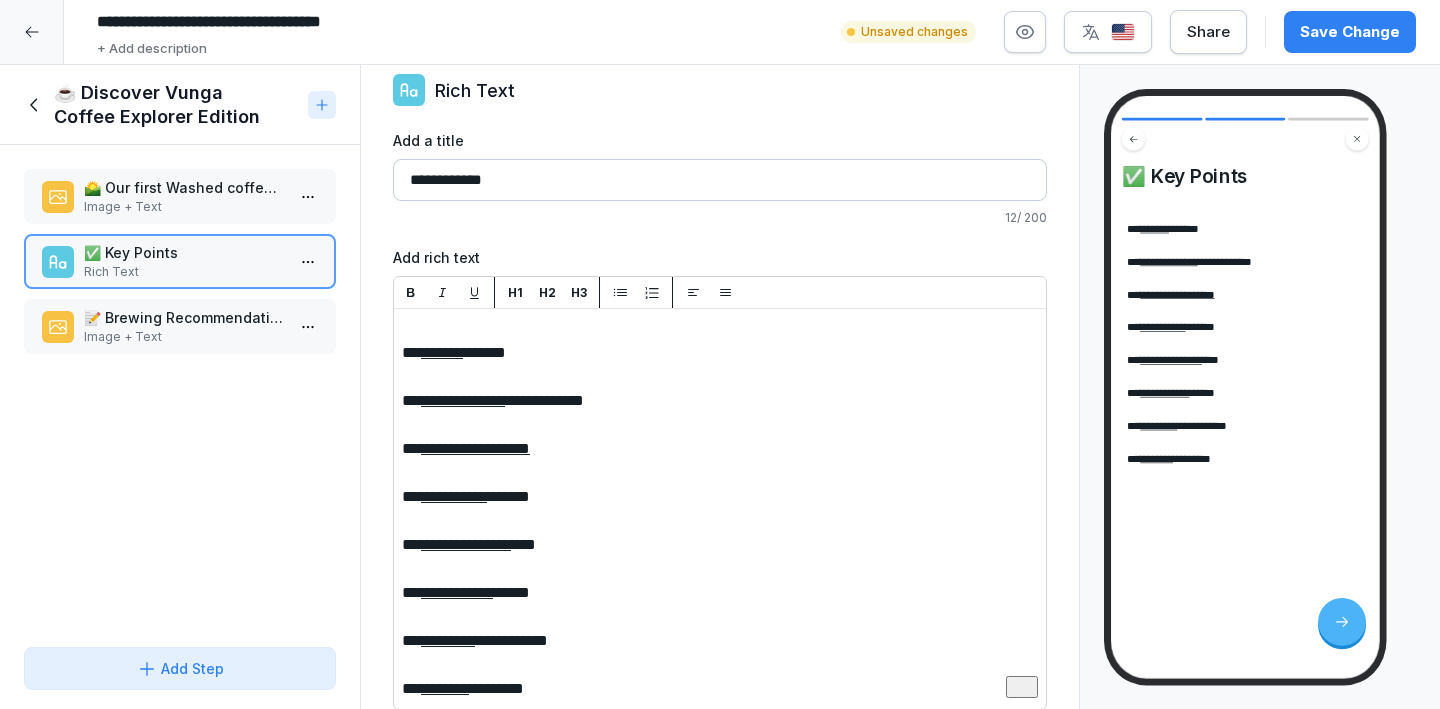 type 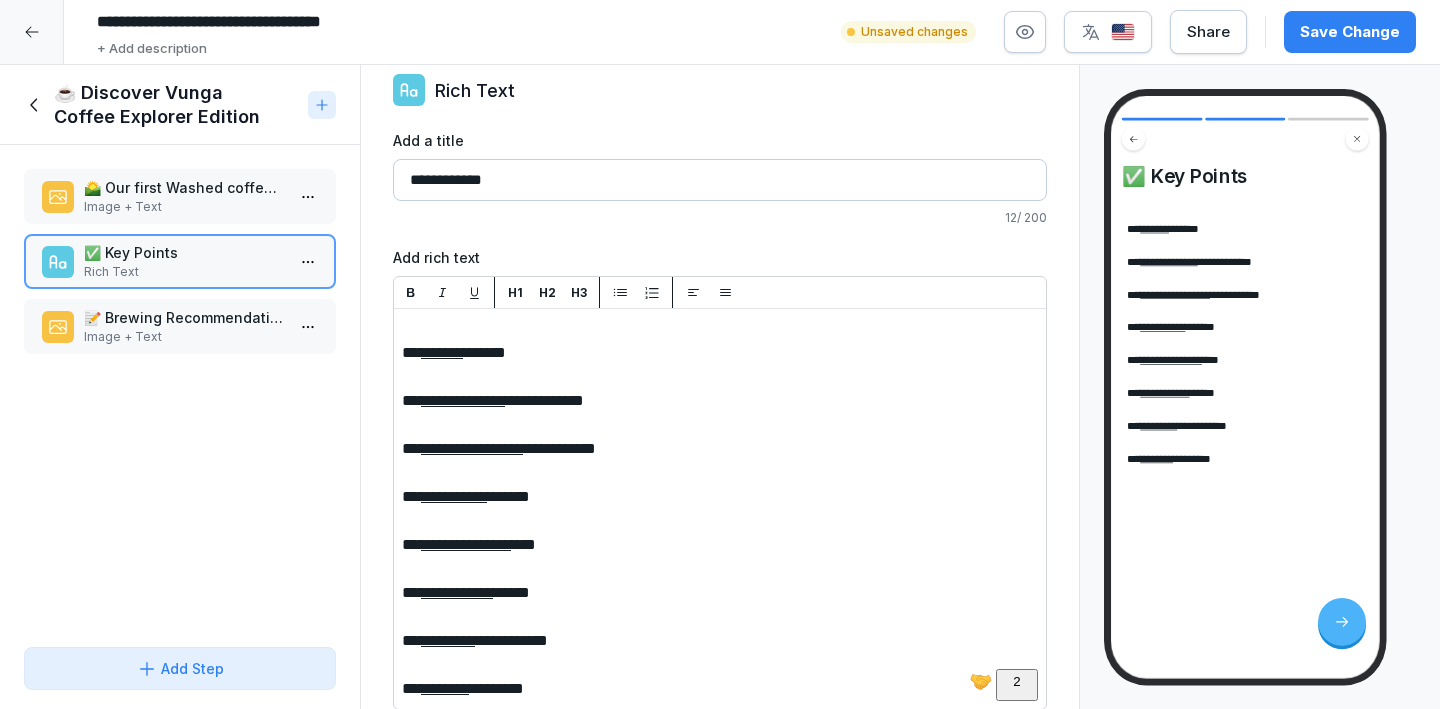 click on "Save Change" at bounding box center (1350, 32) 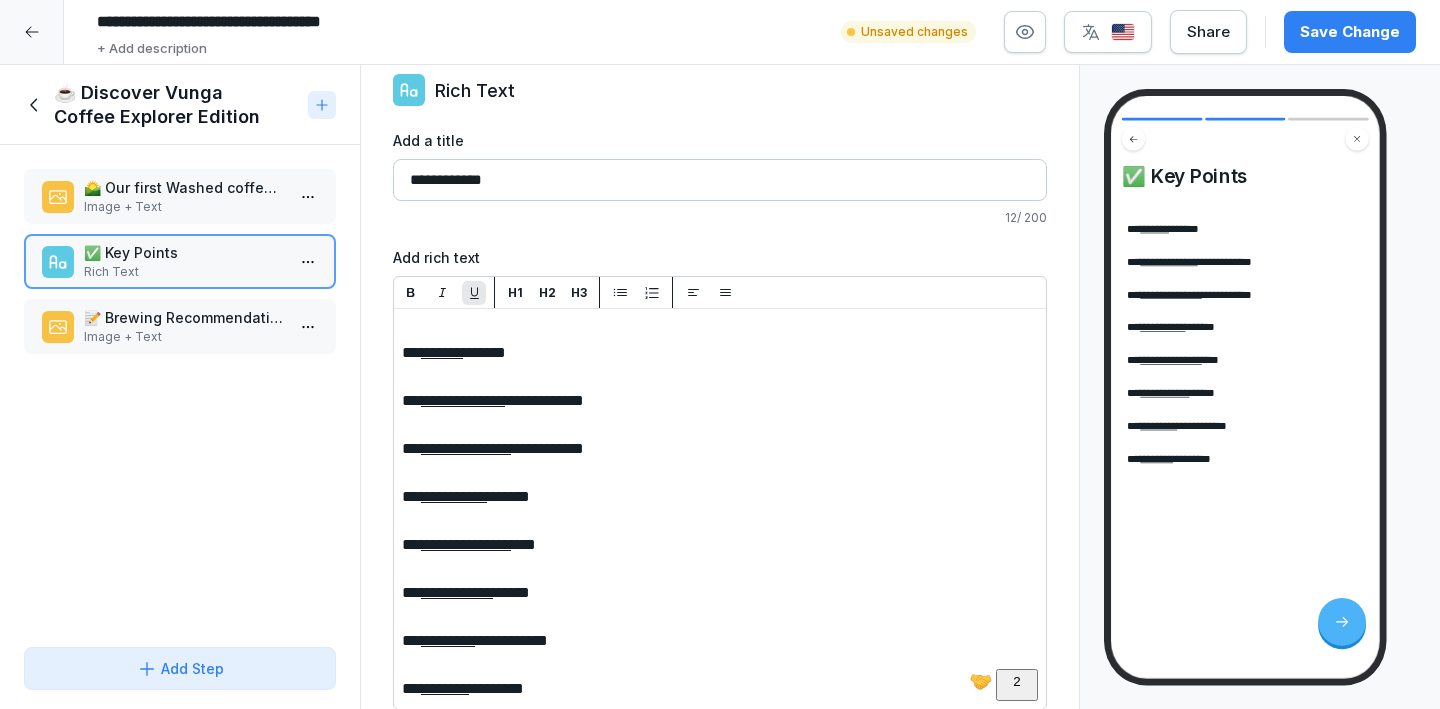 click on "Save Change" at bounding box center (1350, 32) 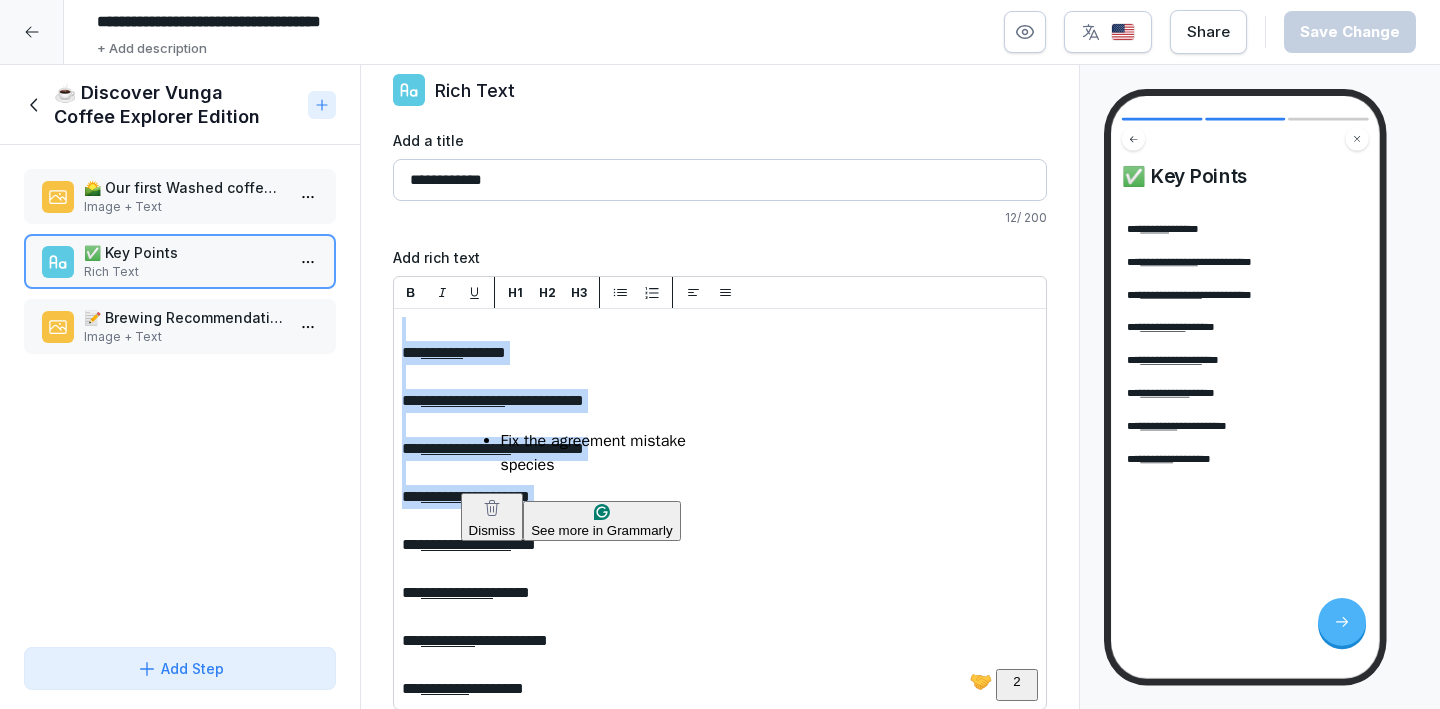 click on "🌄 Our first Washed coffee from Rwanda Image + Text ✅ Key Points Rich Text 📝 Brewing Recommendation Image + Text
To pick up a draggable item, press the space bar.
While dragging, use the arrow keys to move the item.
Press space again to drop the item in its new position, or press escape to cancel.
Draggable item ucay5qhffdg8aew3h54oeen8 was dropped over droppable area ucay5qhffdg8aew3h54oeen8" at bounding box center (180, 392) 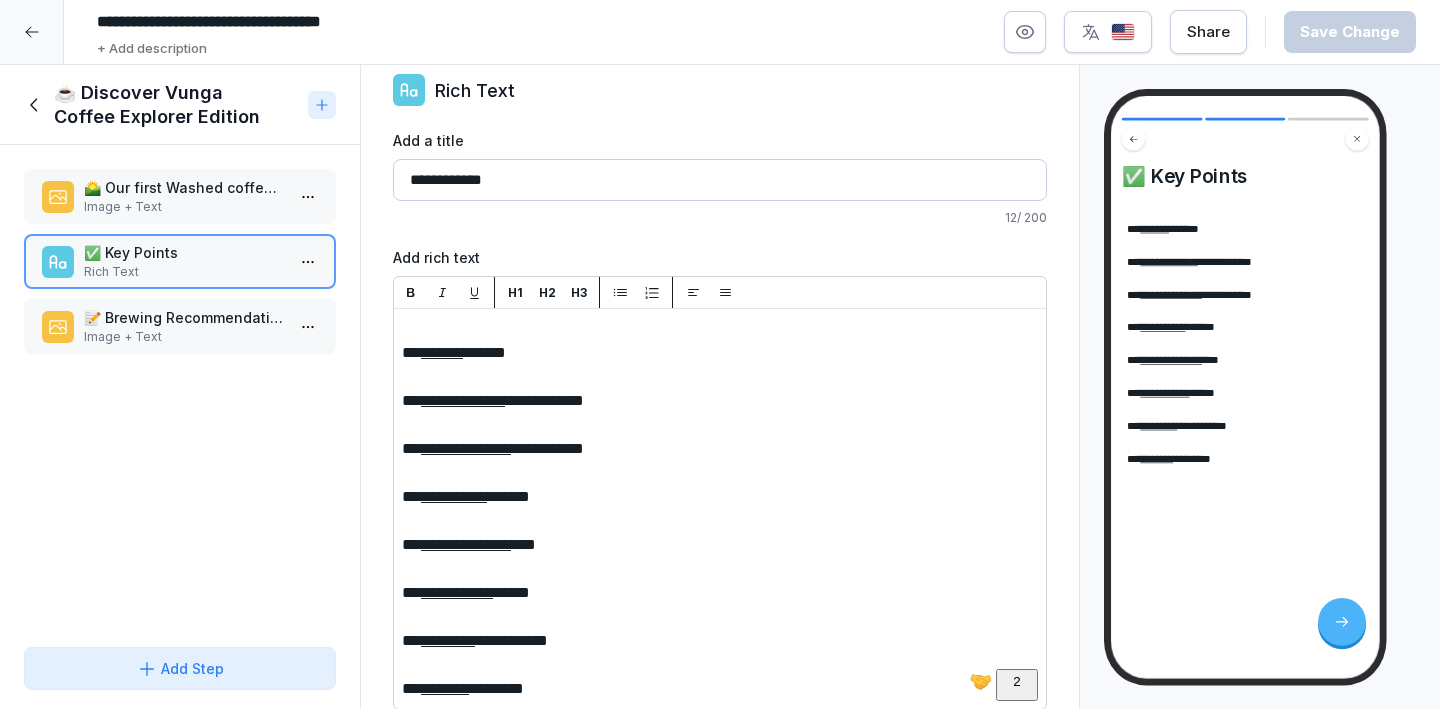click on "🌄 Our first Washed coffee from Rwanda Image + Text ✅ Key Points Rich Text 📝 Brewing Recommendation Image + Text
To pick up a draggable item, press the space bar.
While dragging, use the arrow keys to move the item.
Press space again to drop the item in its new position, or press escape to cancel.
Draggable item ucay5qhffdg8aew3h54oeen8 was dropped over droppable area ucay5qhffdg8aew3h54oeen8" at bounding box center [180, 392] 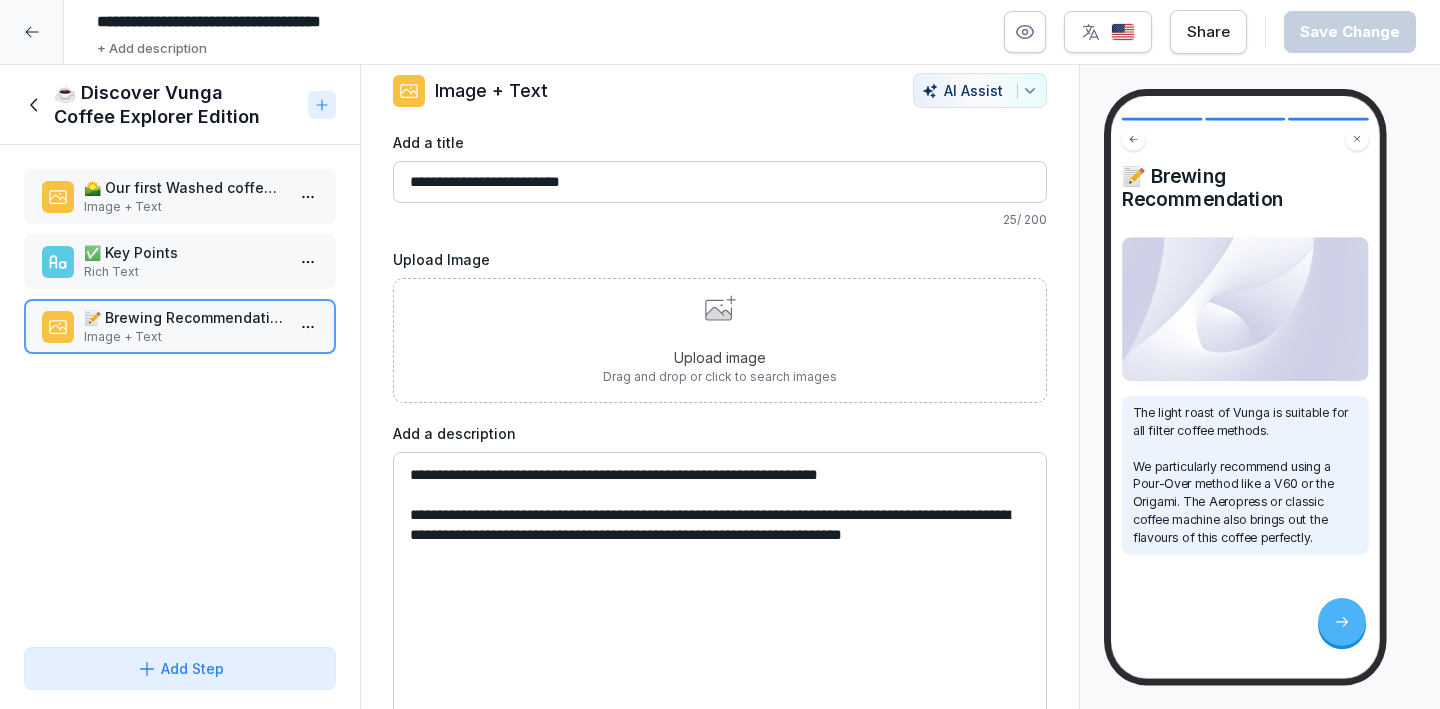 click on "**********" at bounding box center (720, 602) 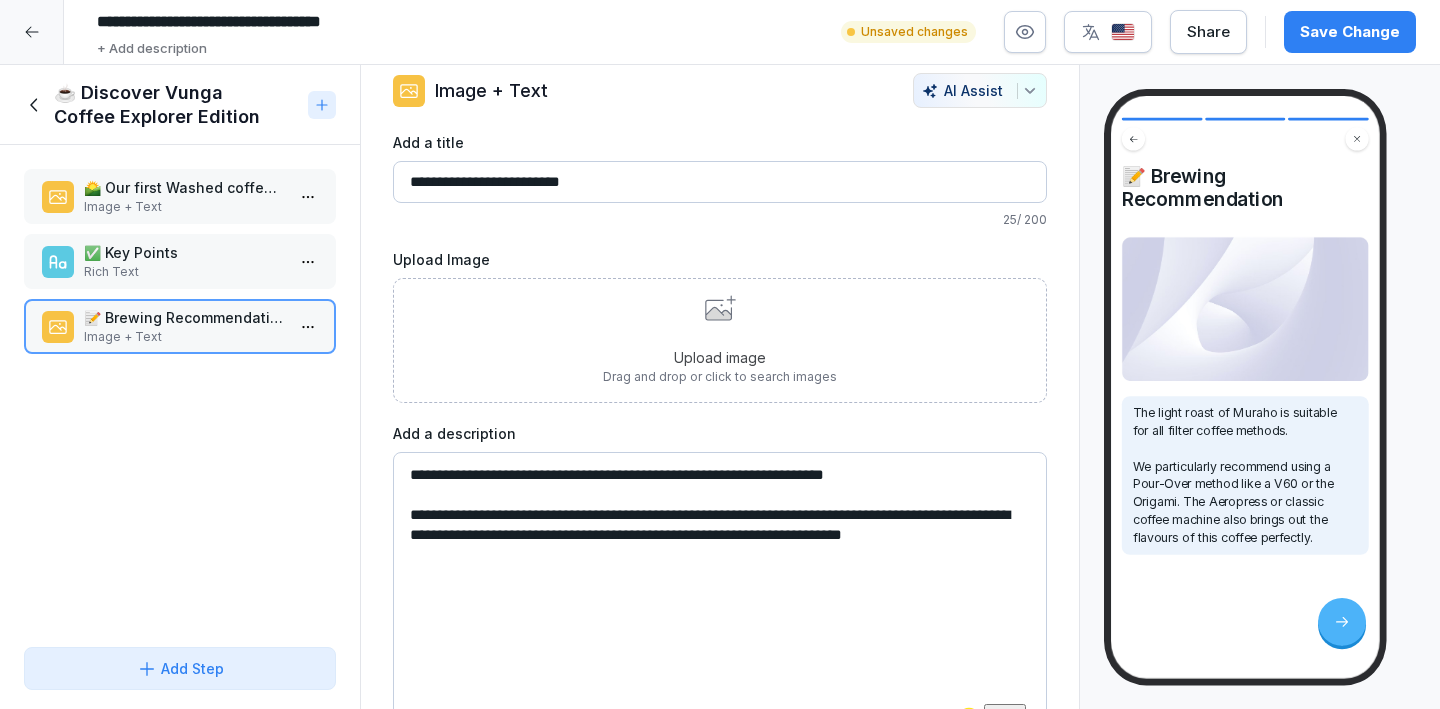 type on "**********" 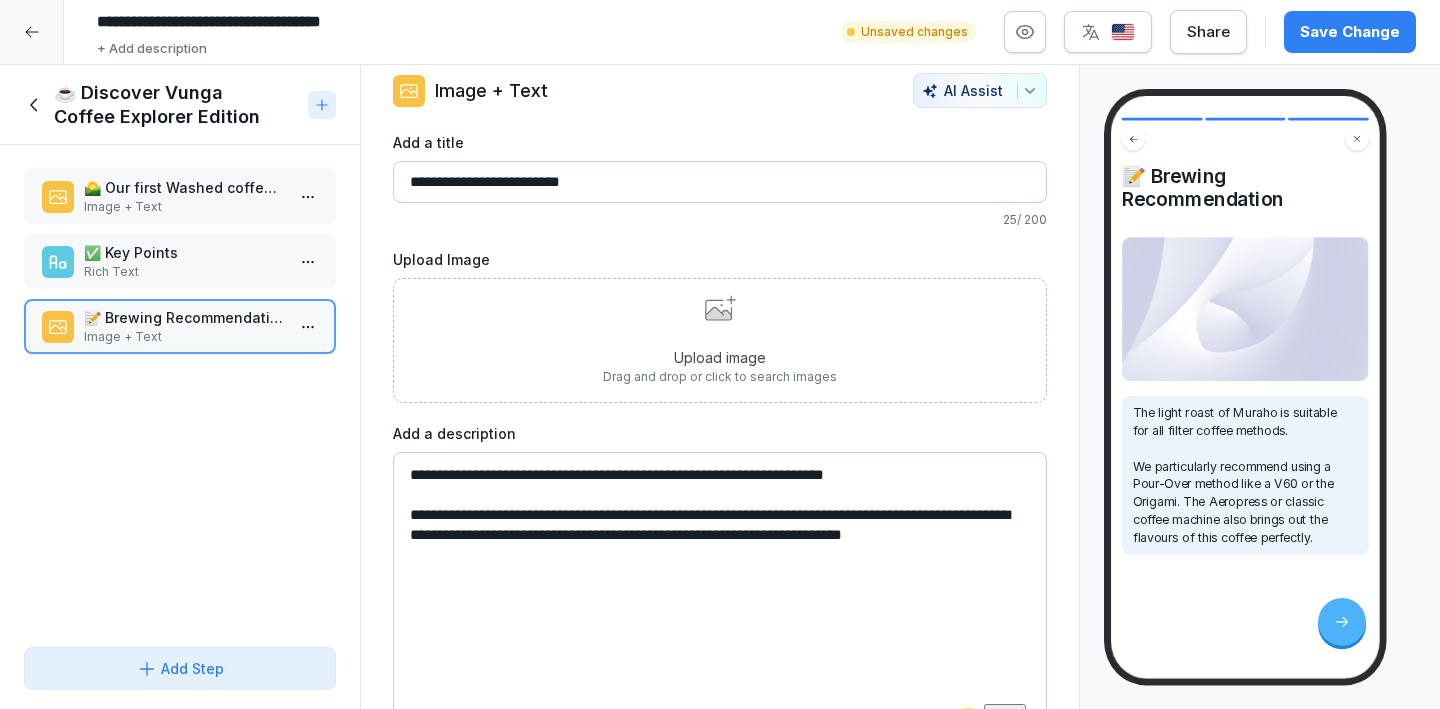 click on "🌄 Our first Washed coffee from Rwanda" at bounding box center [184, 187] 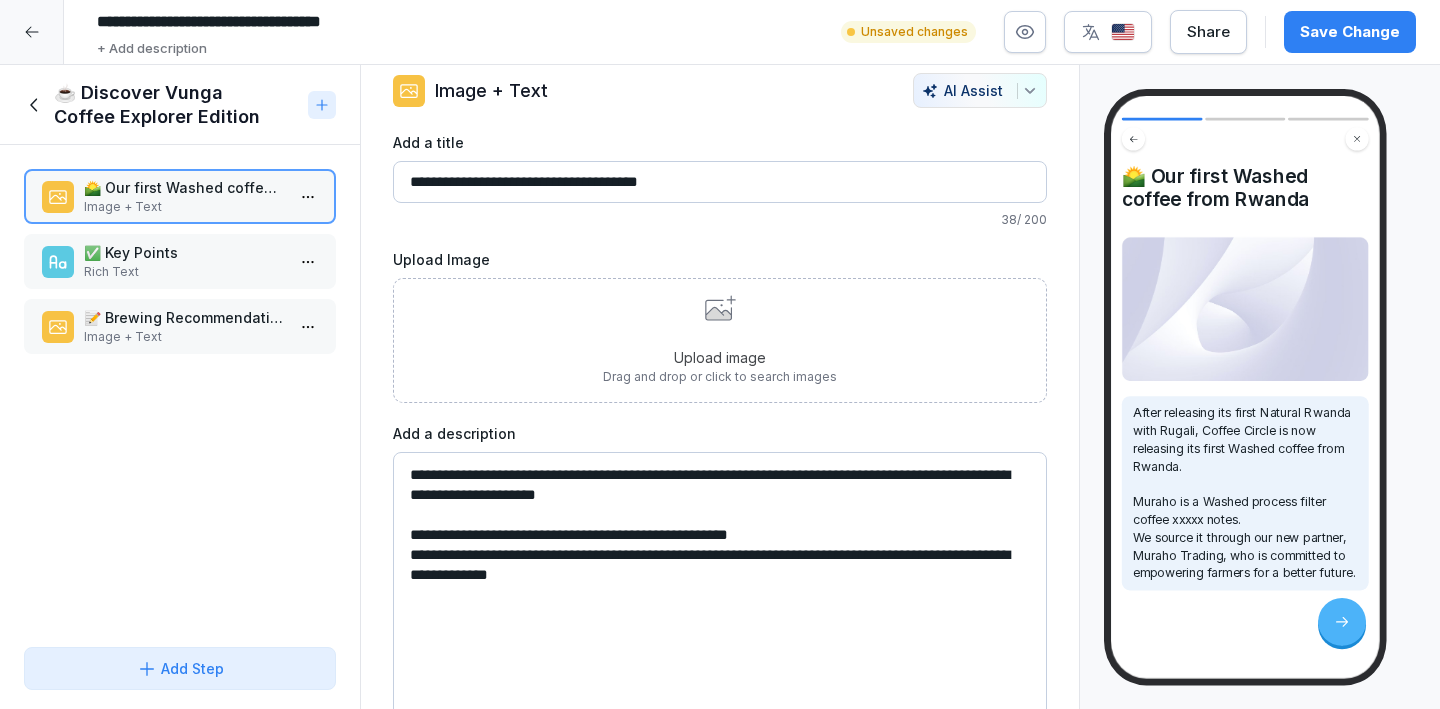 click on "Save Change" at bounding box center [1350, 32] 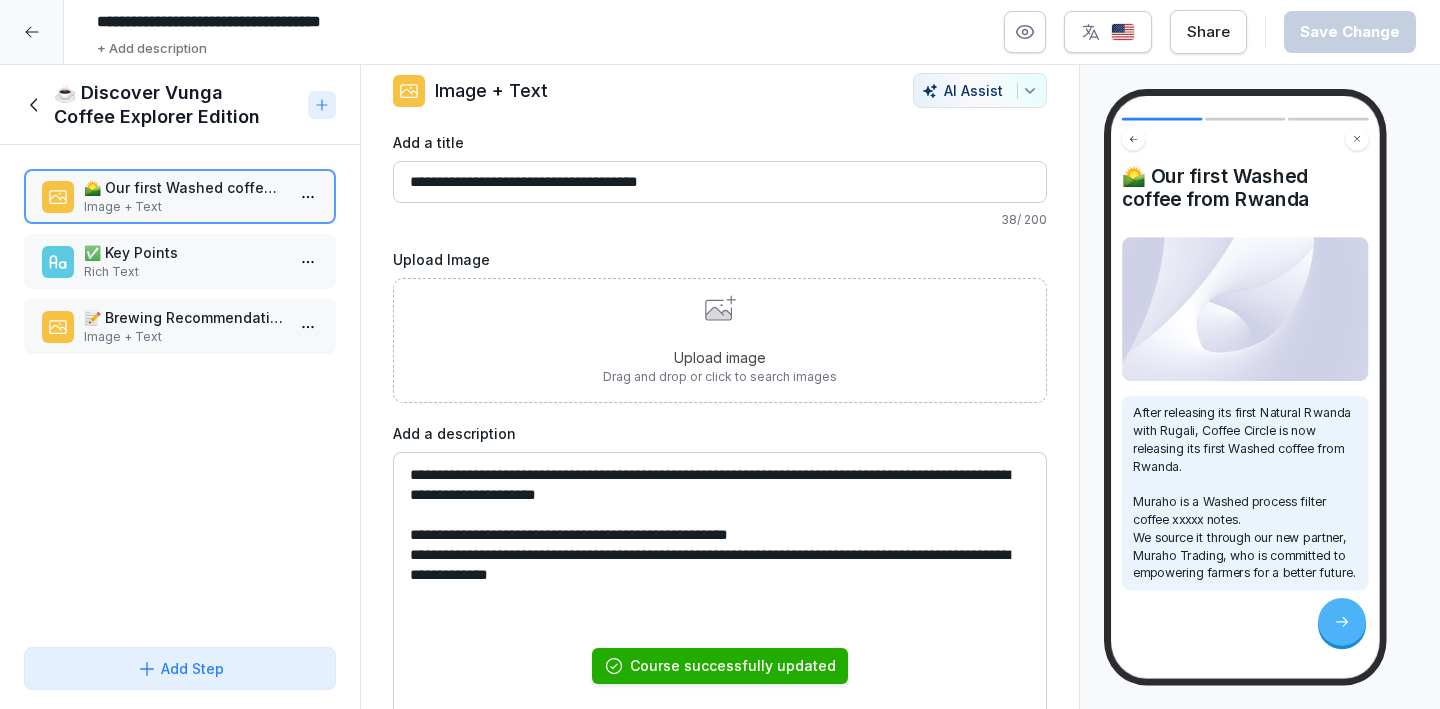 click on "**********" at bounding box center (720, 182) 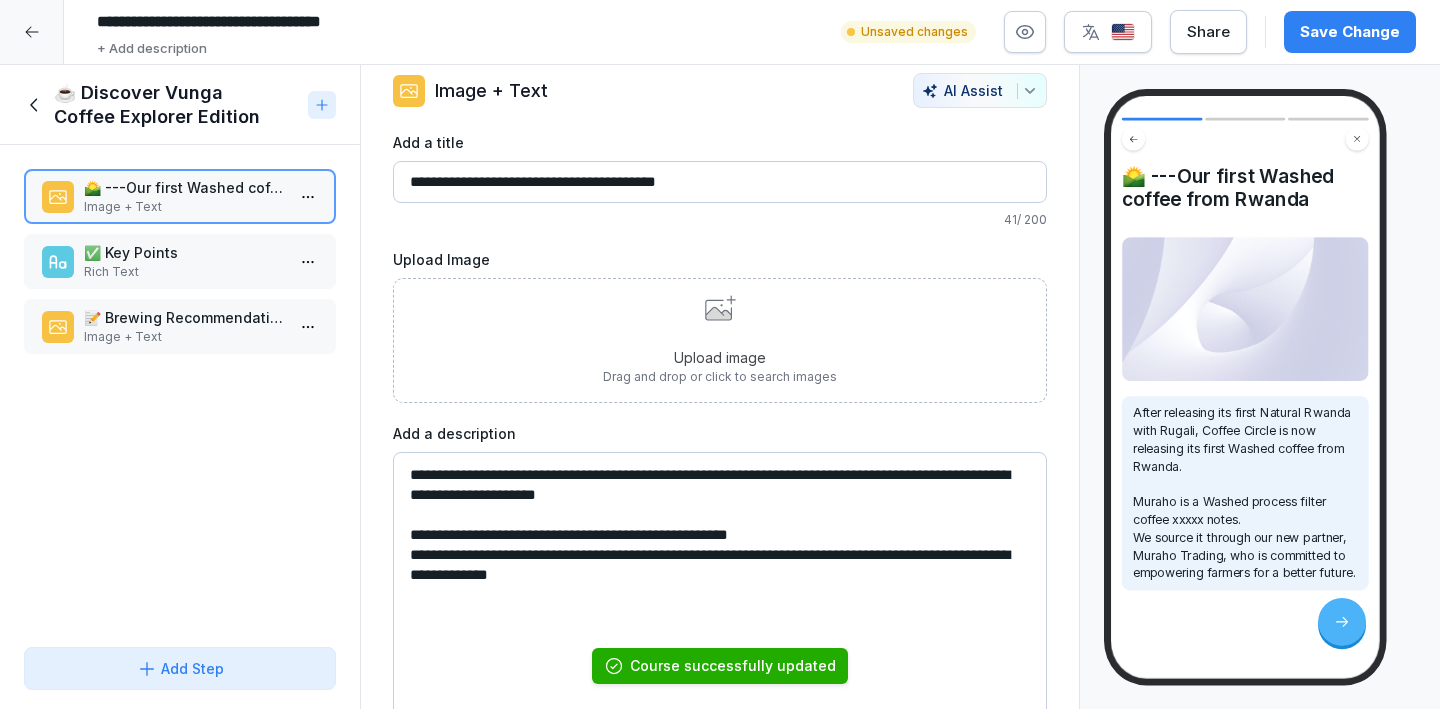type on "**********" 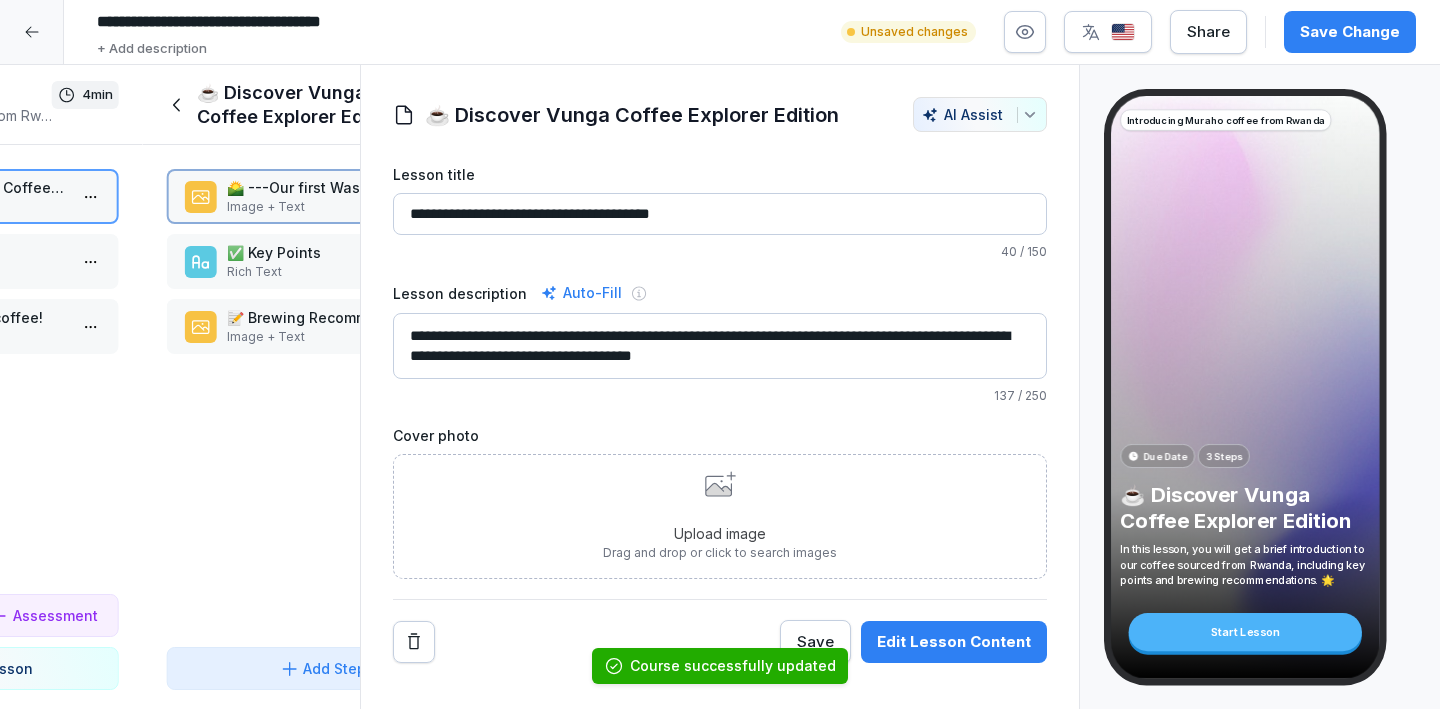 scroll, scrollTop: 0, scrollLeft: 0, axis: both 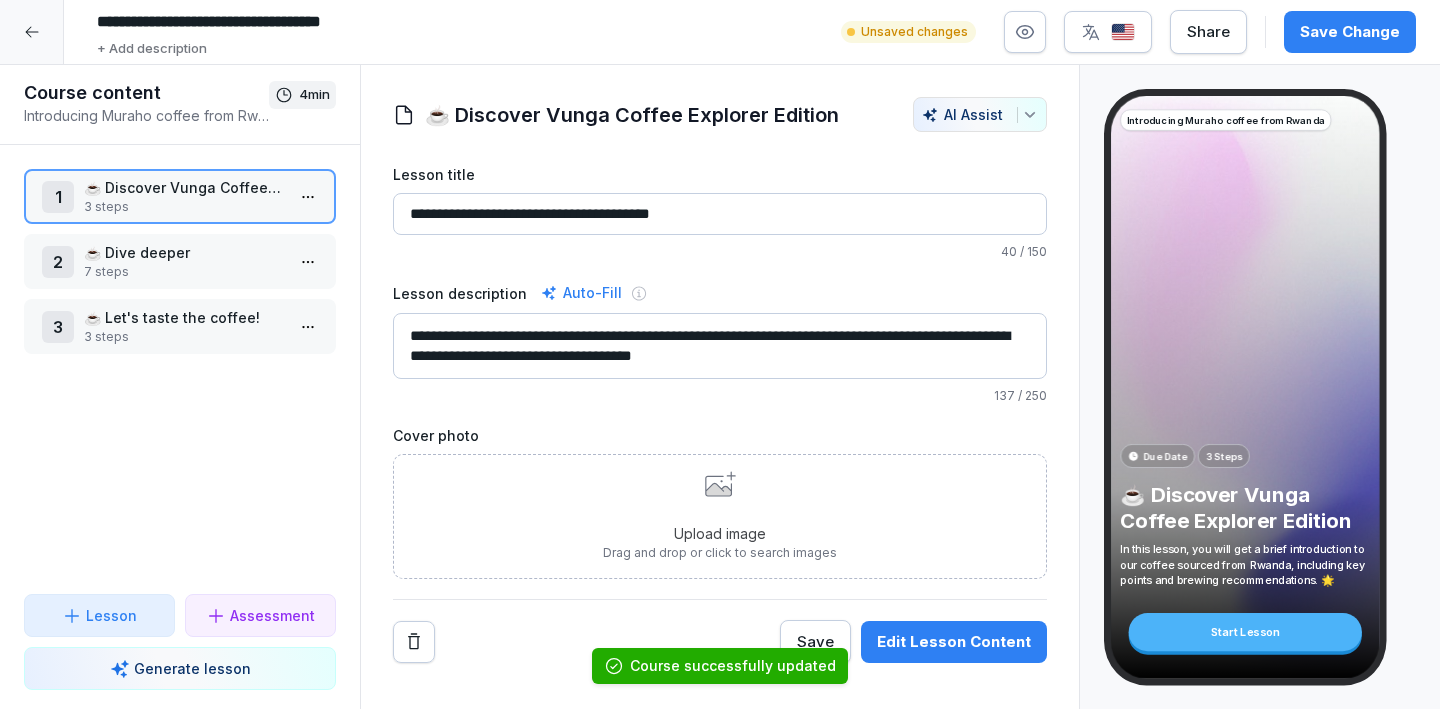 click on "7 steps" at bounding box center [184, 272] 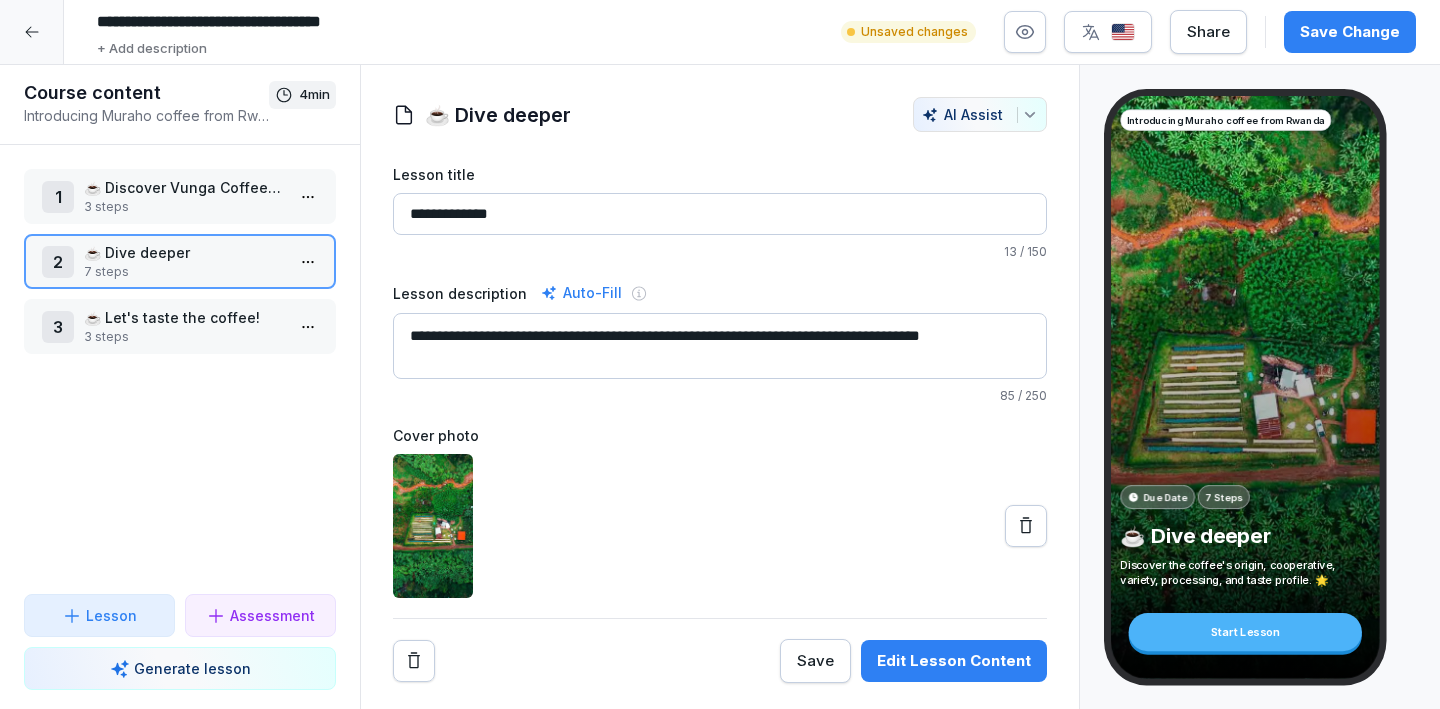 click on "Edit Lesson Content" at bounding box center [954, 661] 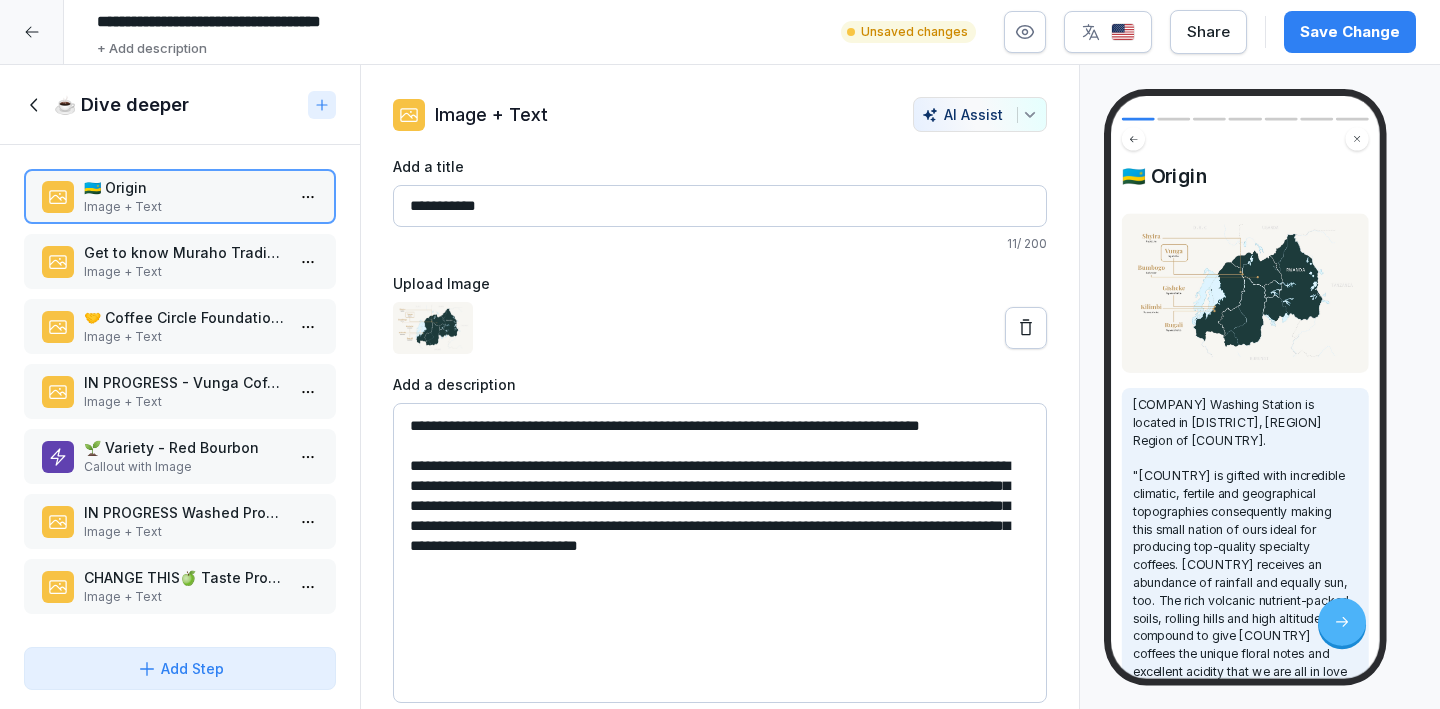 click on "**********" at bounding box center [720, 553] 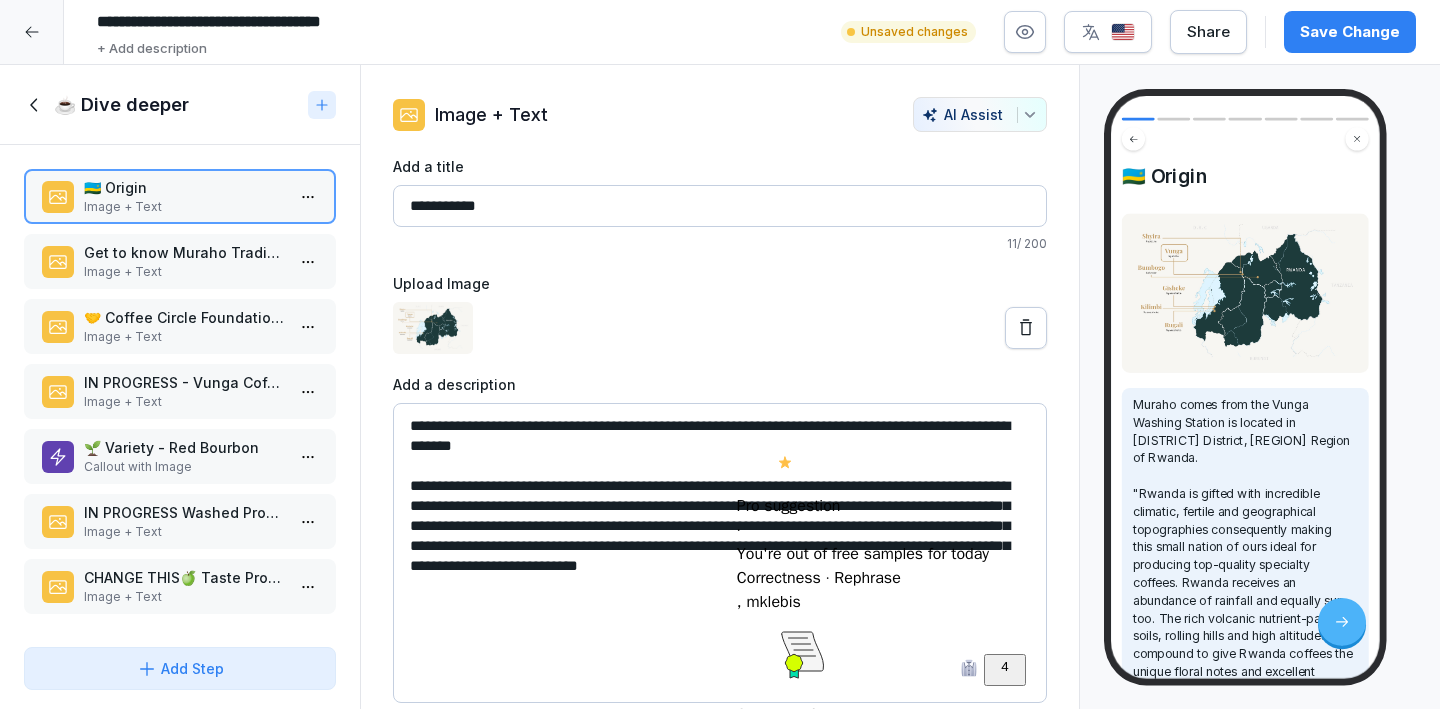 click on "**********" at bounding box center (720, 553) 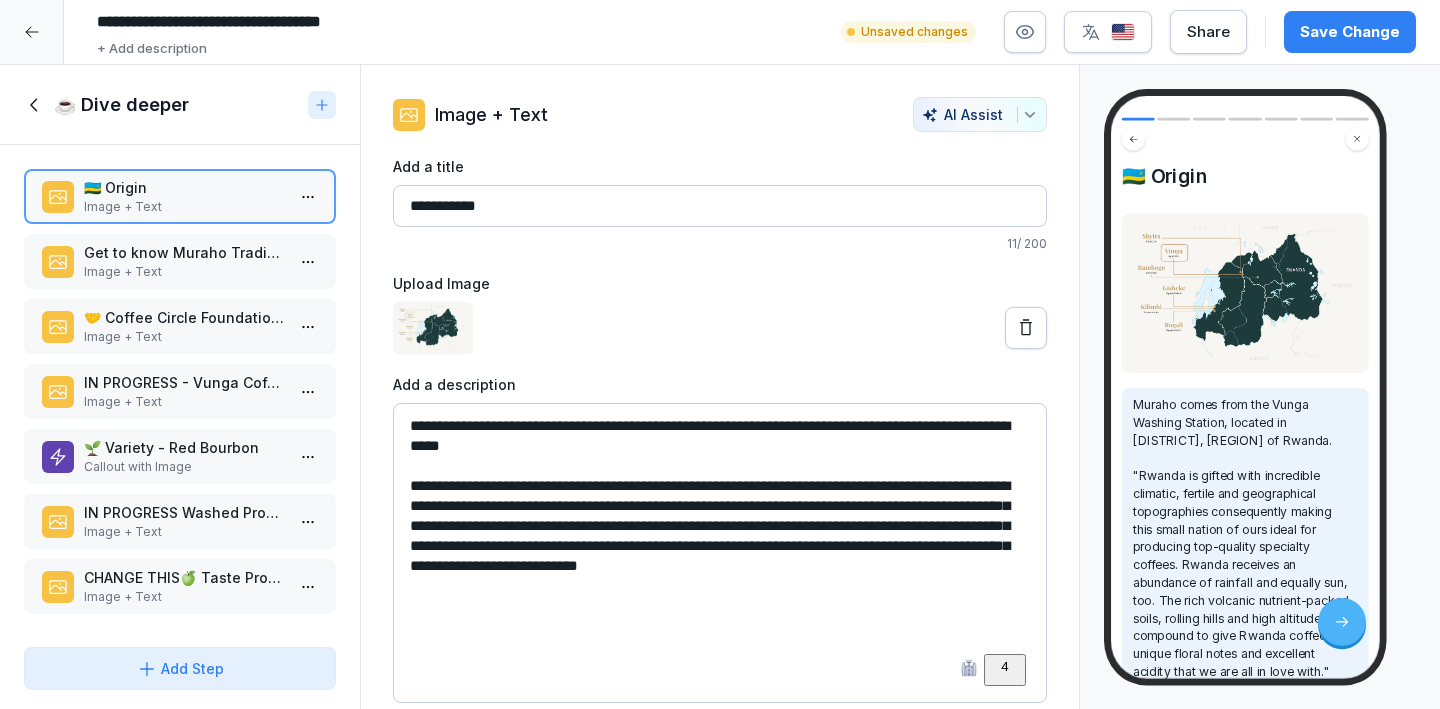 type on "**********" 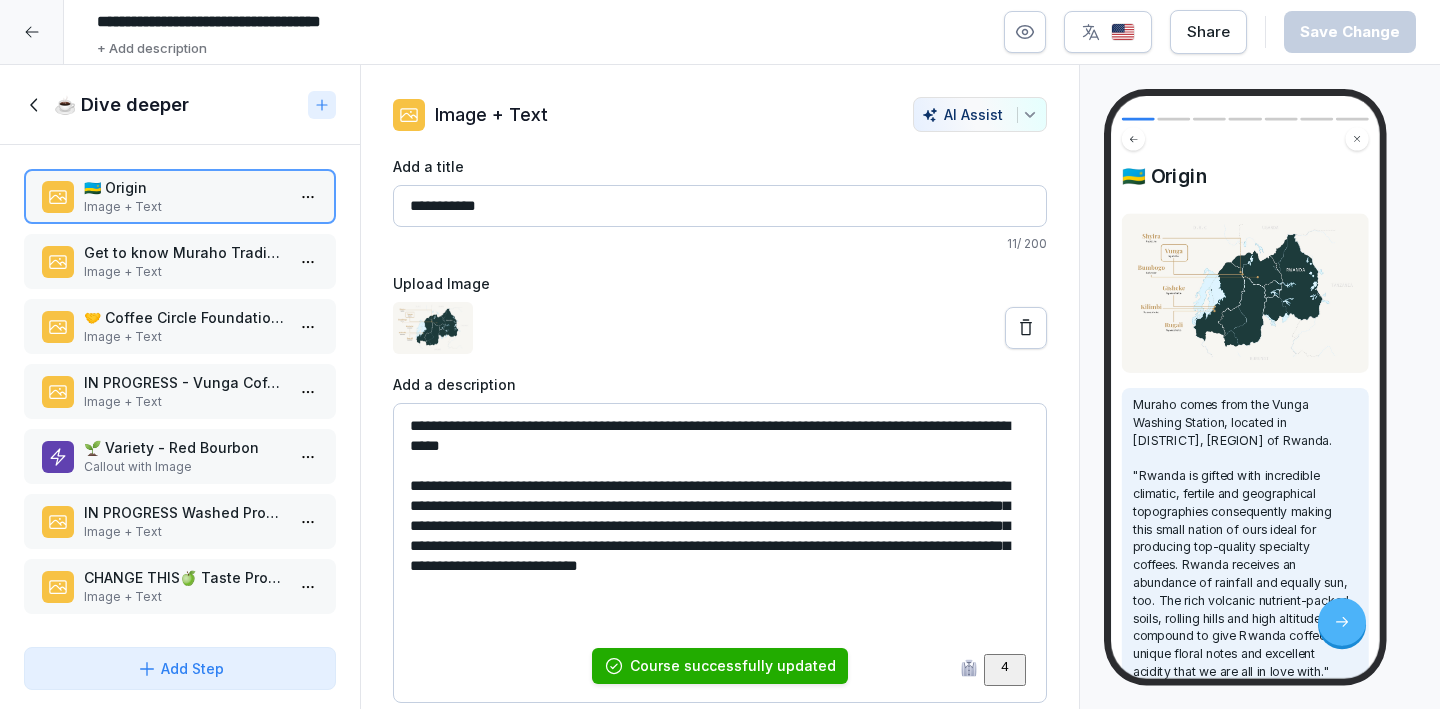click on "Get to know Muraho Trading Company" at bounding box center [184, 252] 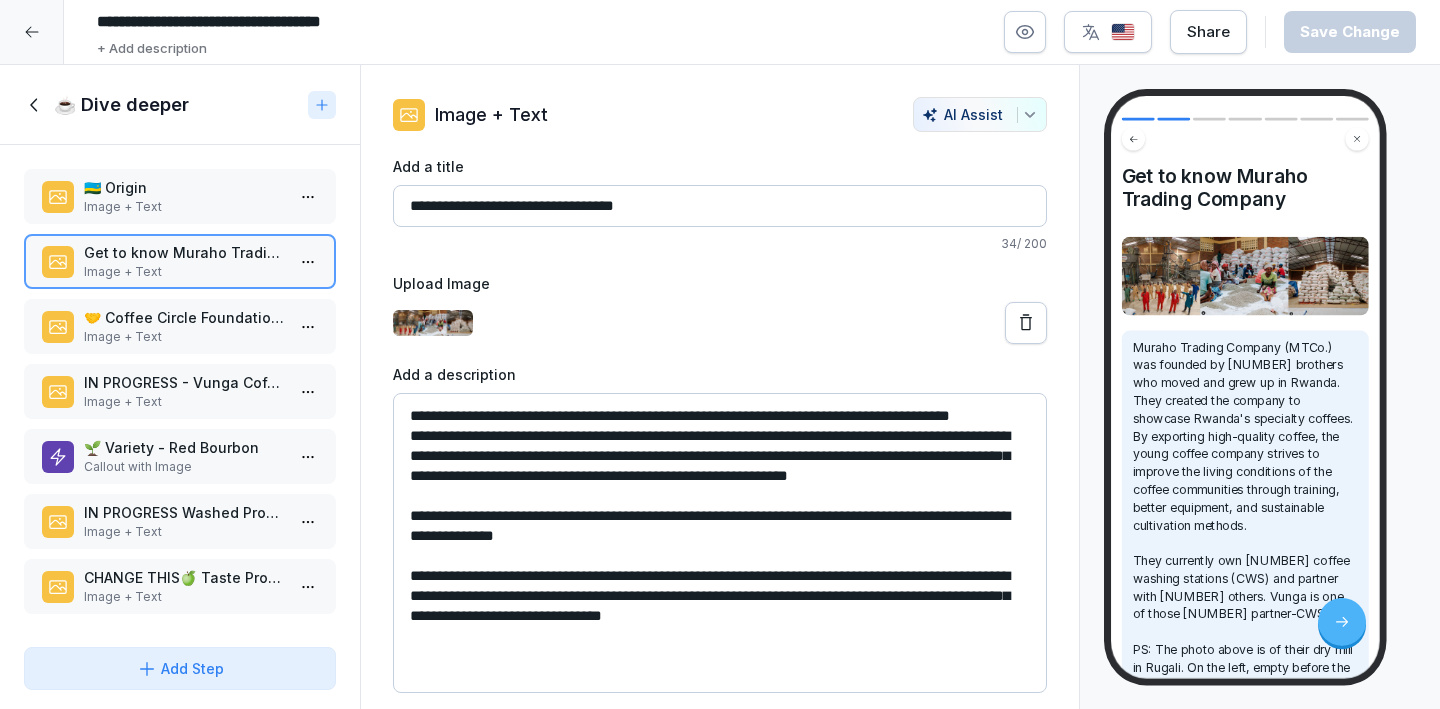 click on "🤝 Coffee Circle Foundation x Muraho Trading Co Image + Text" at bounding box center [180, 326] 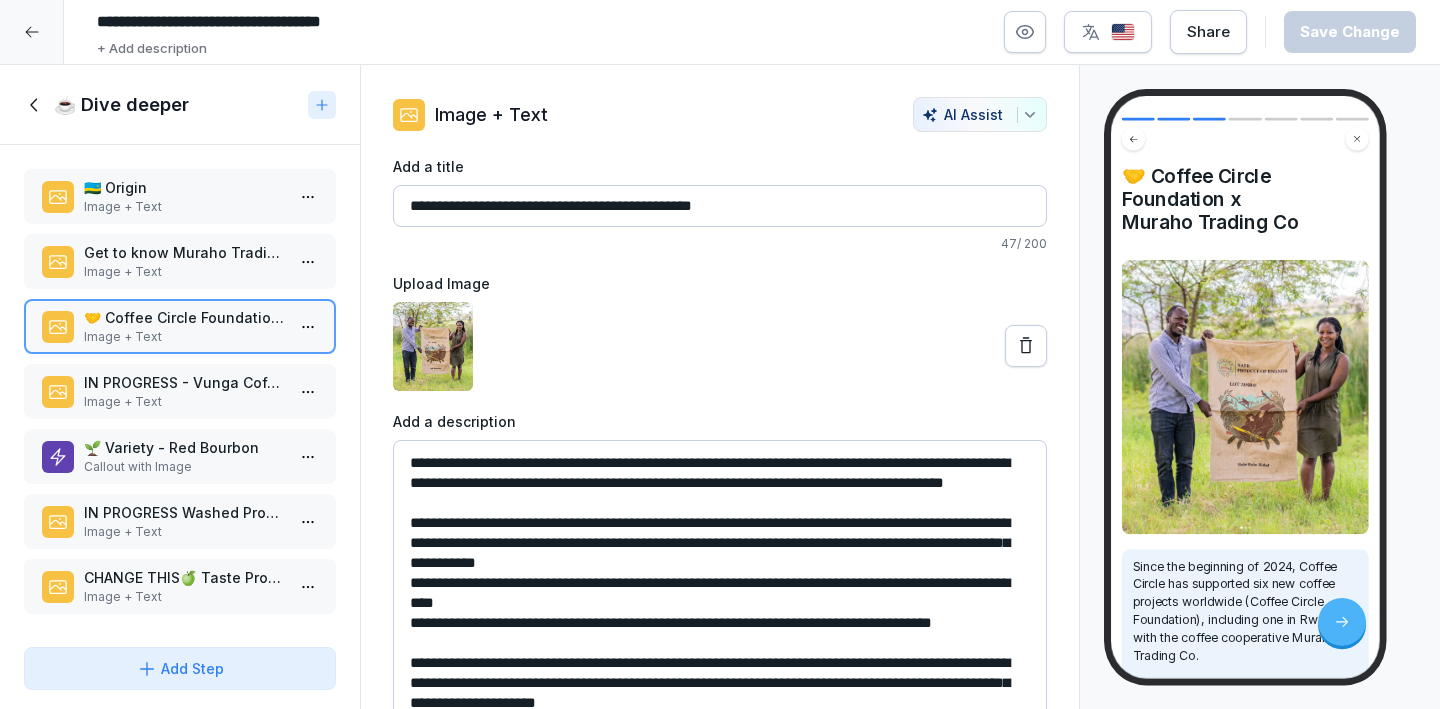 click on "Image + Text" at bounding box center [184, 402] 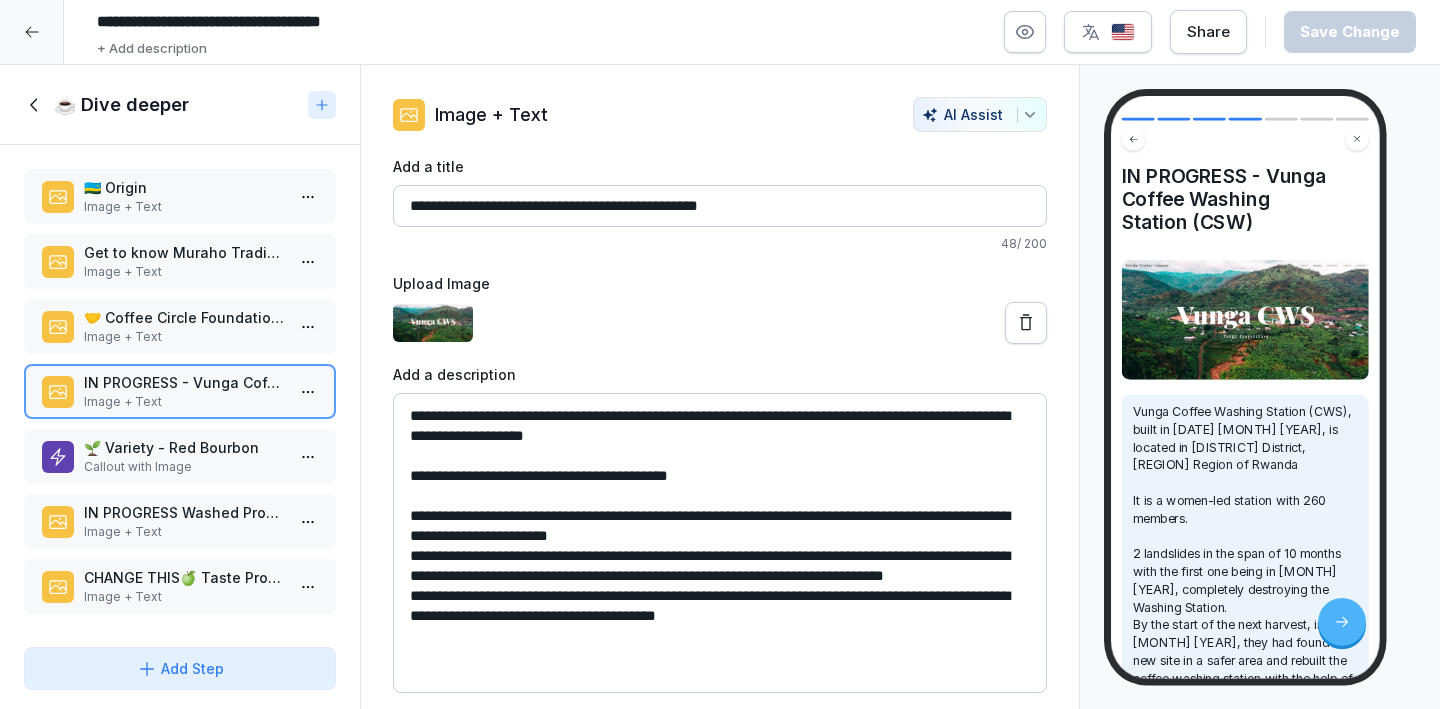 click on "**********" at bounding box center (720, 543) 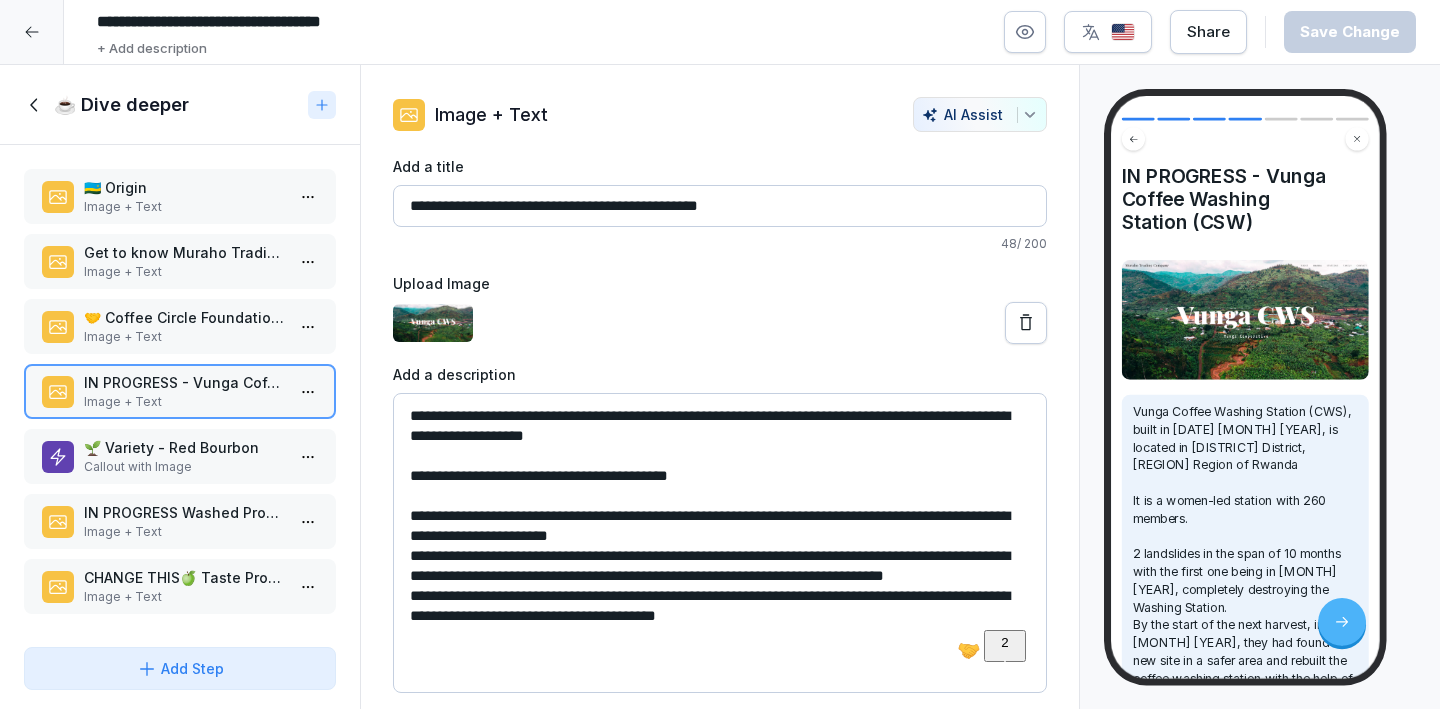 click on "**********" at bounding box center [720, 543] 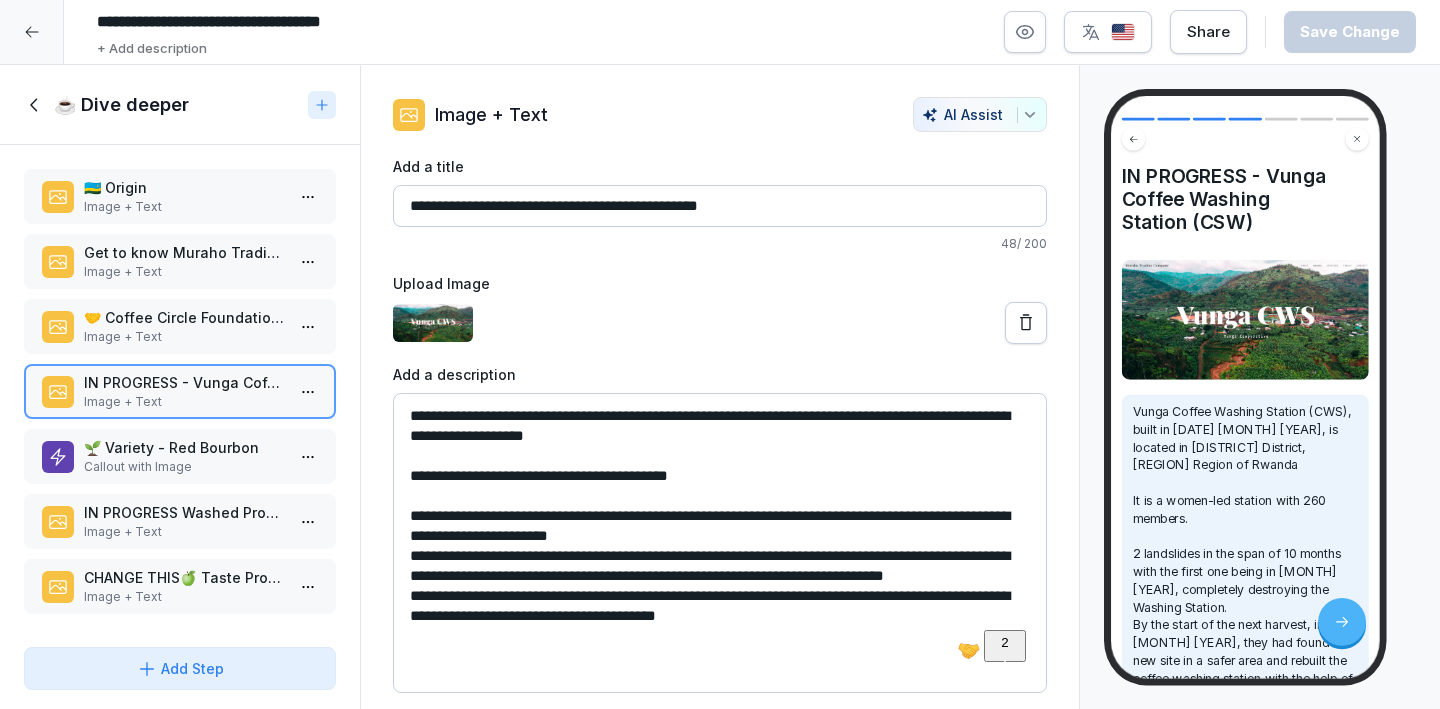 click on "🌱 Variety - Red Bourbon" at bounding box center (184, 447) 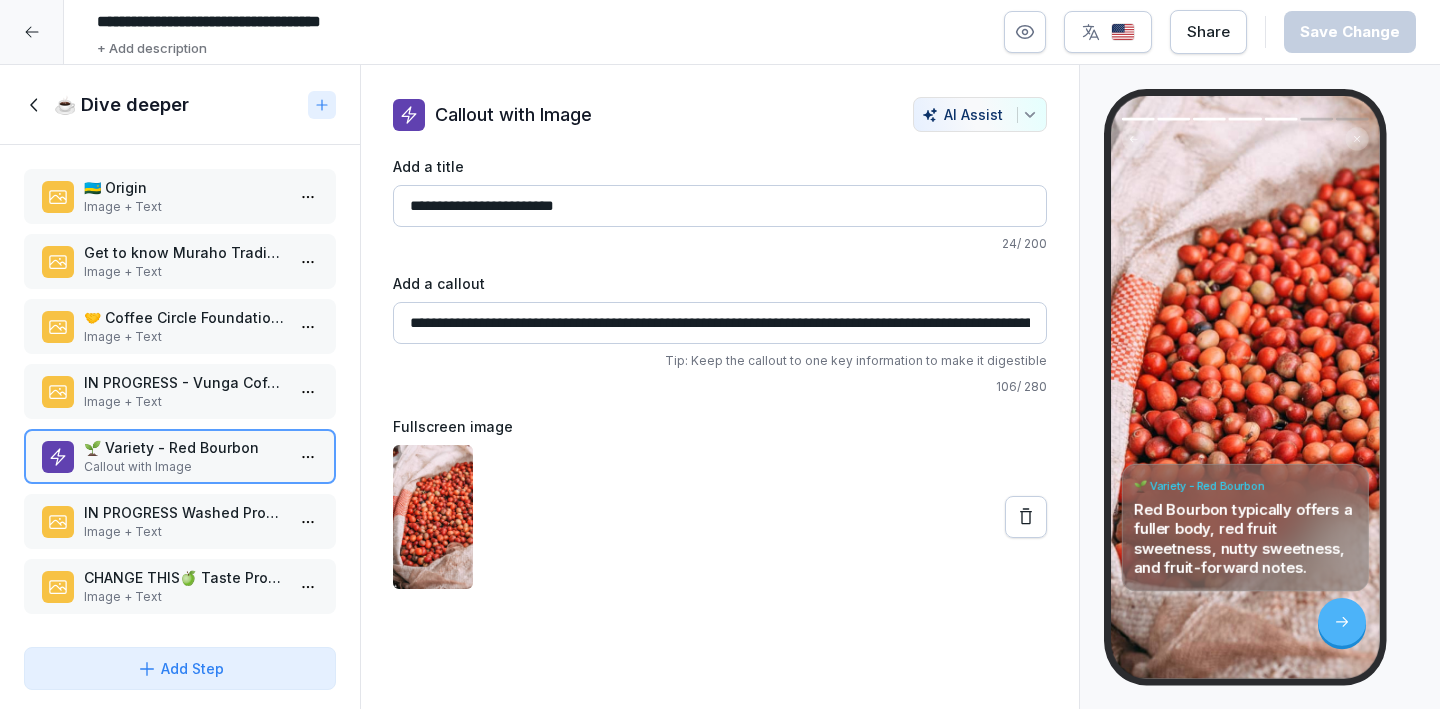 click on "🤝 Coffee Circle Foundation x Muraho Trading Co" at bounding box center [184, 317] 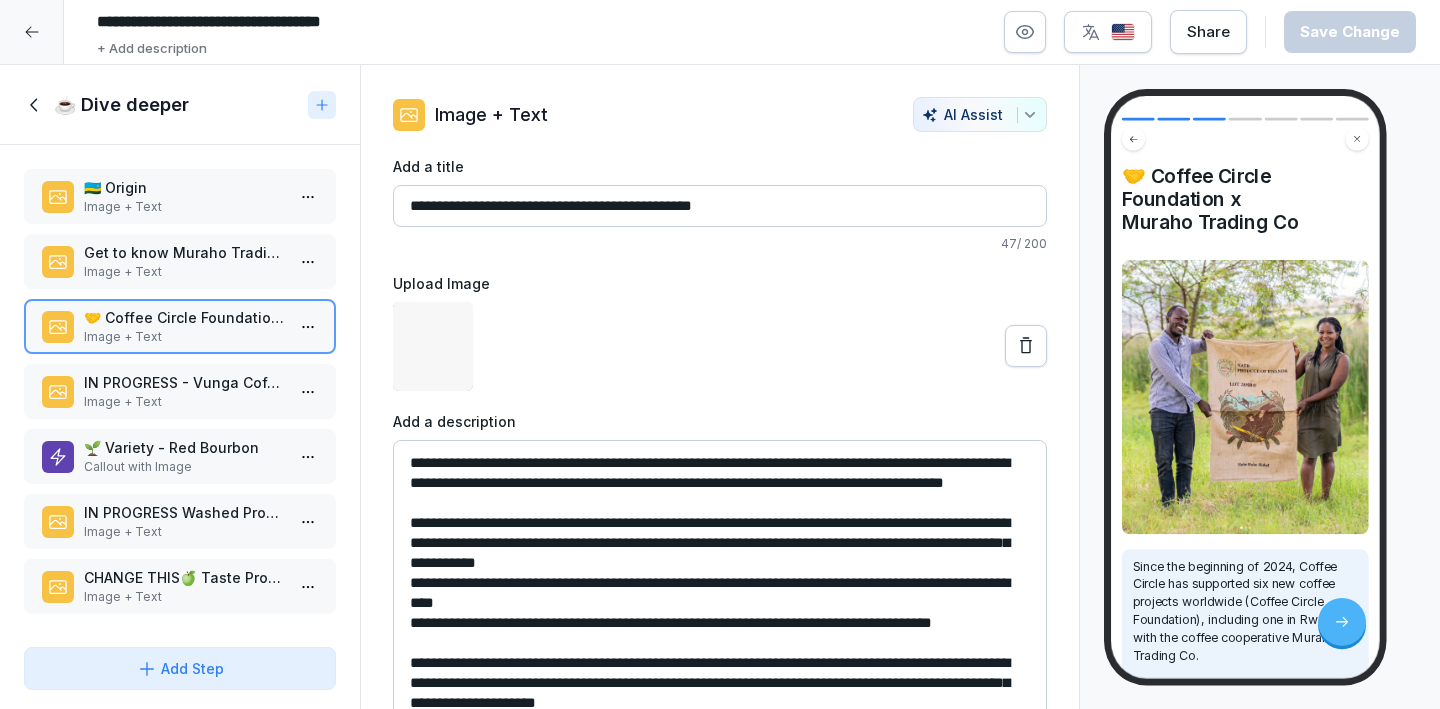 click on "Get to know Muraho Trading Company" at bounding box center (184, 252) 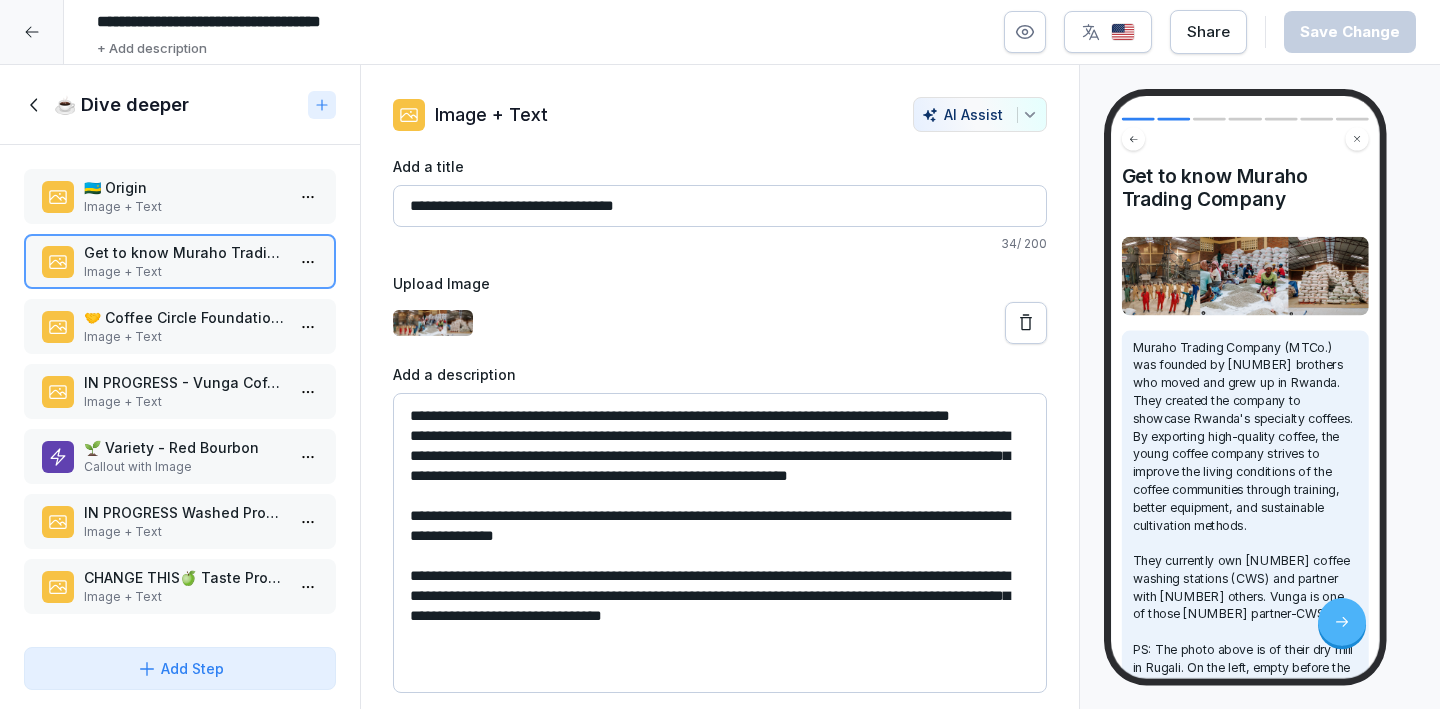 click on "Image + Text" at bounding box center (184, 402) 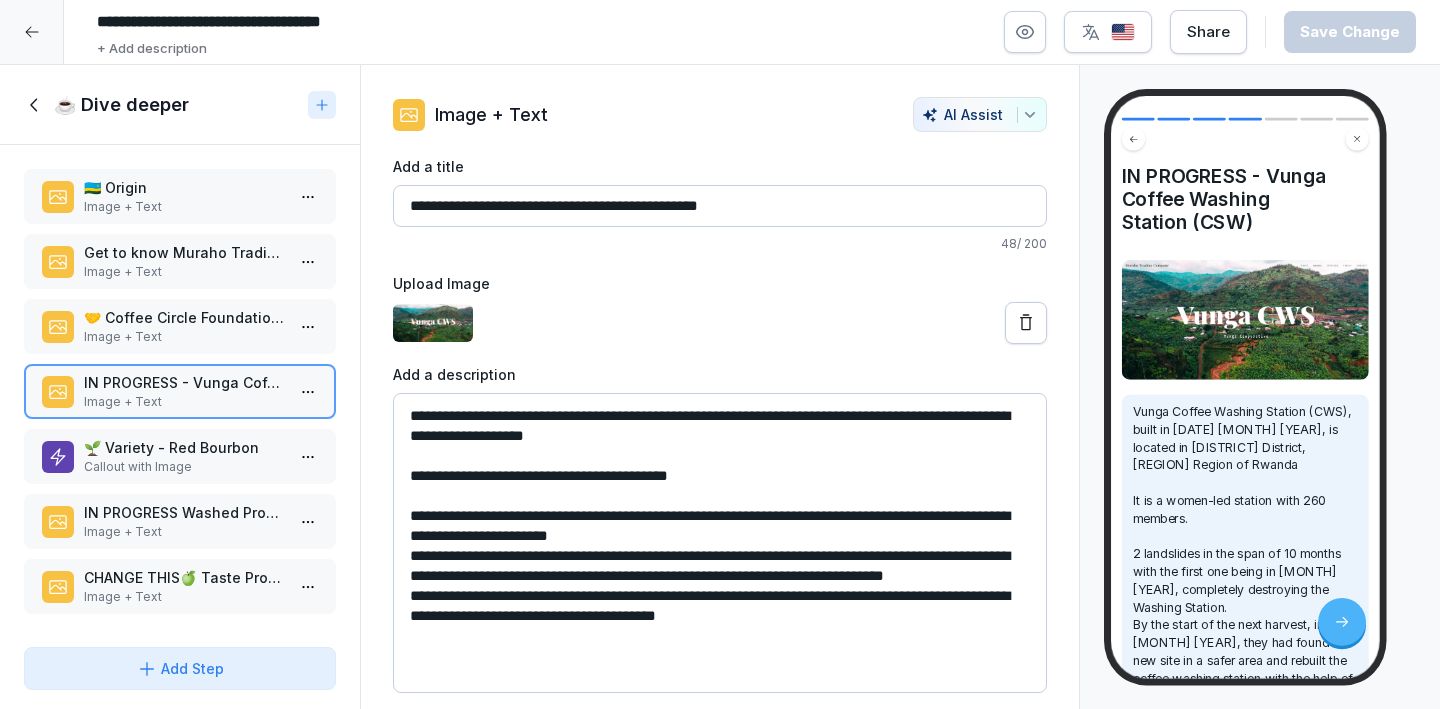 click on "**********" at bounding box center (720, 543) 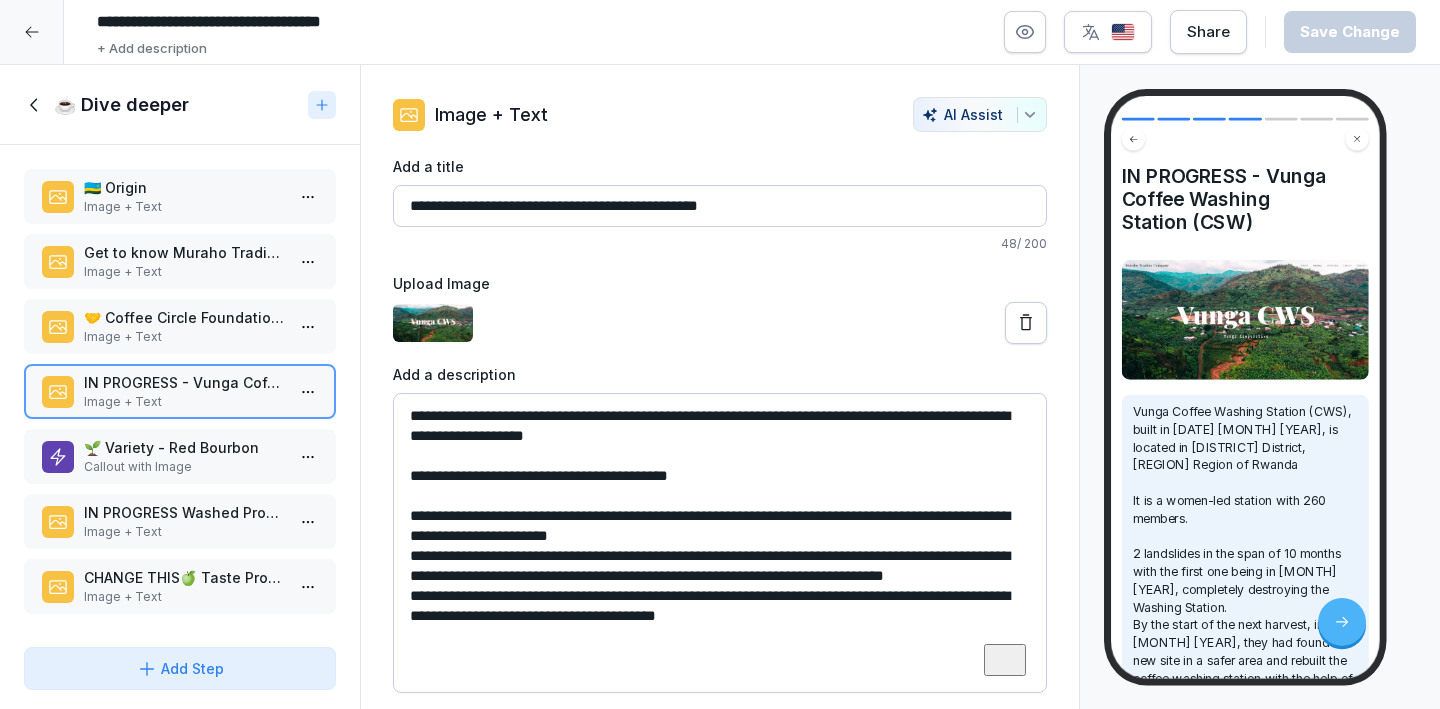 click on "**********" at bounding box center [720, 543] 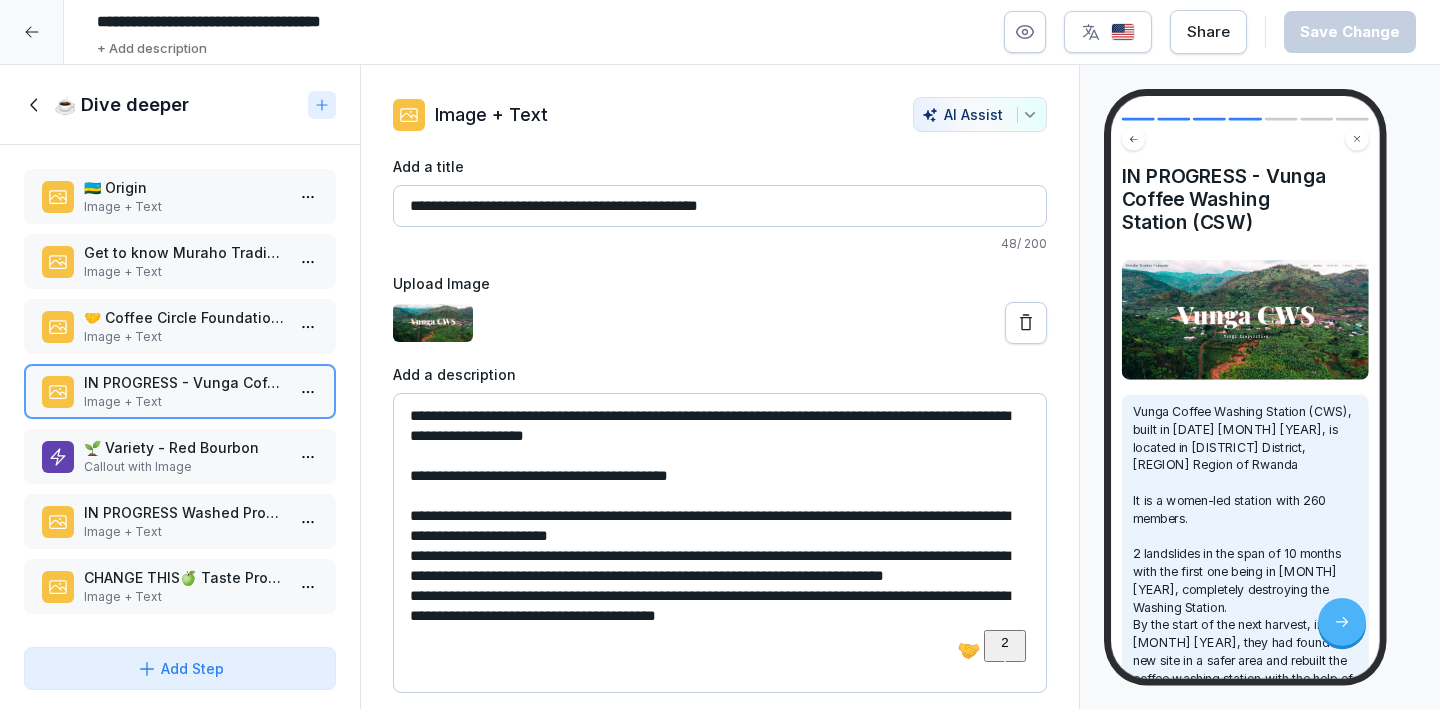 click on "**********" at bounding box center (720, 543) 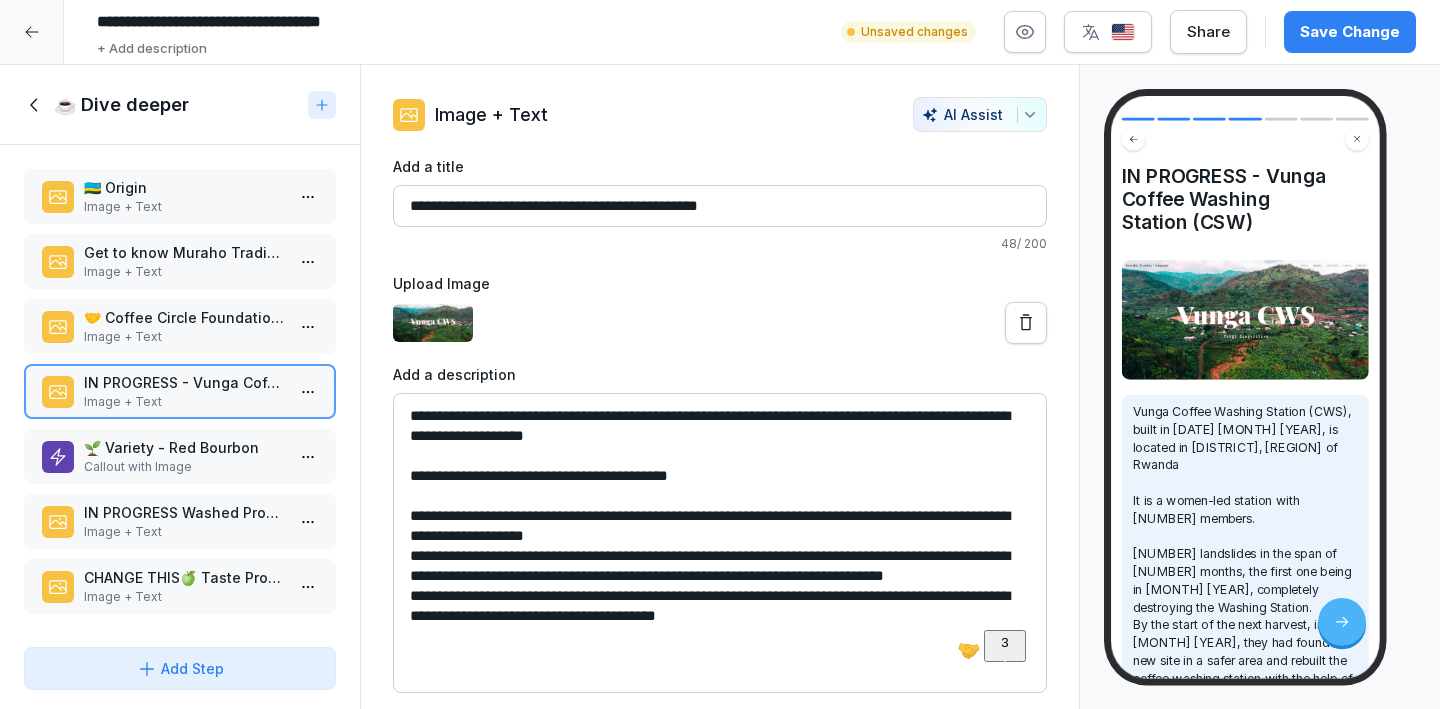 click on "**********" at bounding box center (720, 543) 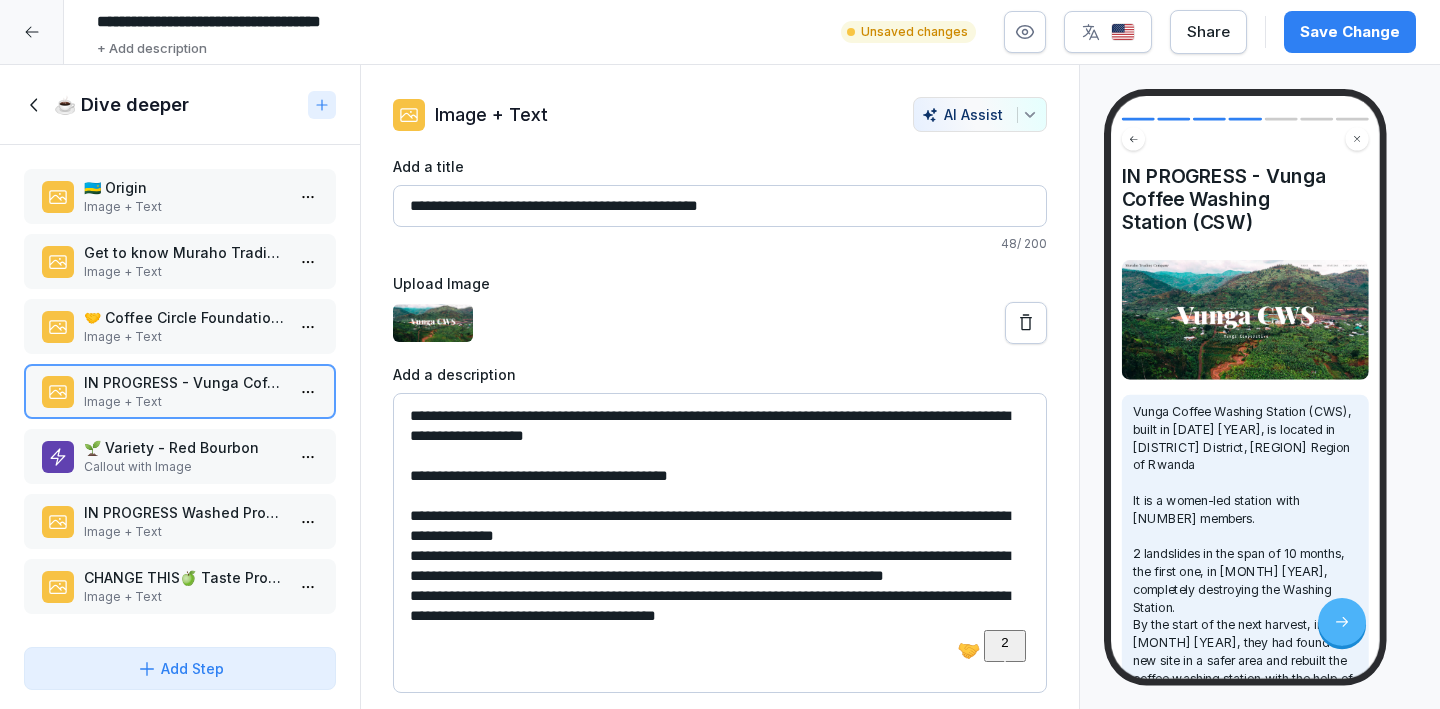click on "**********" at bounding box center [720, 543] 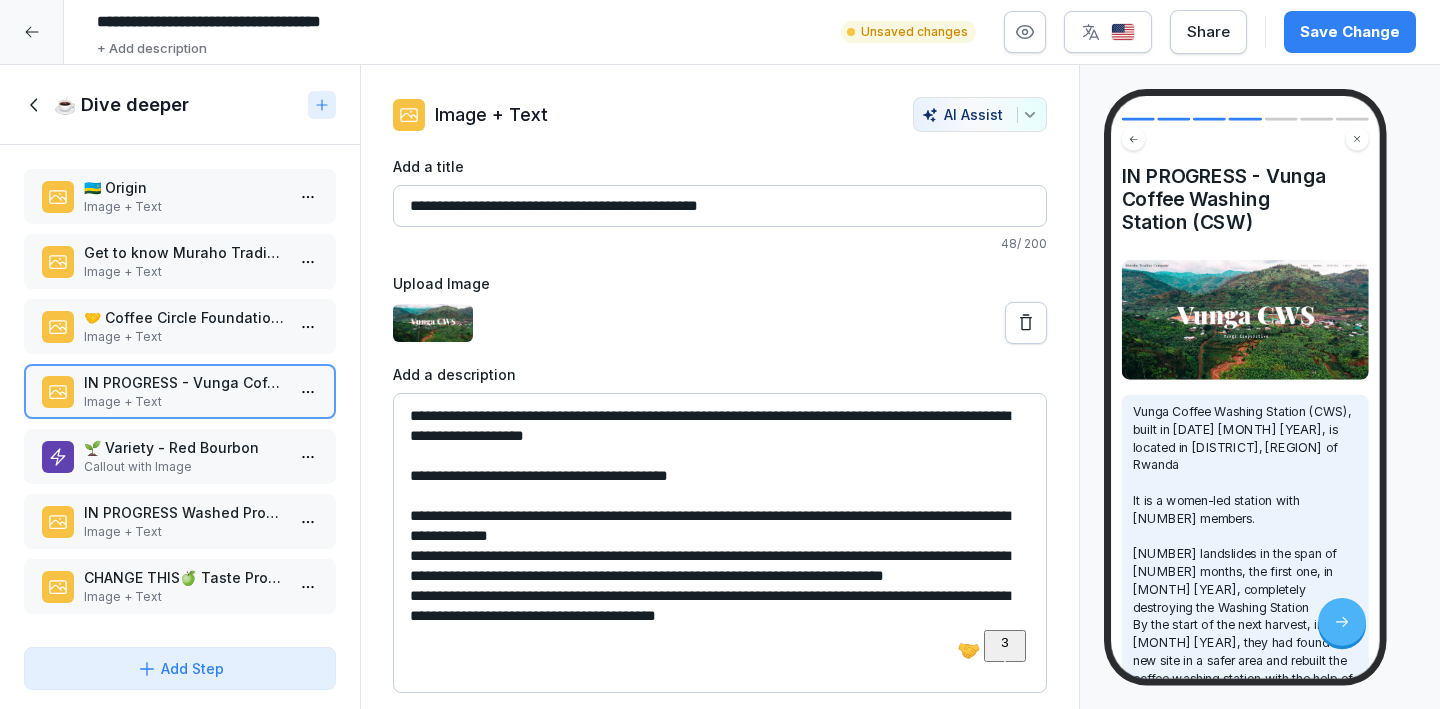 click on "**********" at bounding box center [720, 543] 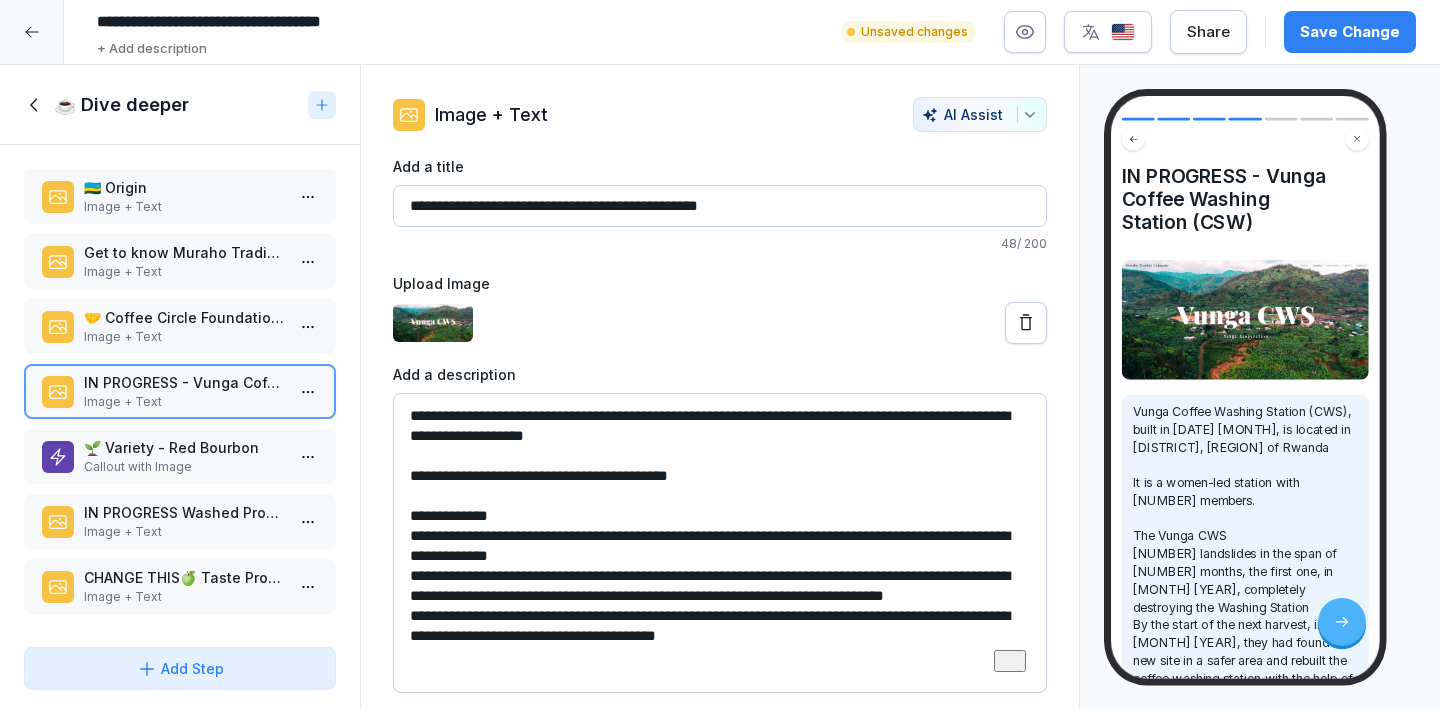 type on "**********" 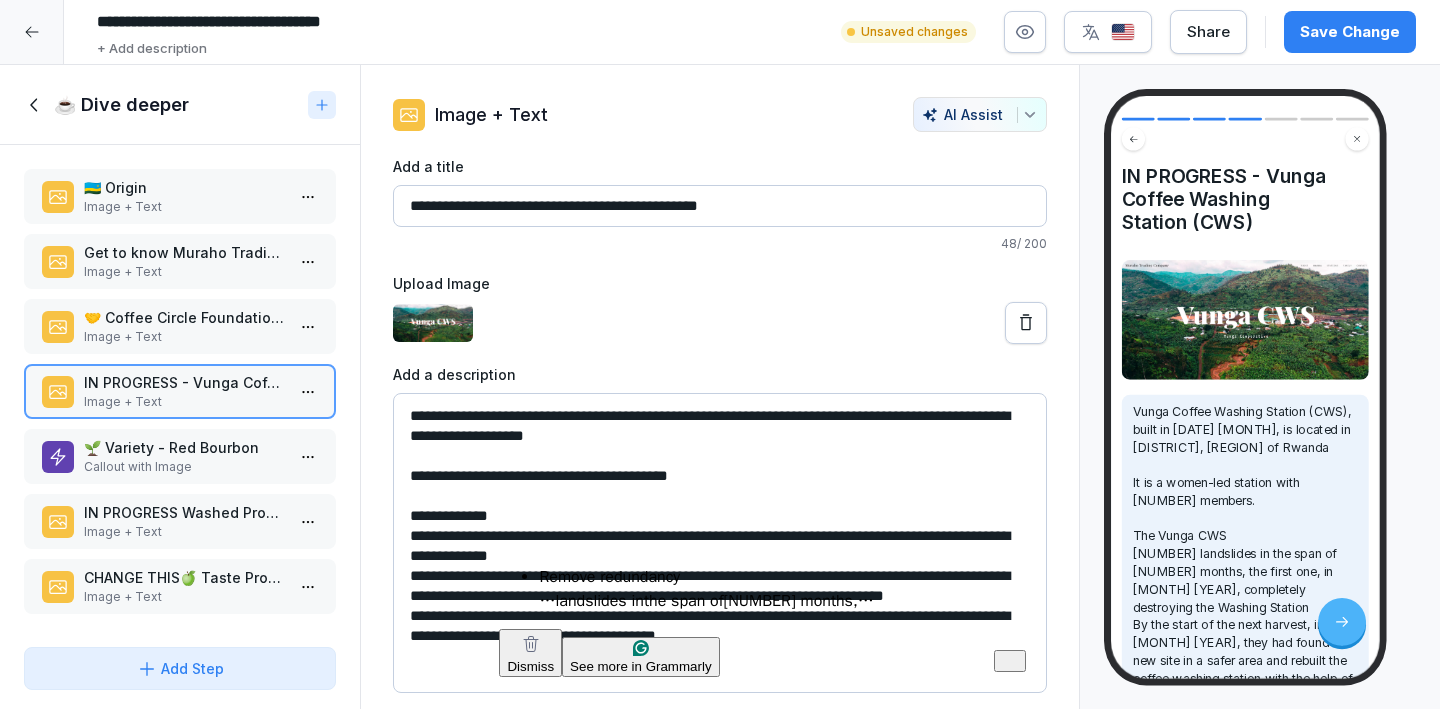 type on "**********" 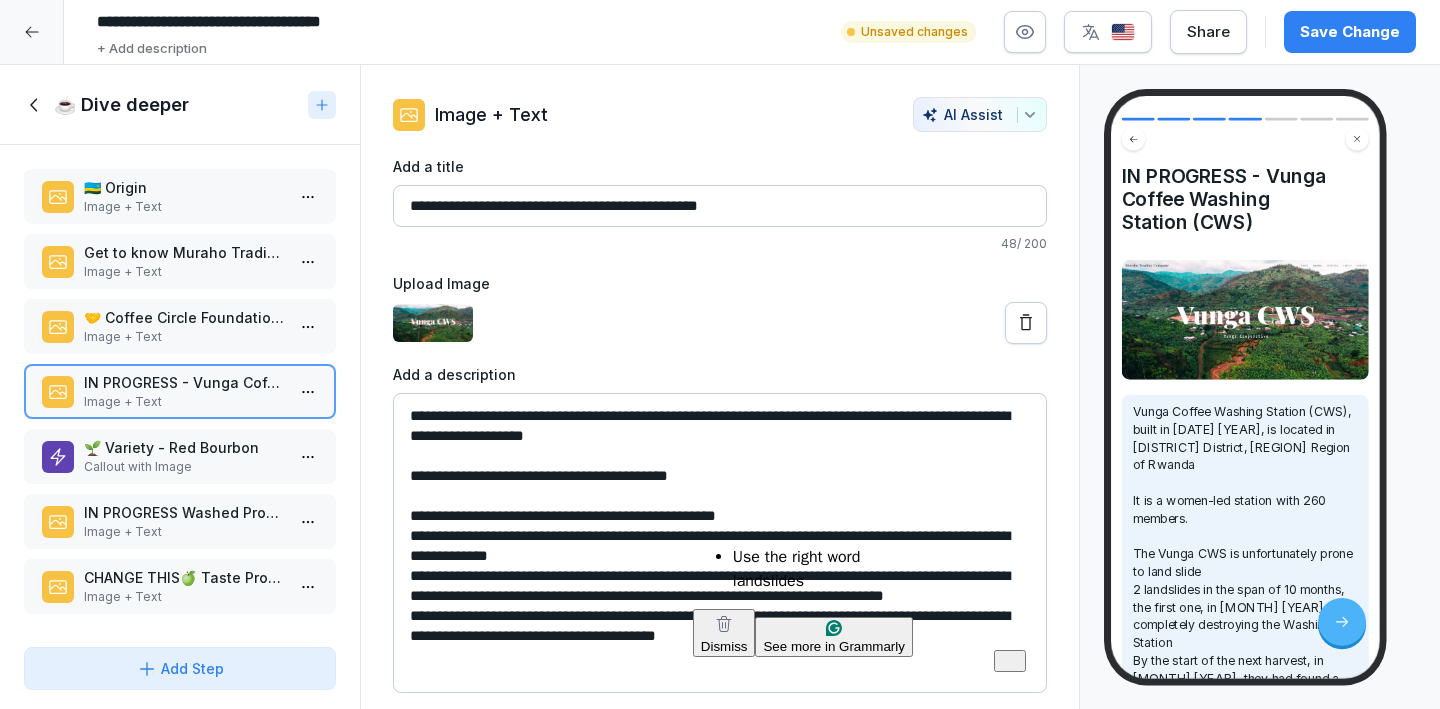 click on "**********" at bounding box center [720, 354] 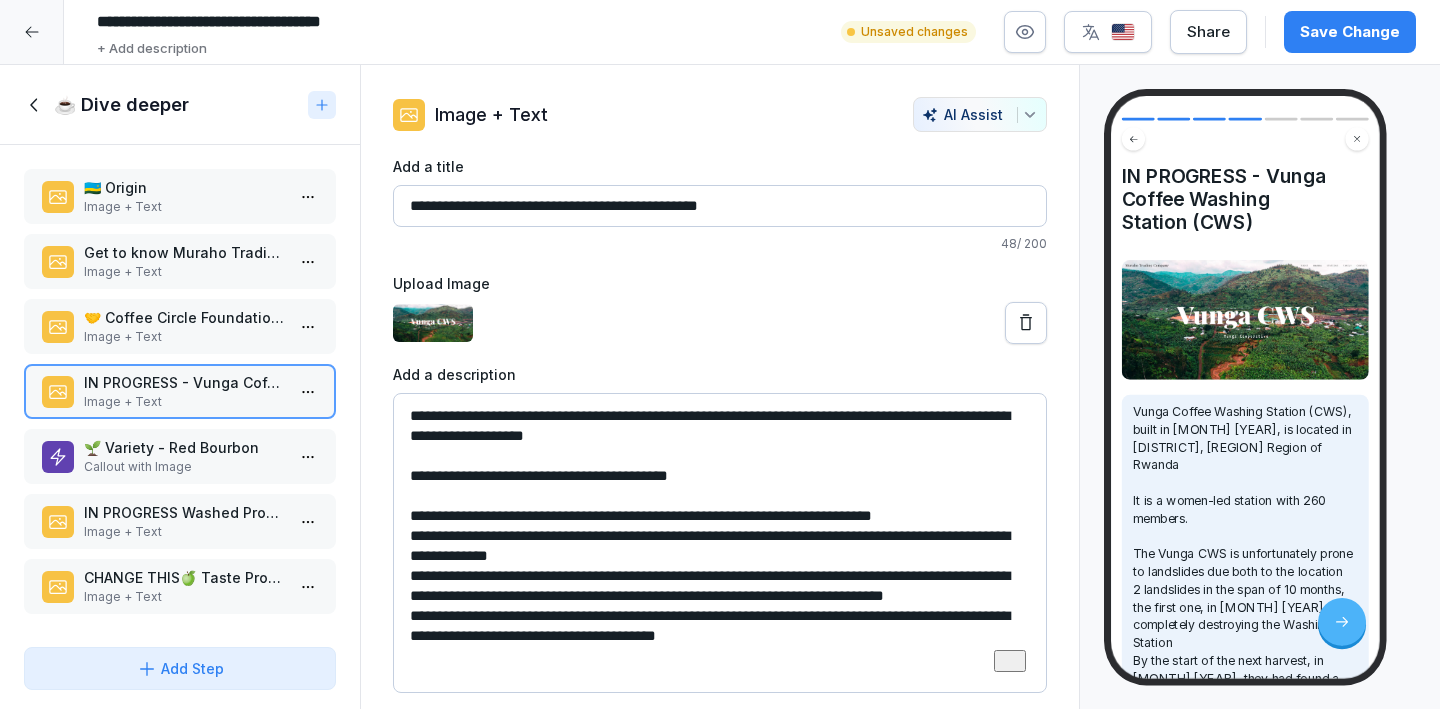 click on "**********" at bounding box center (720, 543) 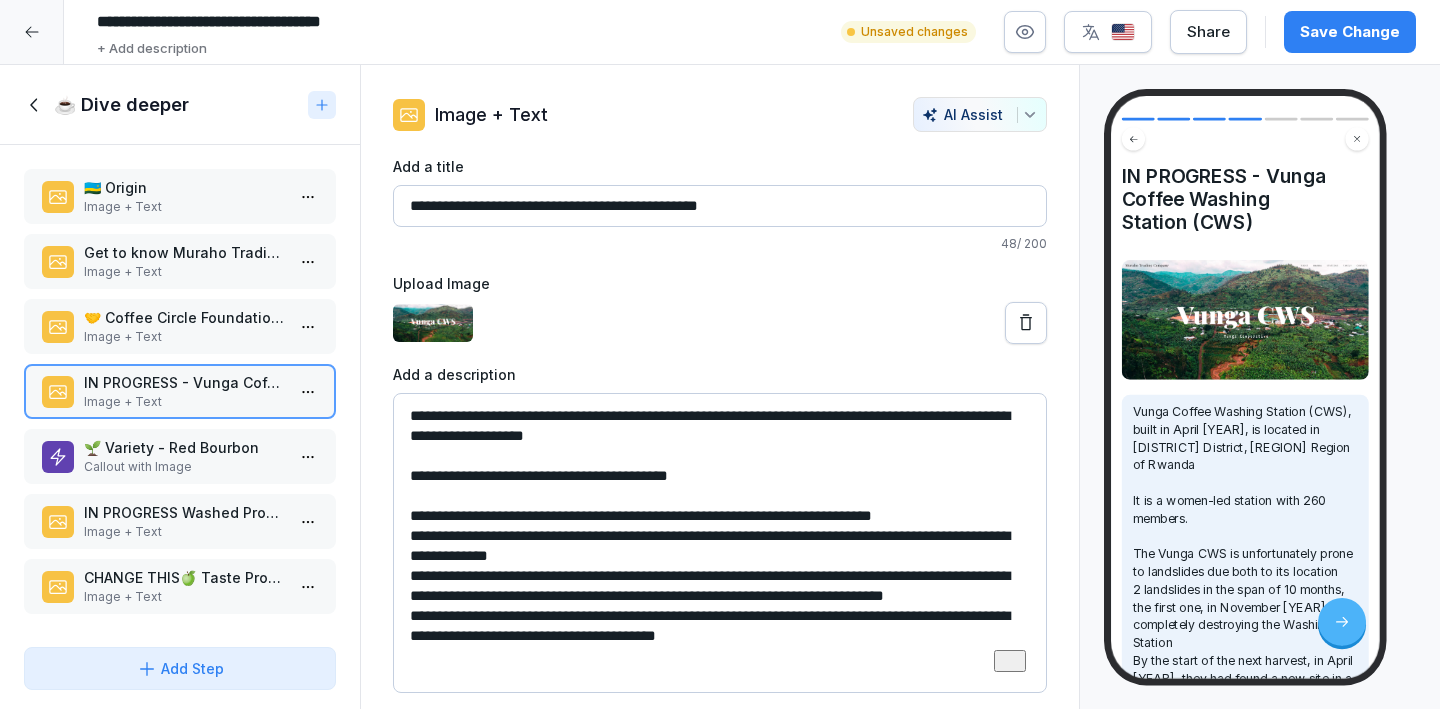 click on "**********" at bounding box center (720, 543) 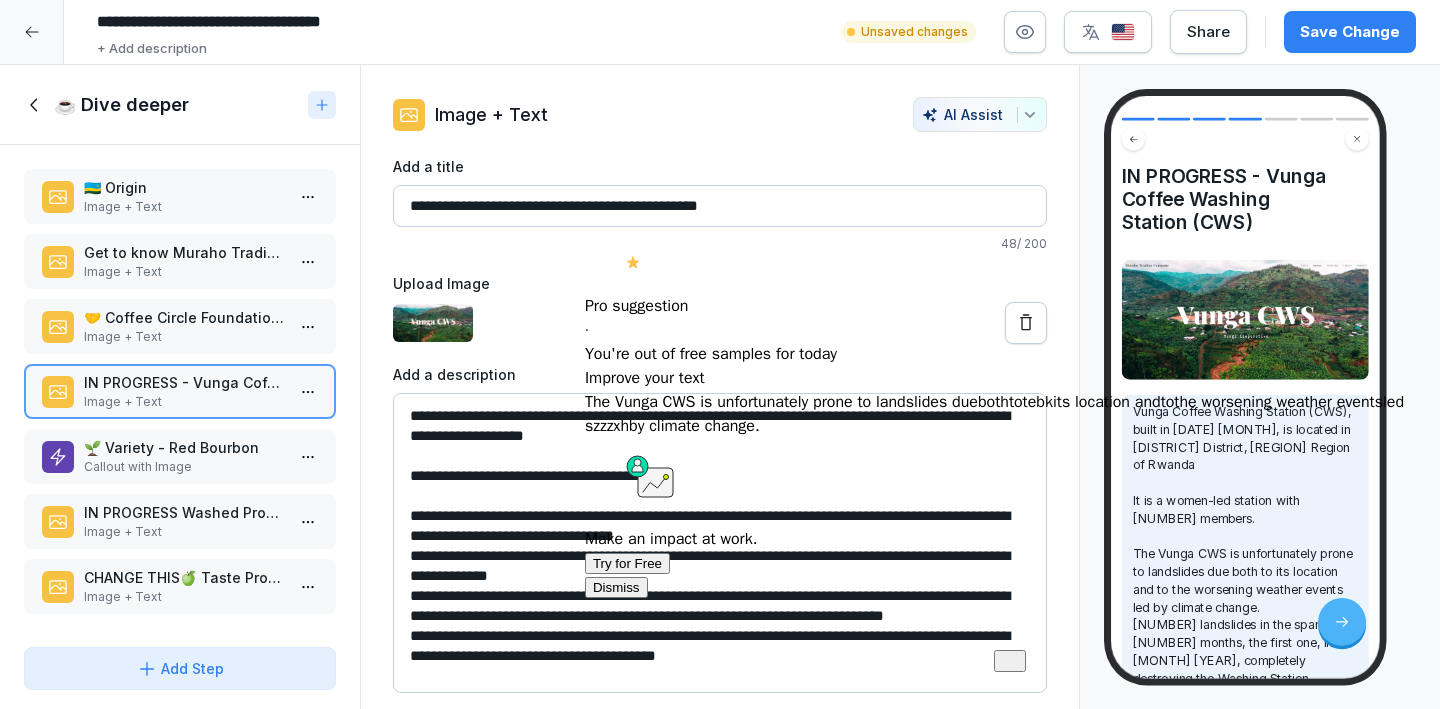 click on "**********" at bounding box center [720, 543] 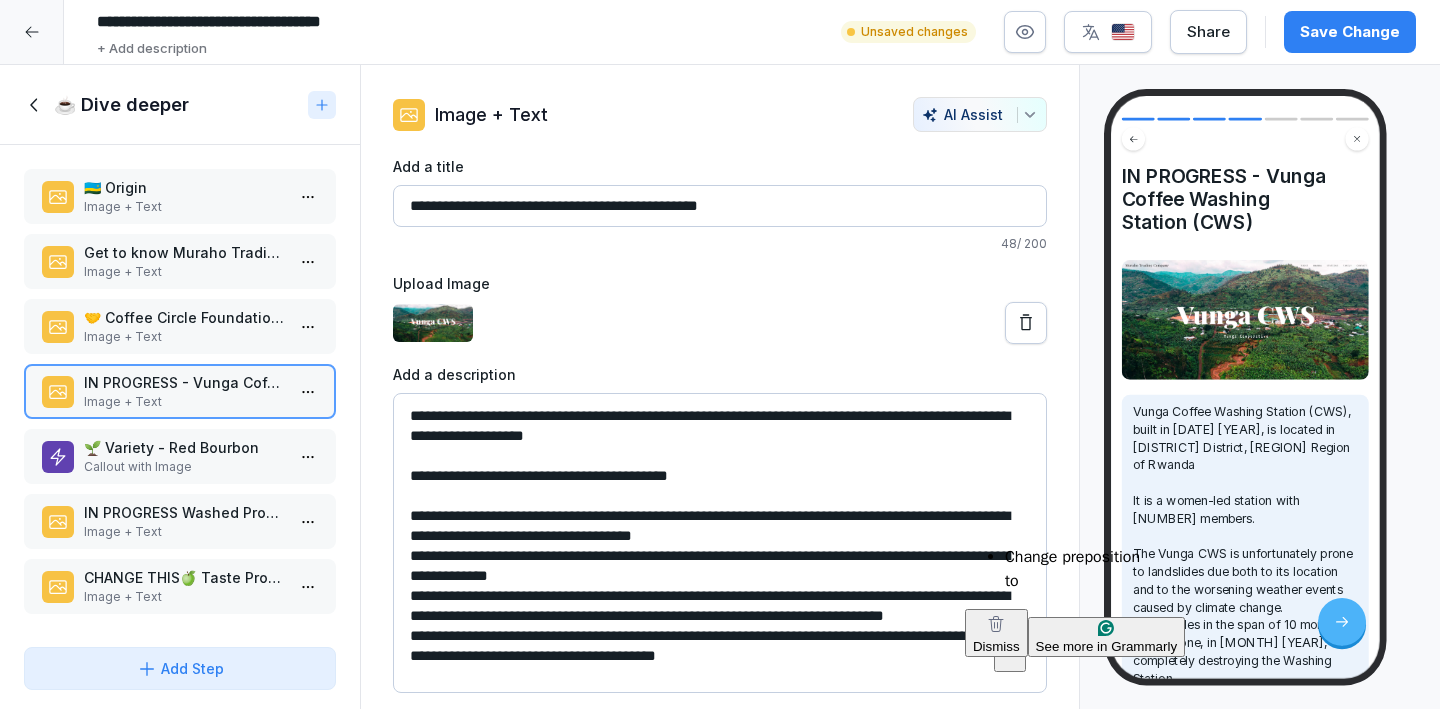 click on "**********" at bounding box center (720, 354) 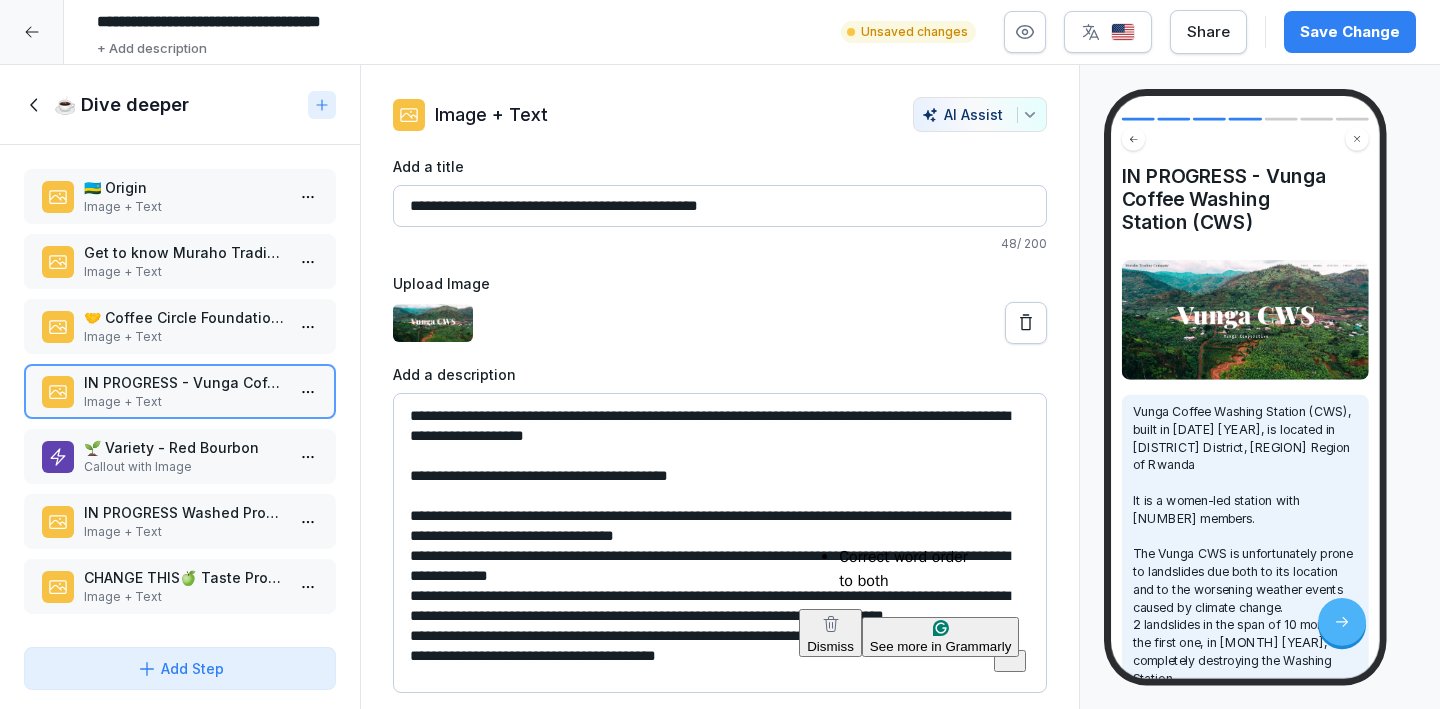 click on "**********" at bounding box center (720, 354) 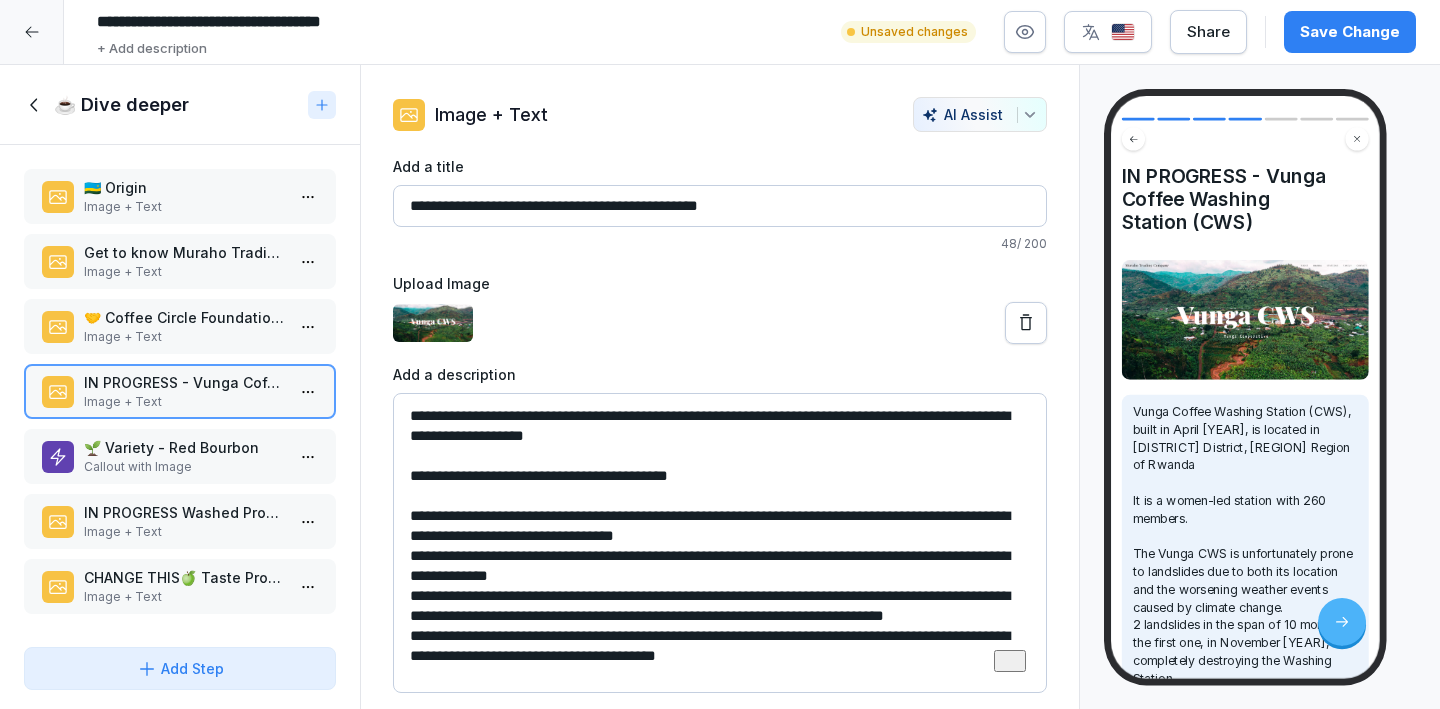 click on "**********" at bounding box center (720, 543) 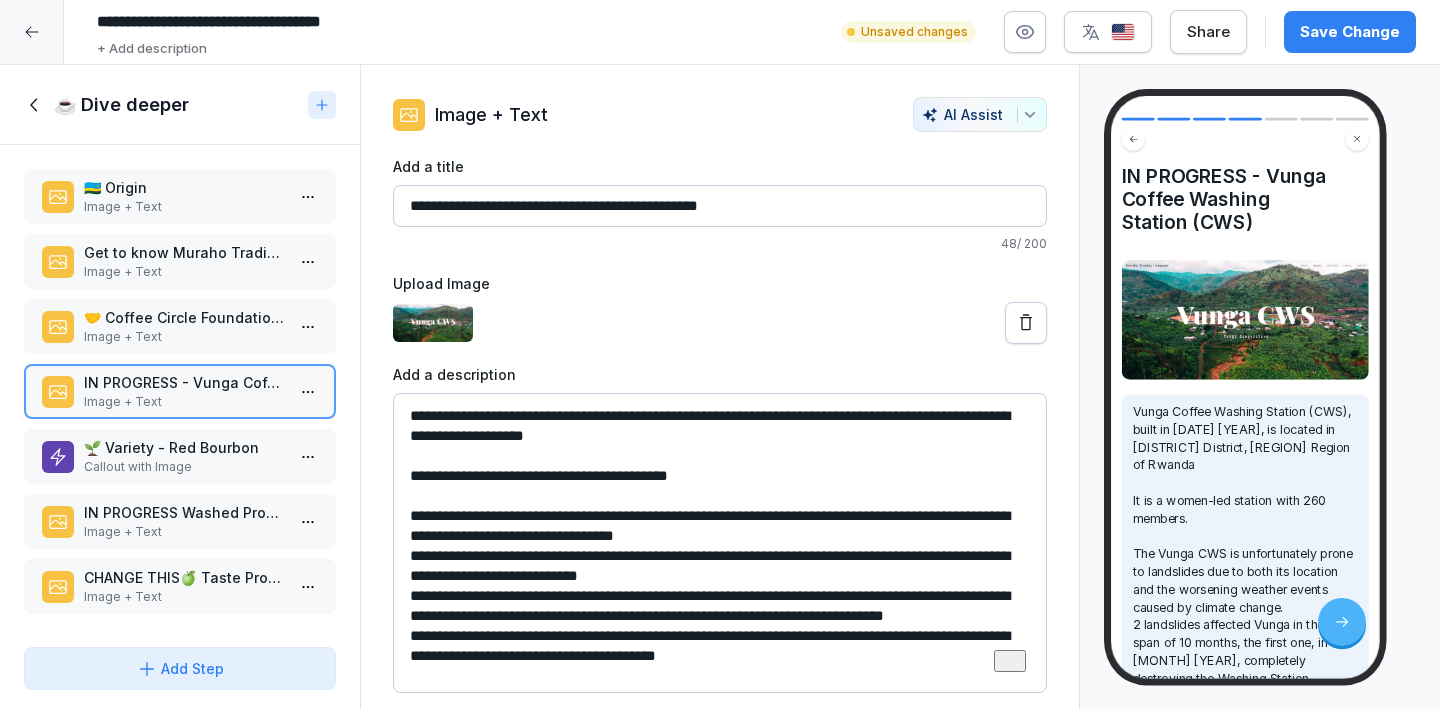 click on "**********" at bounding box center (720, 543) 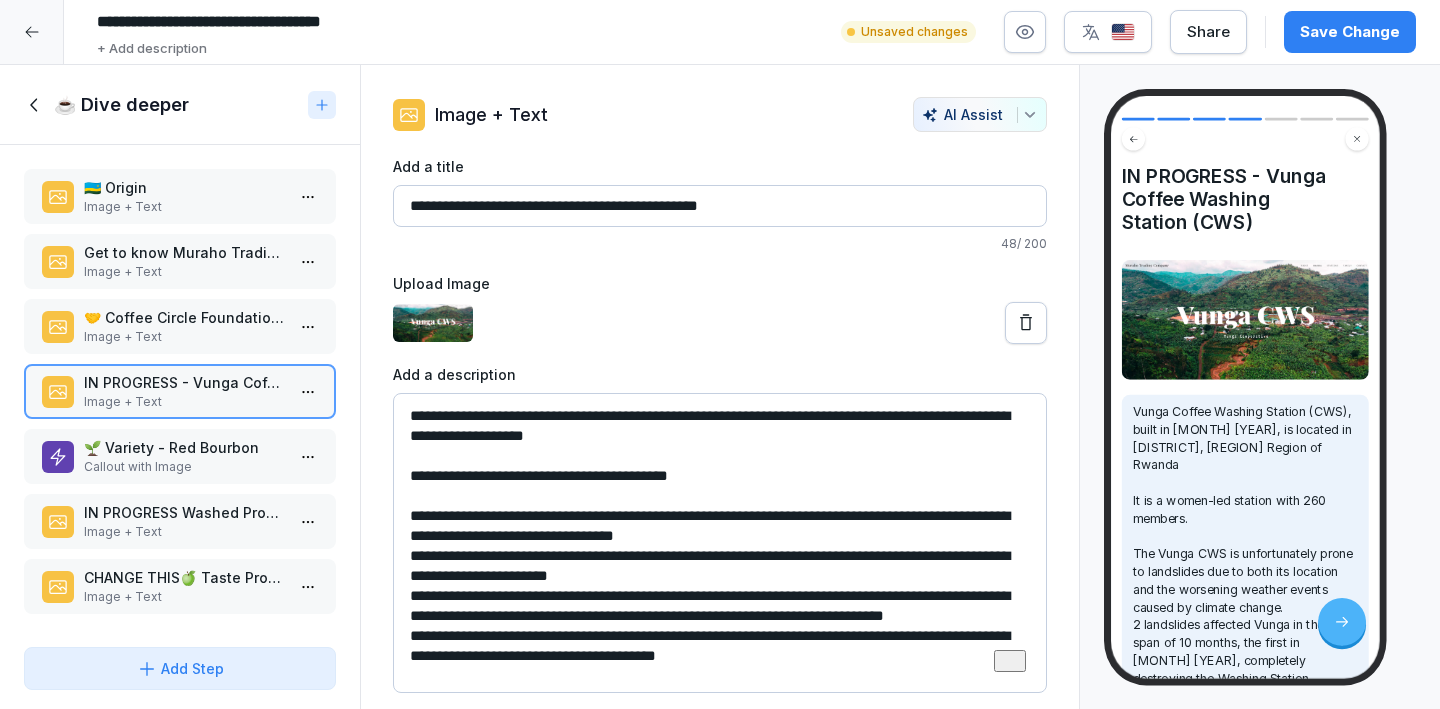 click on "**********" at bounding box center [720, 543] 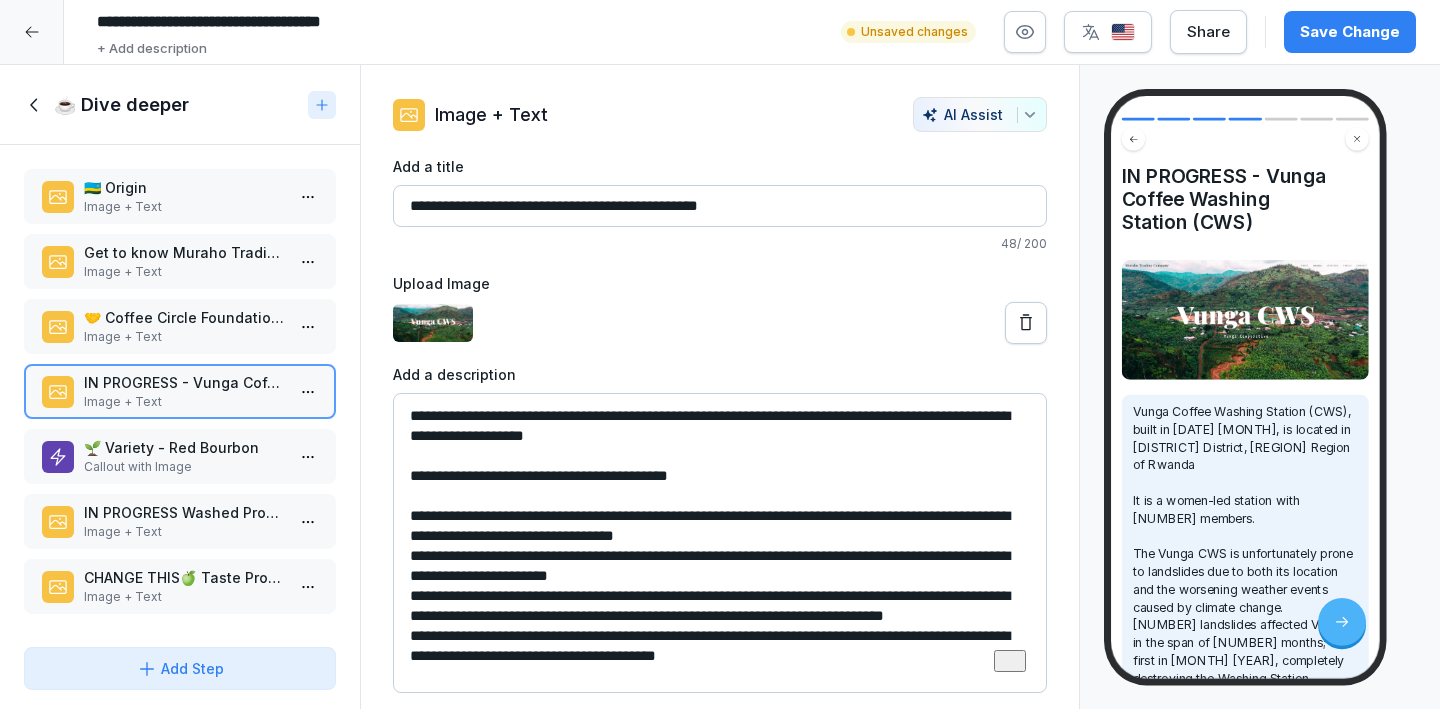 click on "**********" at bounding box center (720, 543) 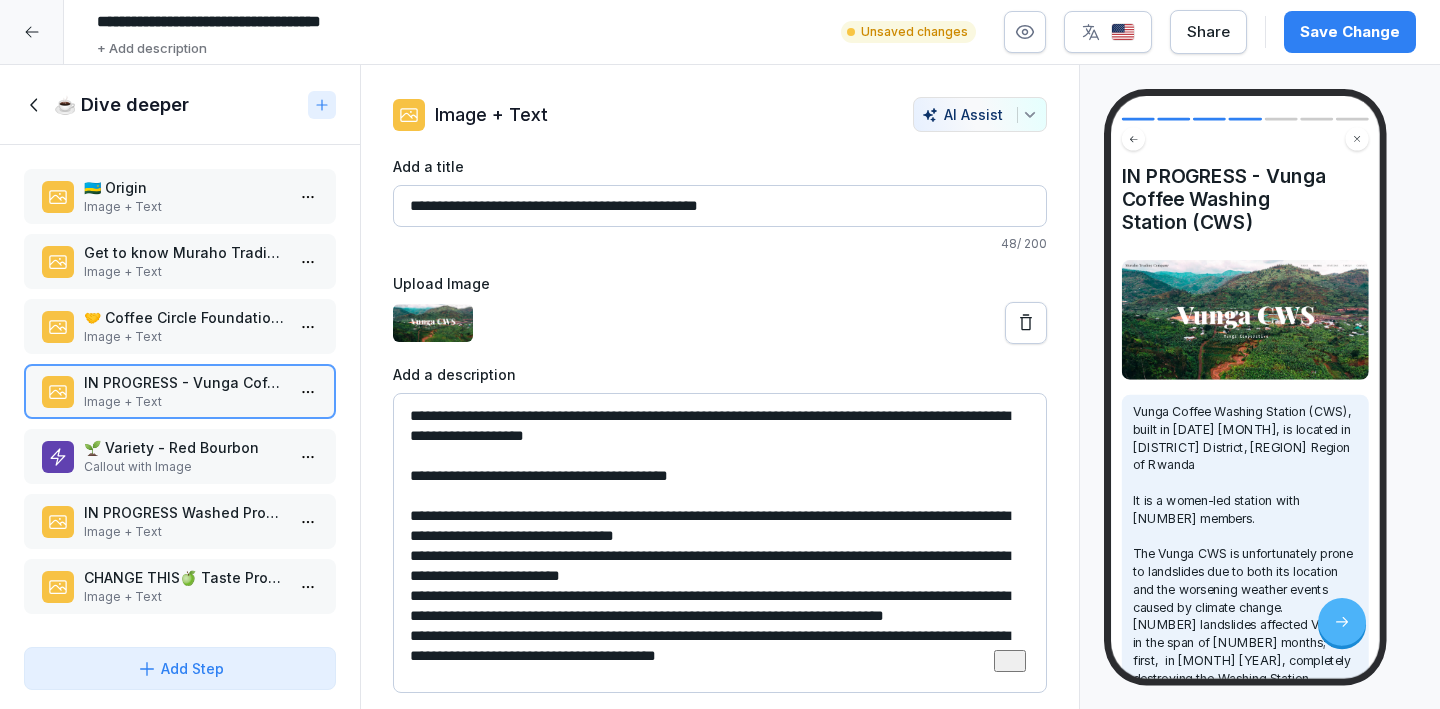 click on "**********" at bounding box center [720, 354] 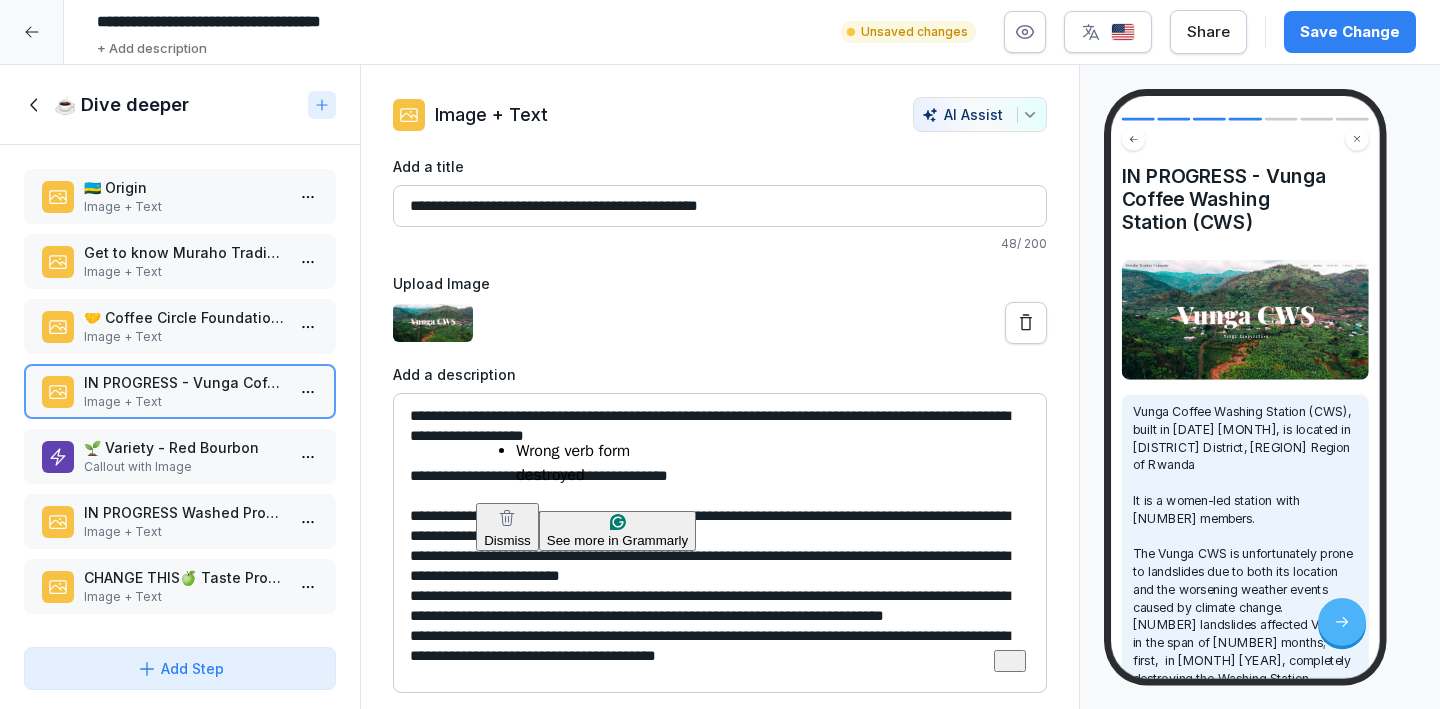 click on "**********" at bounding box center [720, 543] 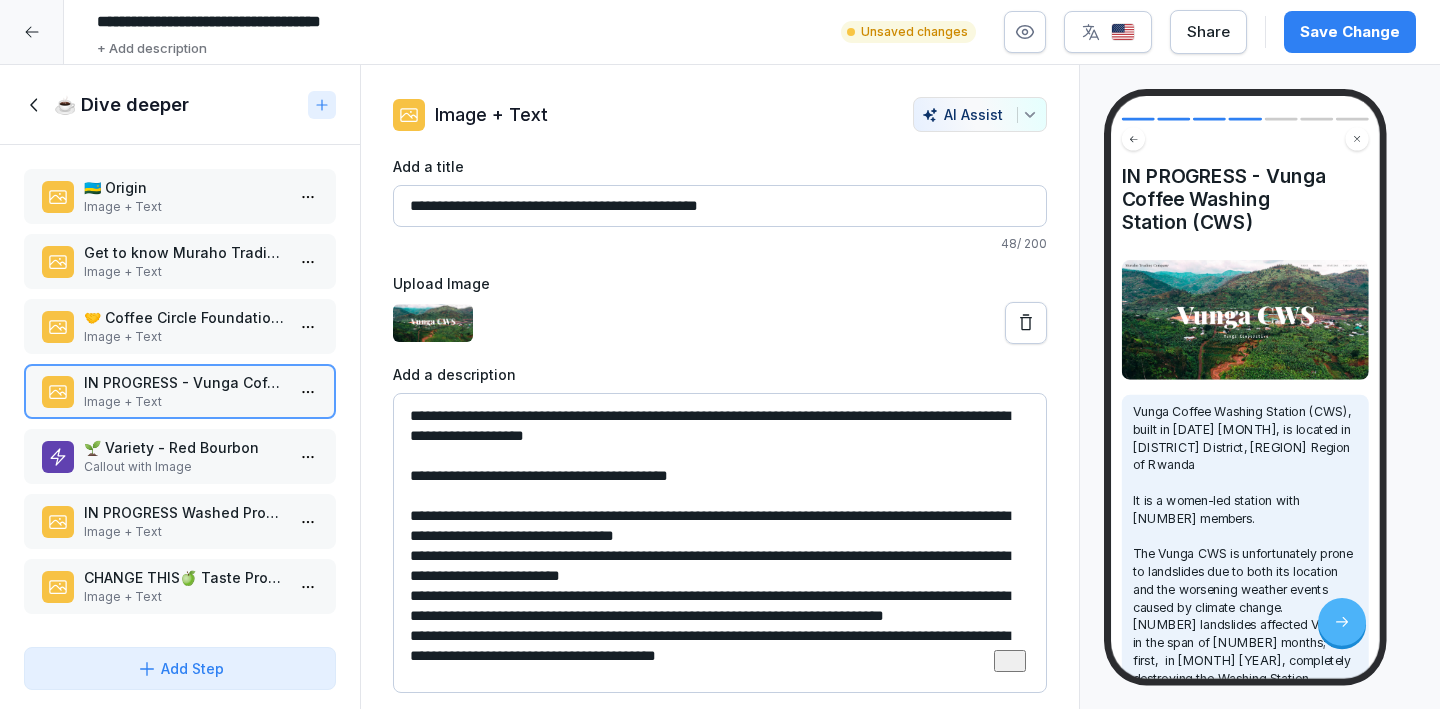 click on "**********" at bounding box center (720, 543) 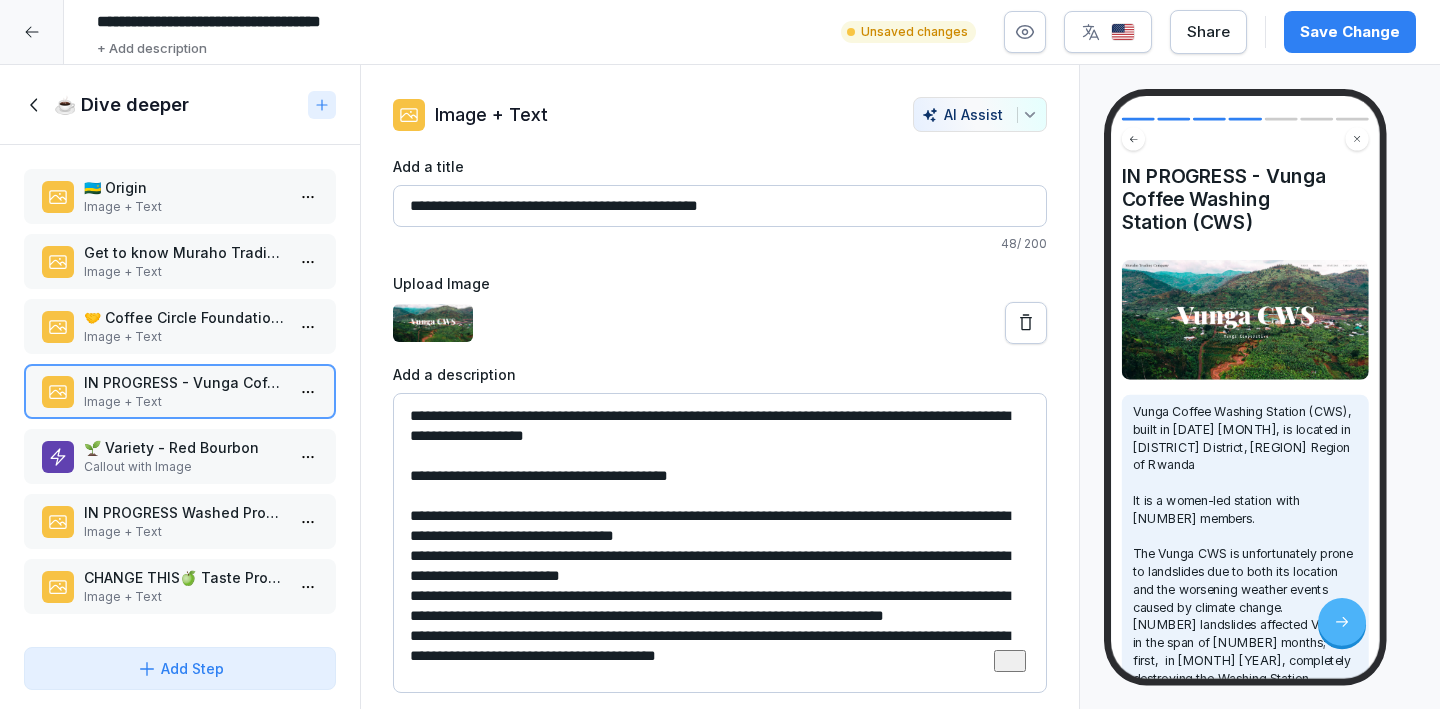 click on "IN PROGRESS Washed Process" at bounding box center (184, 512) 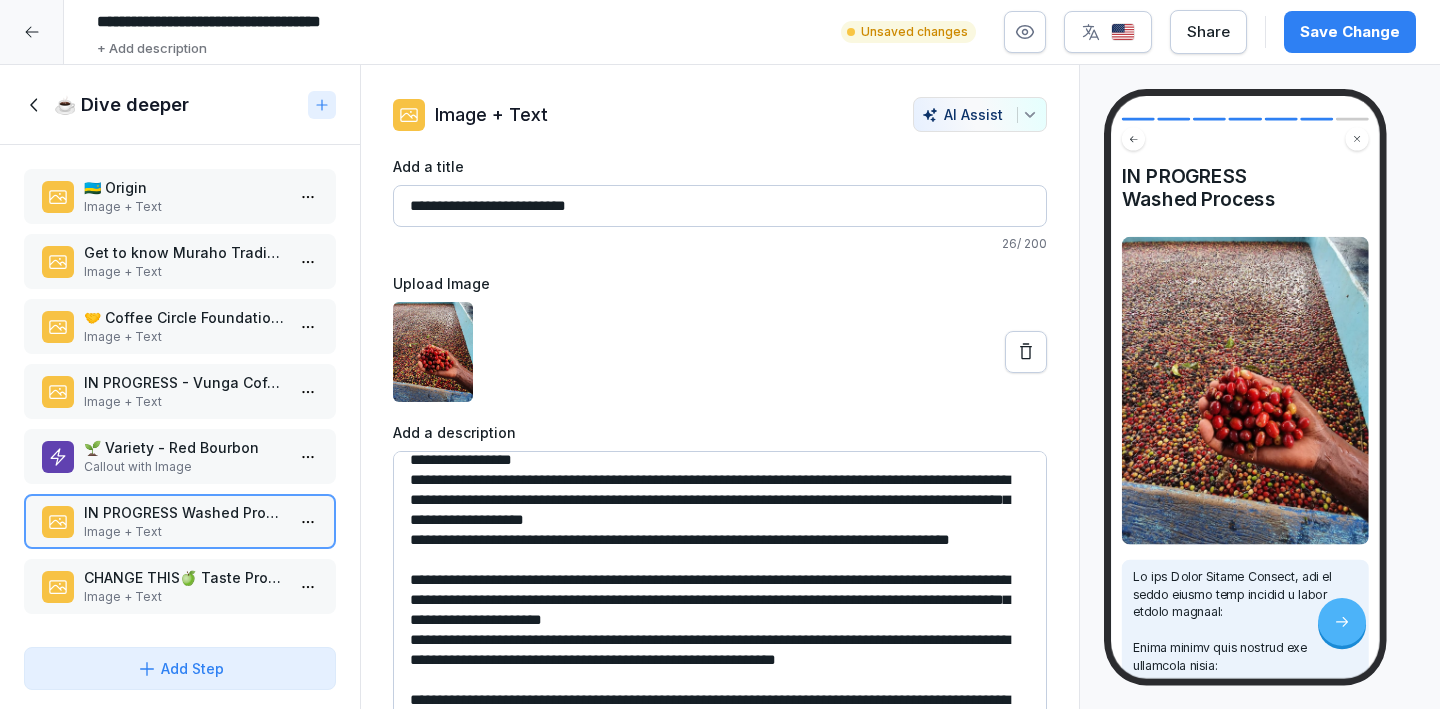 scroll, scrollTop: 0, scrollLeft: 0, axis: both 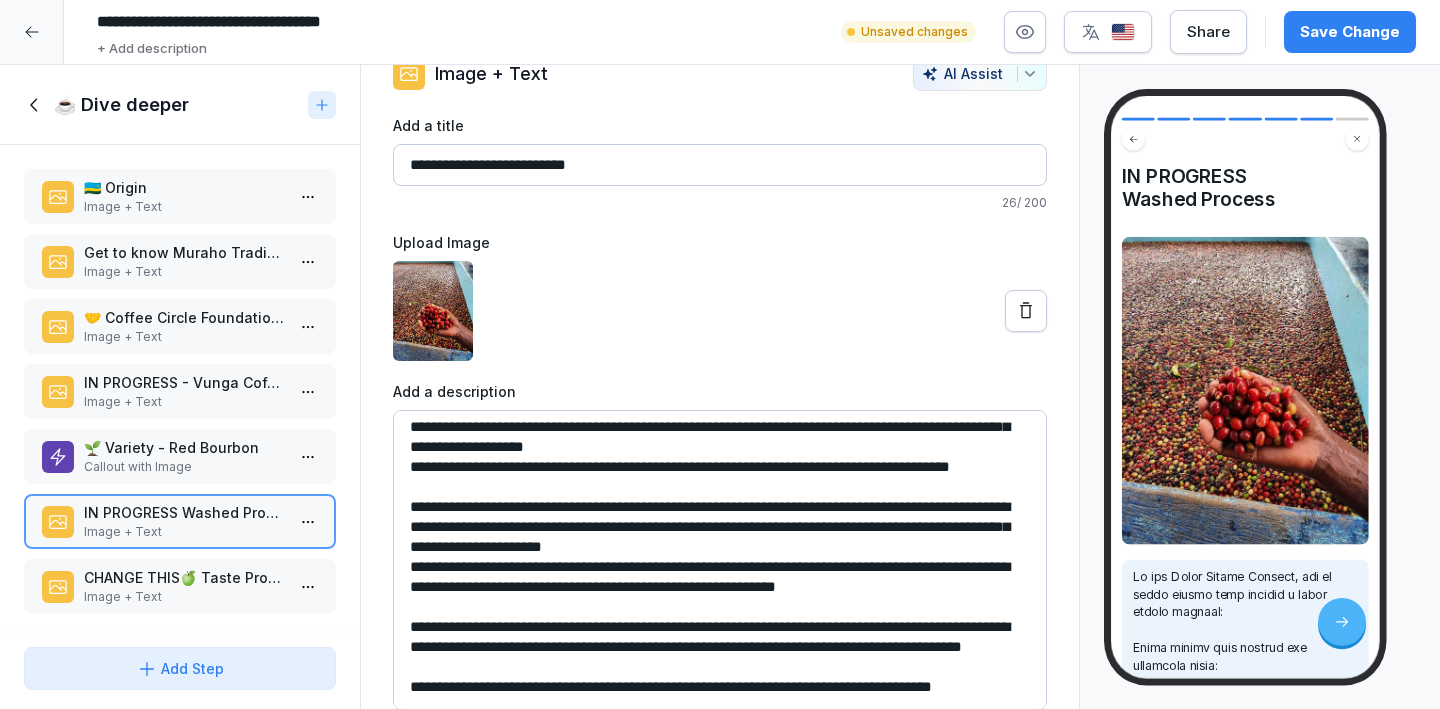 click at bounding box center [720, 560] 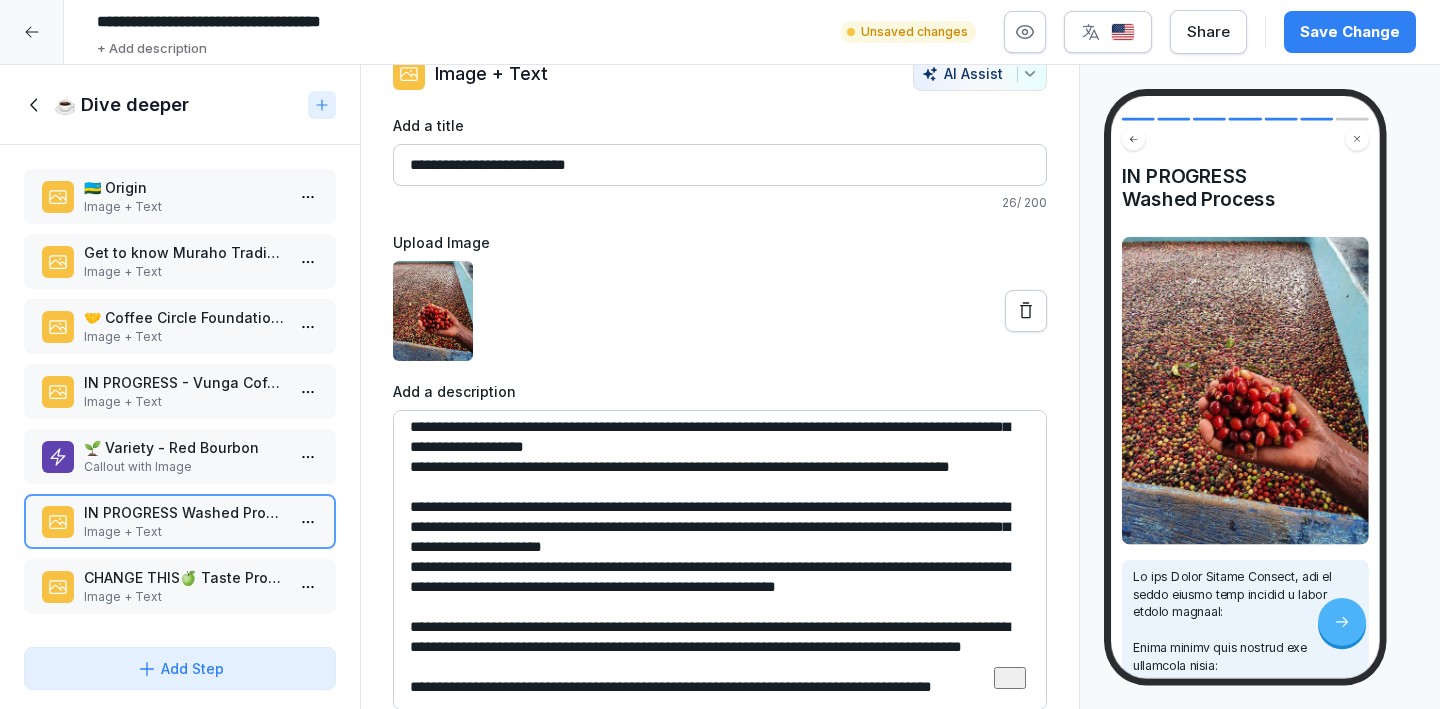 click at bounding box center [720, 311] 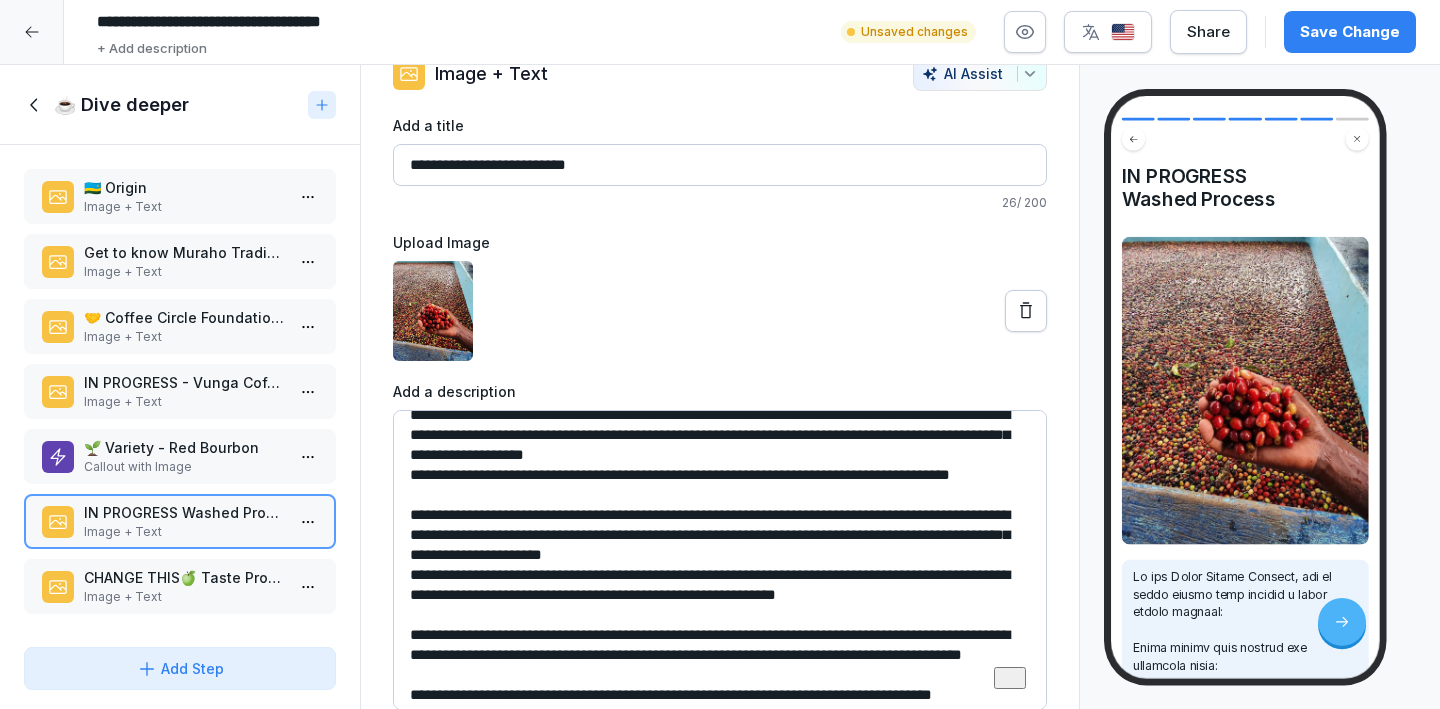 scroll, scrollTop: 134, scrollLeft: 0, axis: vertical 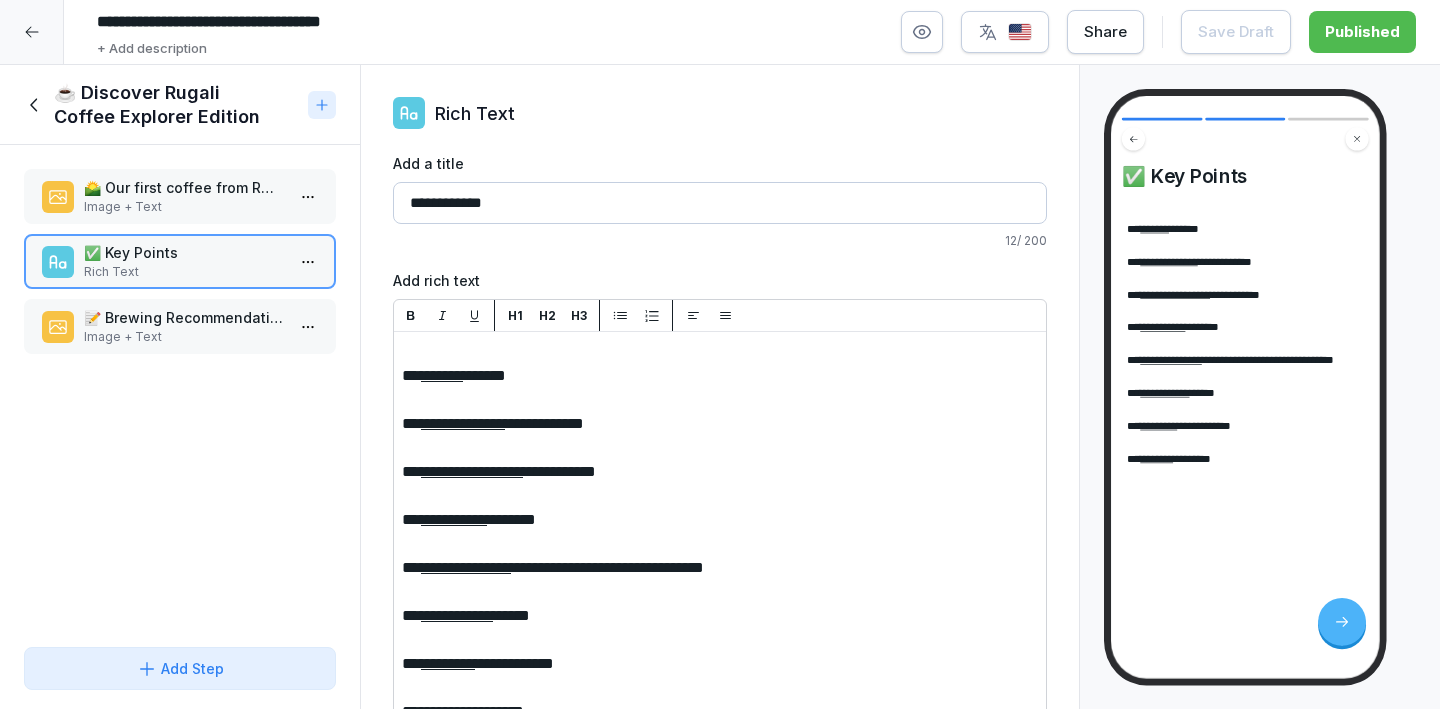 click 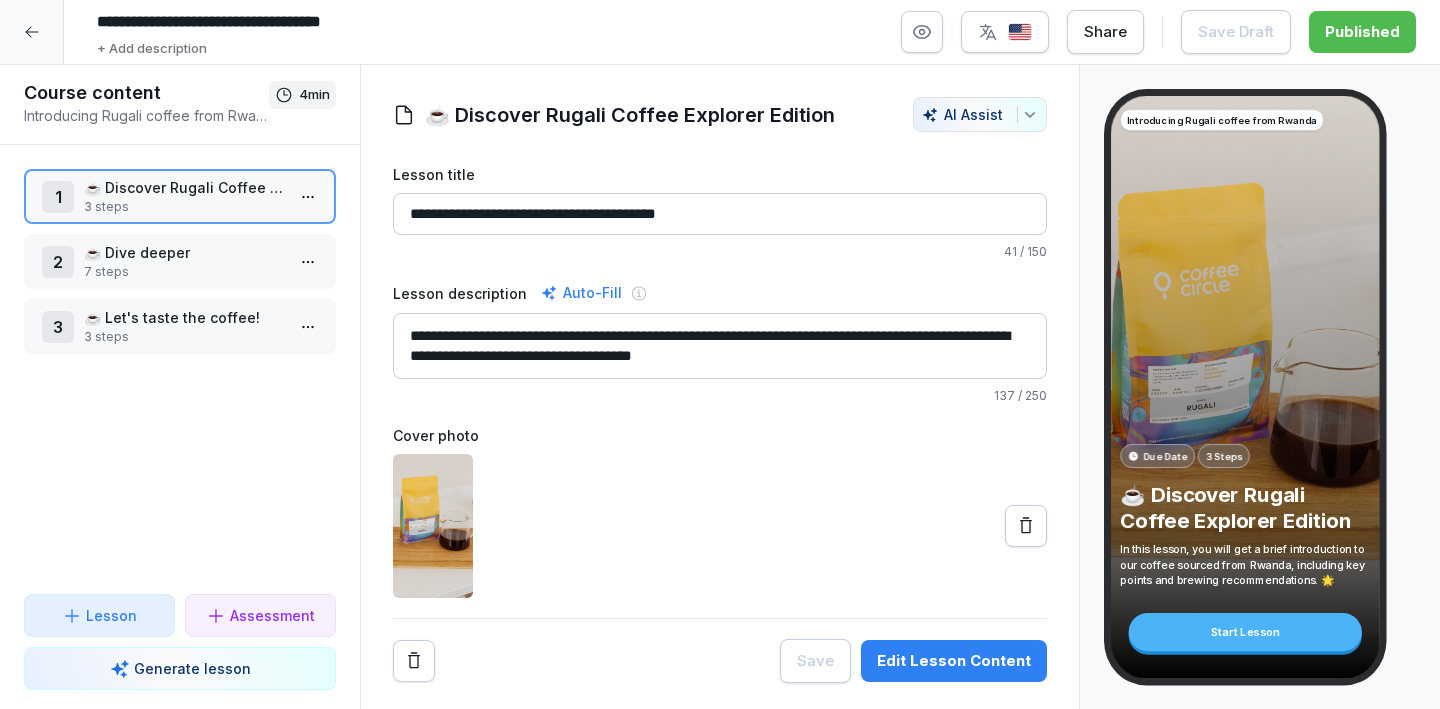 click on "7 steps" at bounding box center [184, 272] 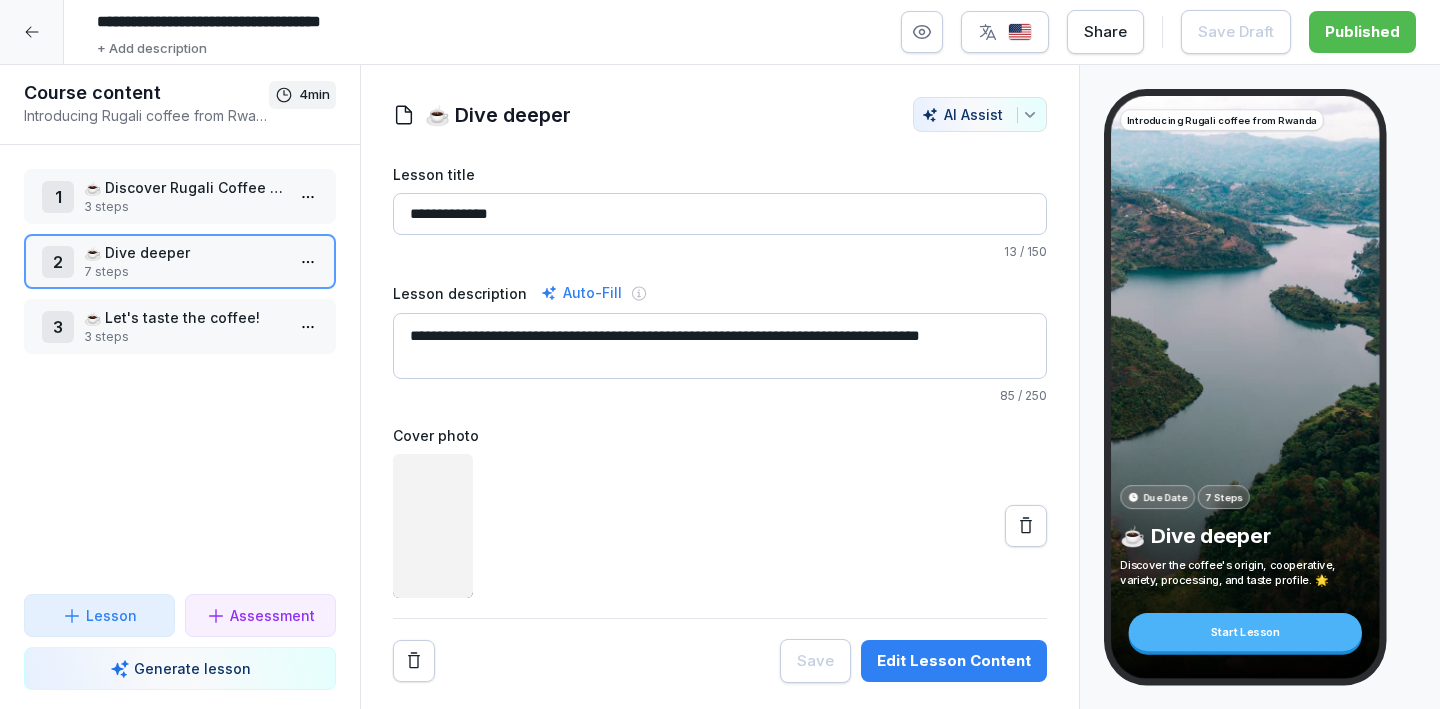 click on "Edit Lesson Content" at bounding box center (954, 661) 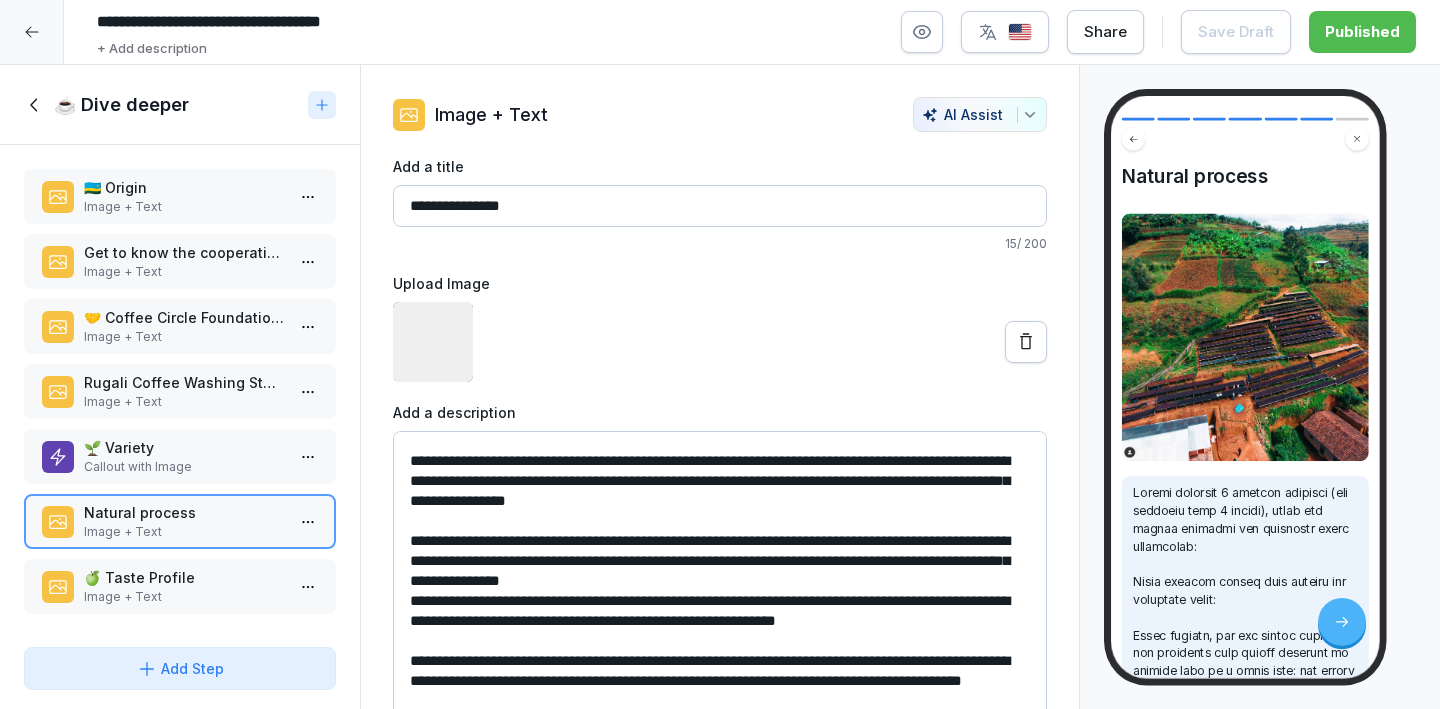 scroll, scrollTop: 146, scrollLeft: 0, axis: vertical 